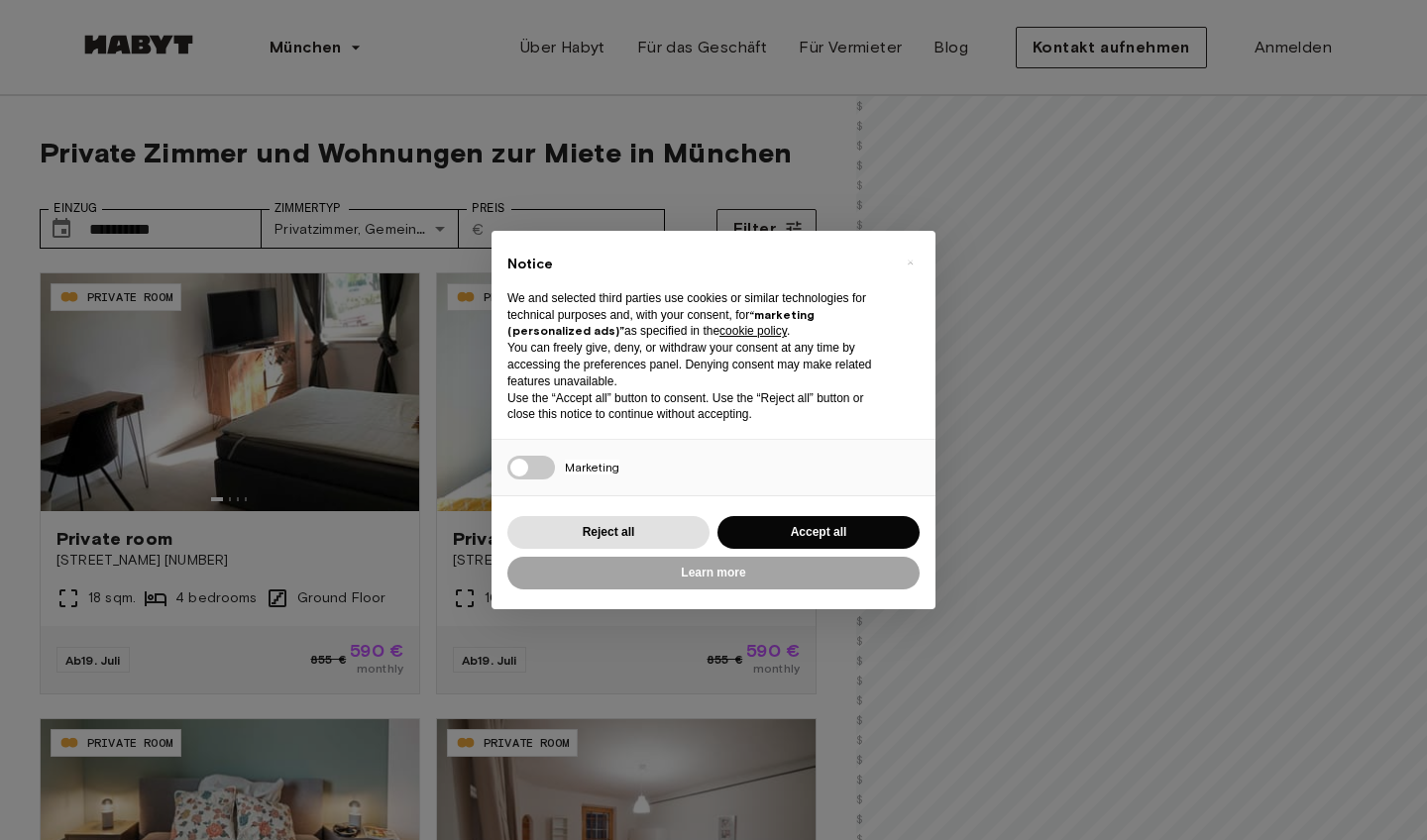 scroll, scrollTop: 0, scrollLeft: 0, axis: both 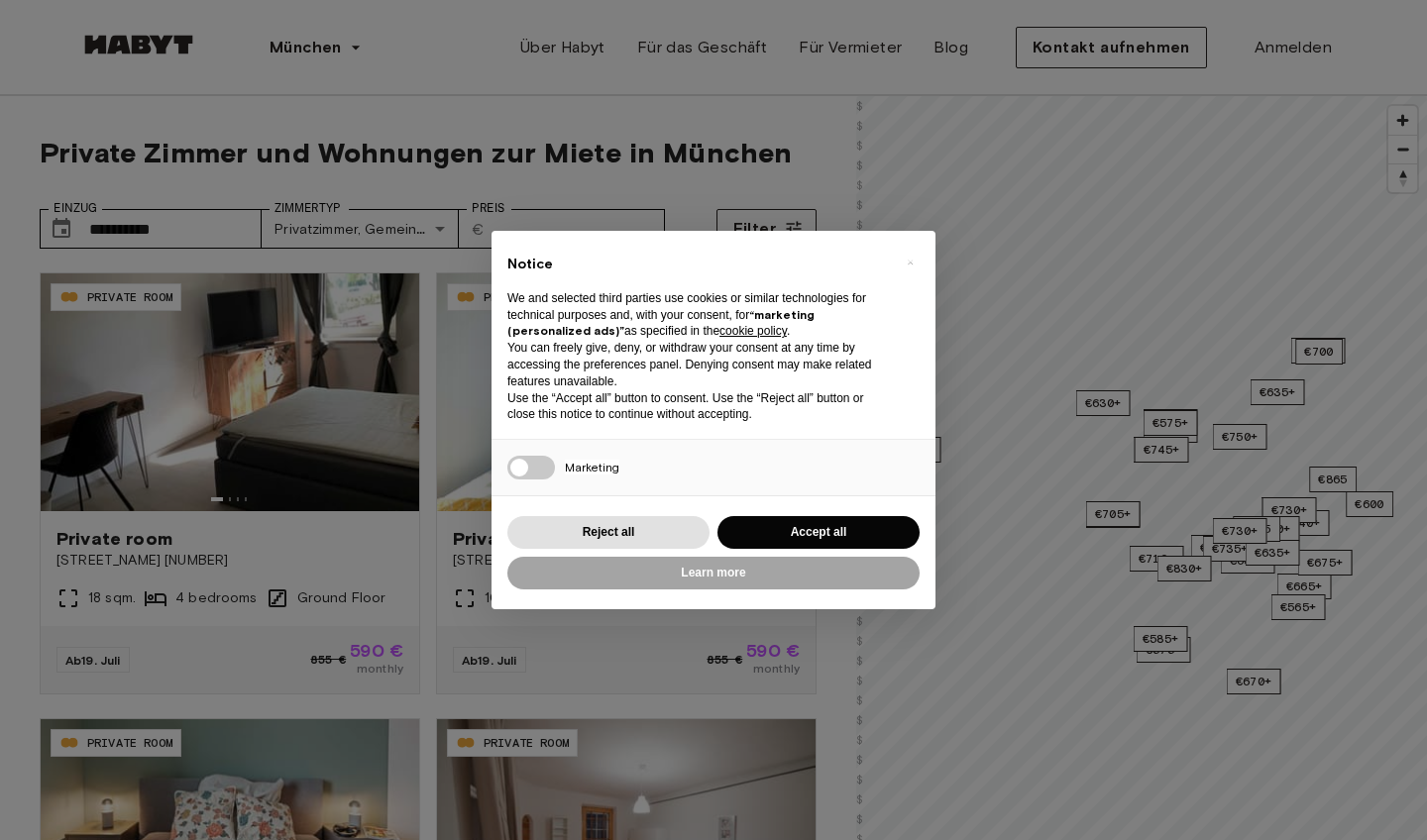 click on "Accept all" at bounding box center [819, 532] 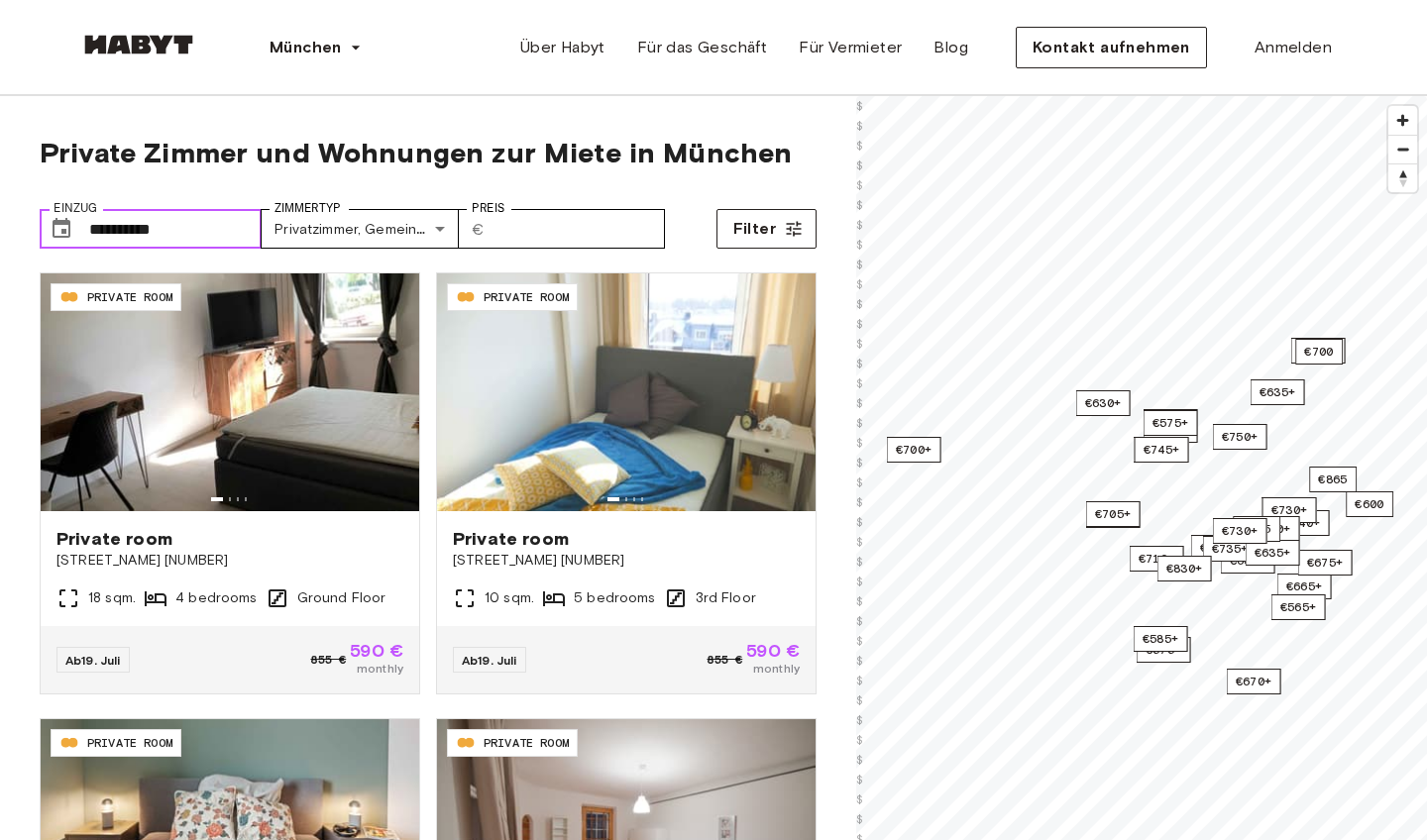 click on "**********" at bounding box center (175, 229) 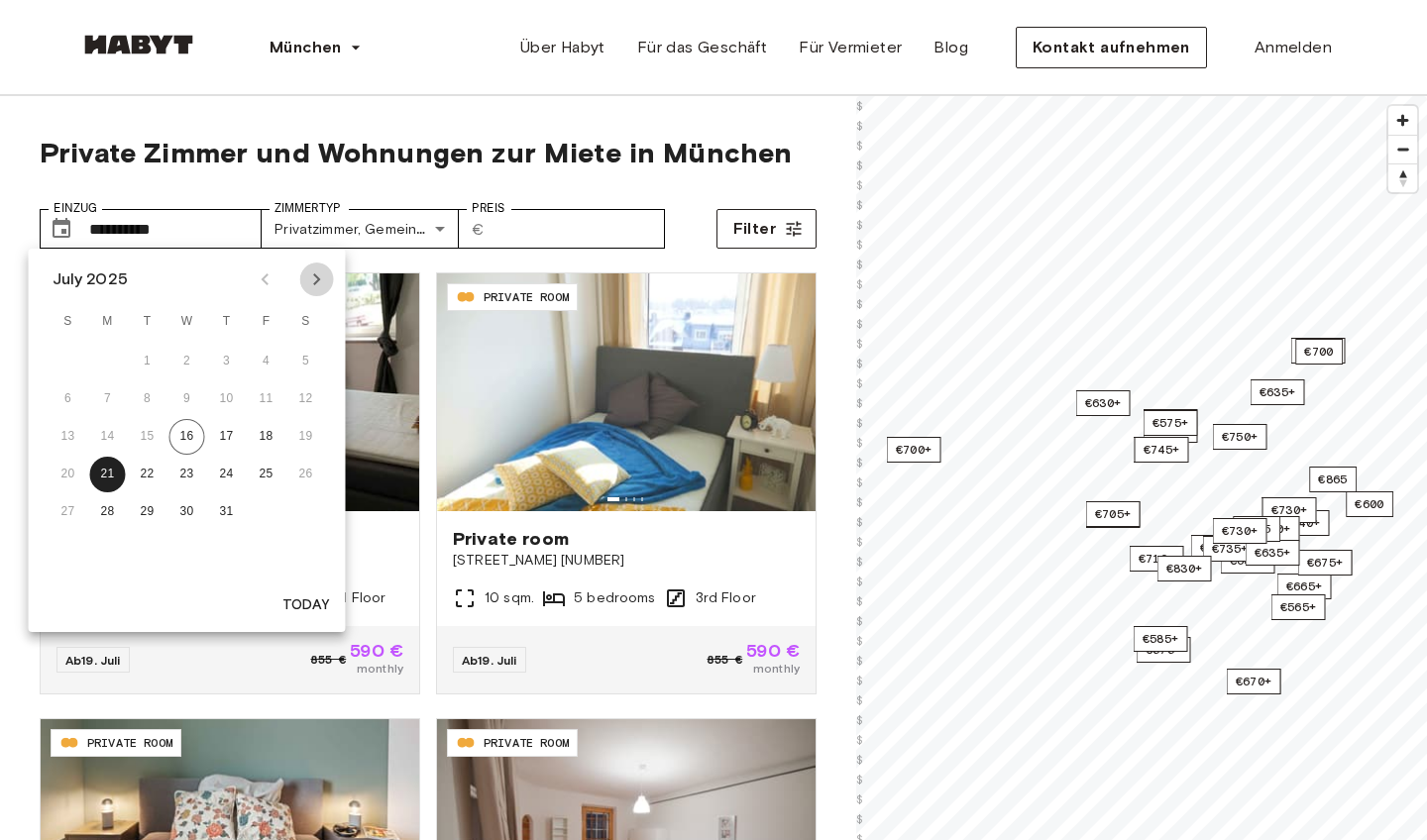 click 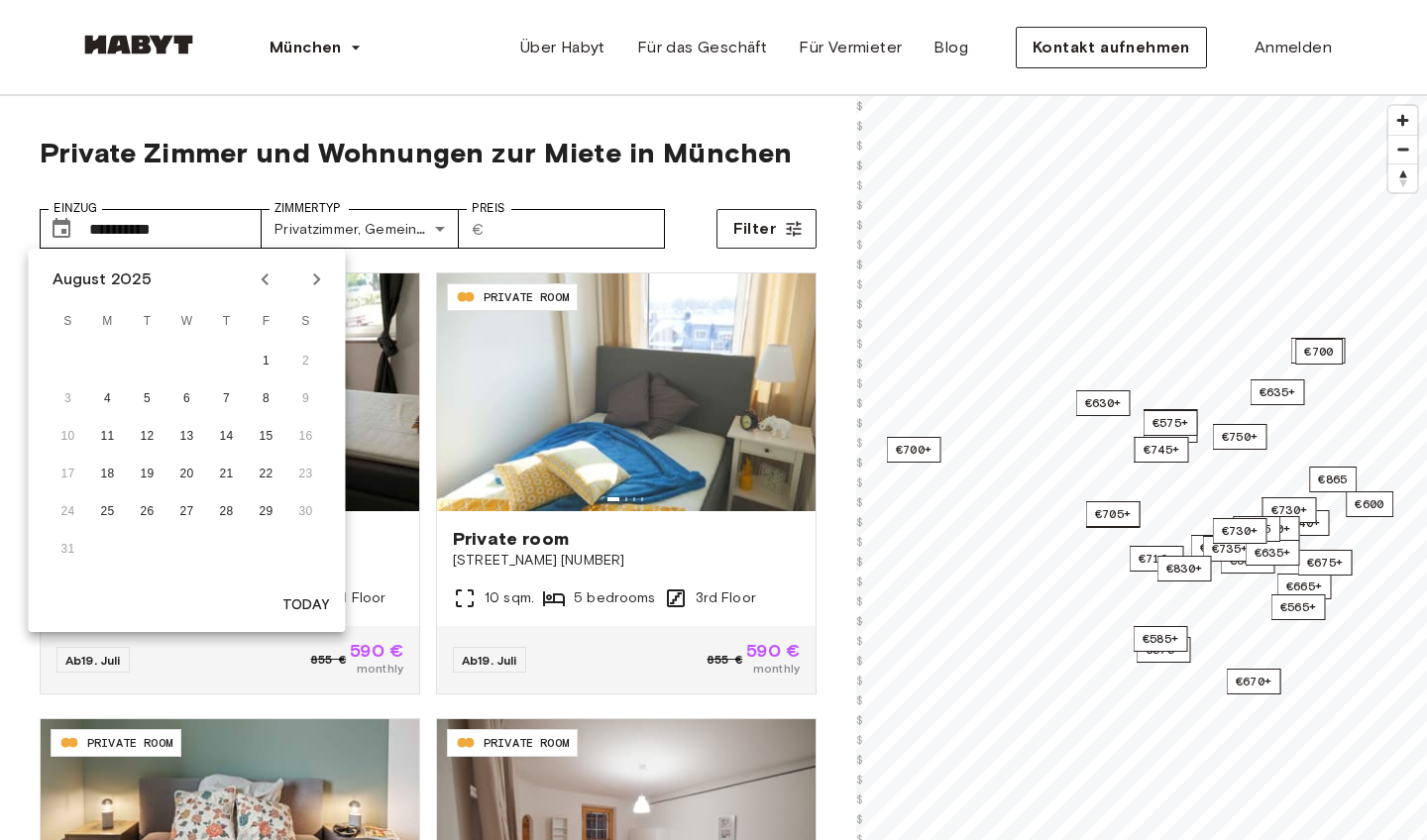 click 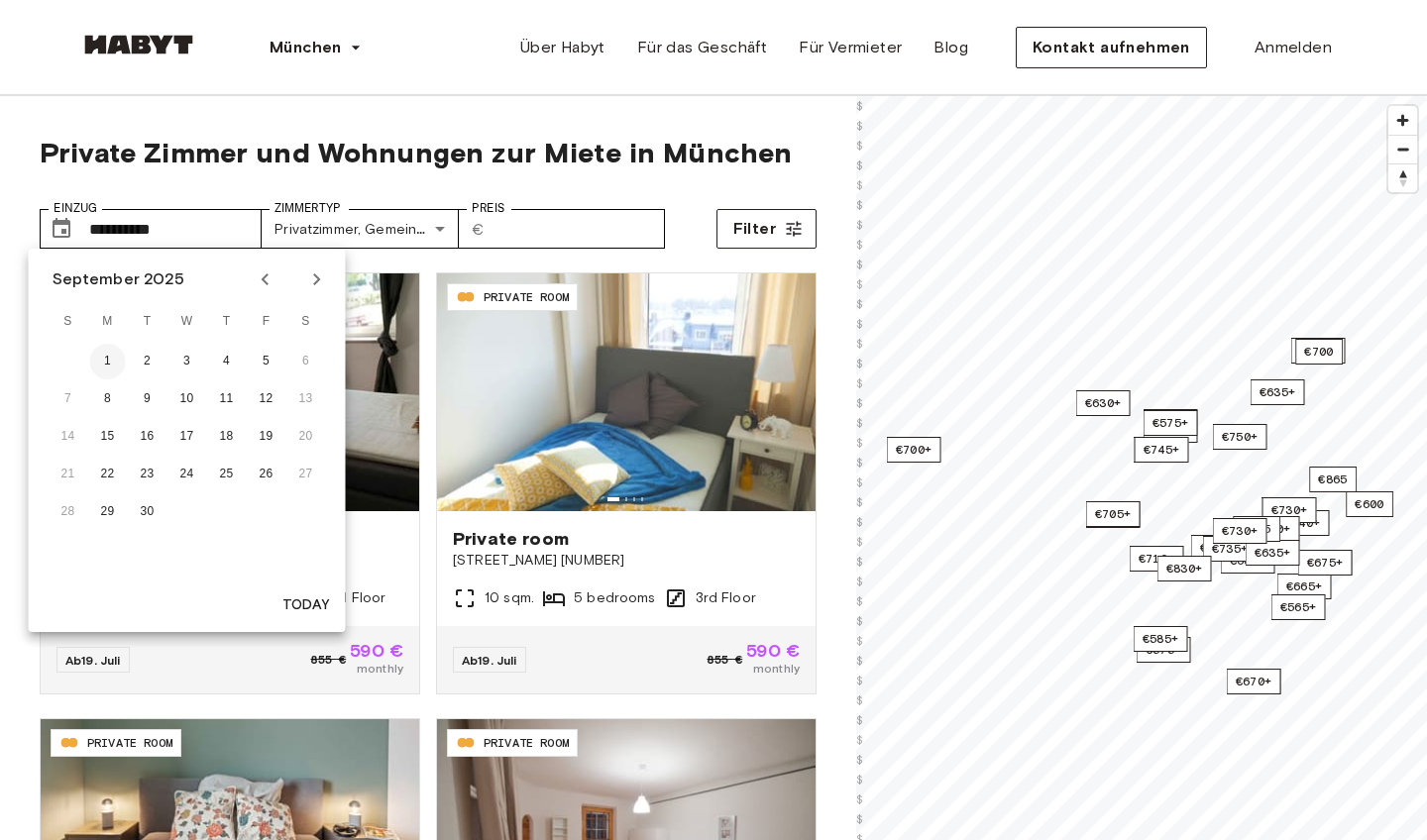 click on "1" at bounding box center (108, 362) 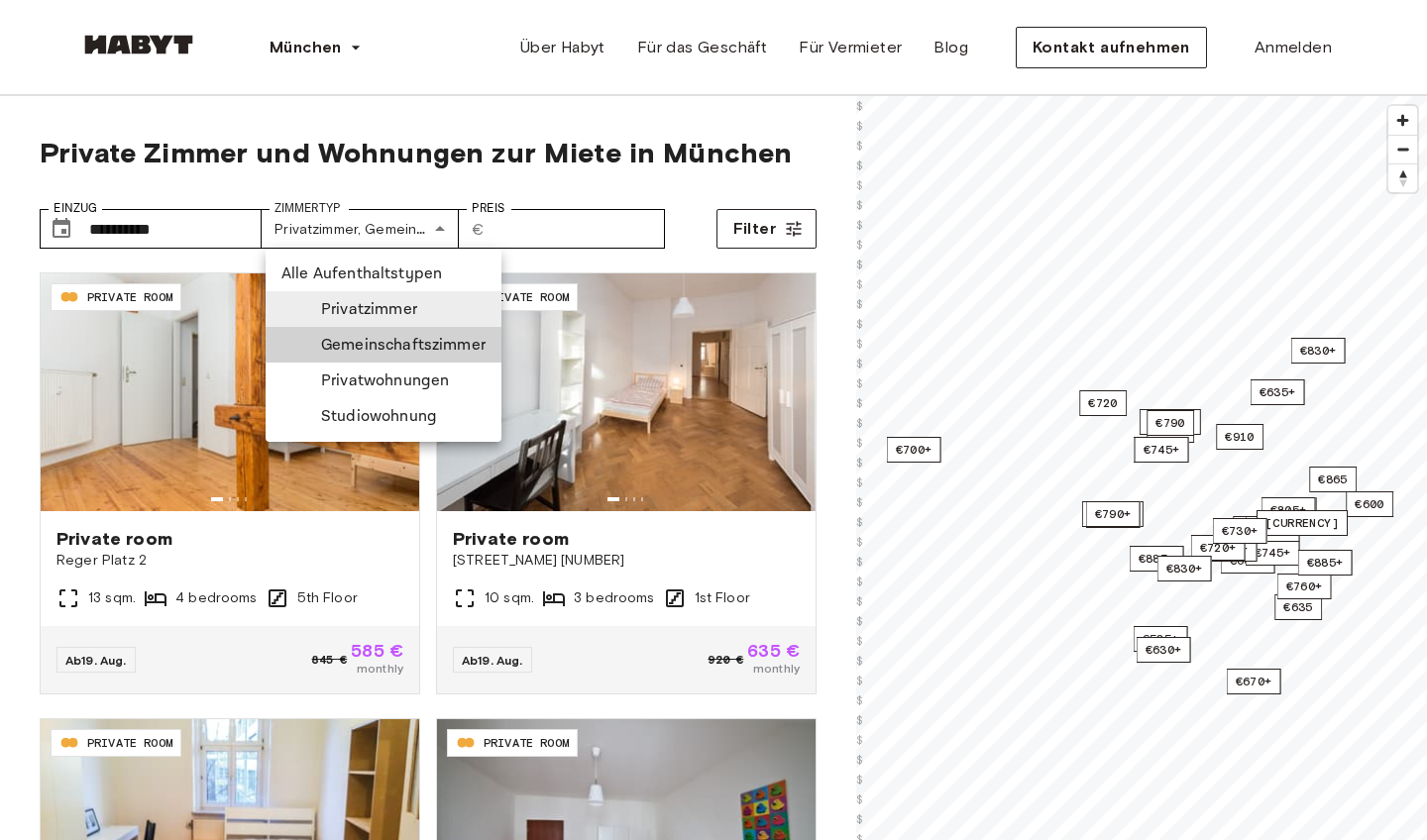 click on "**********" at bounding box center [714, 2457] 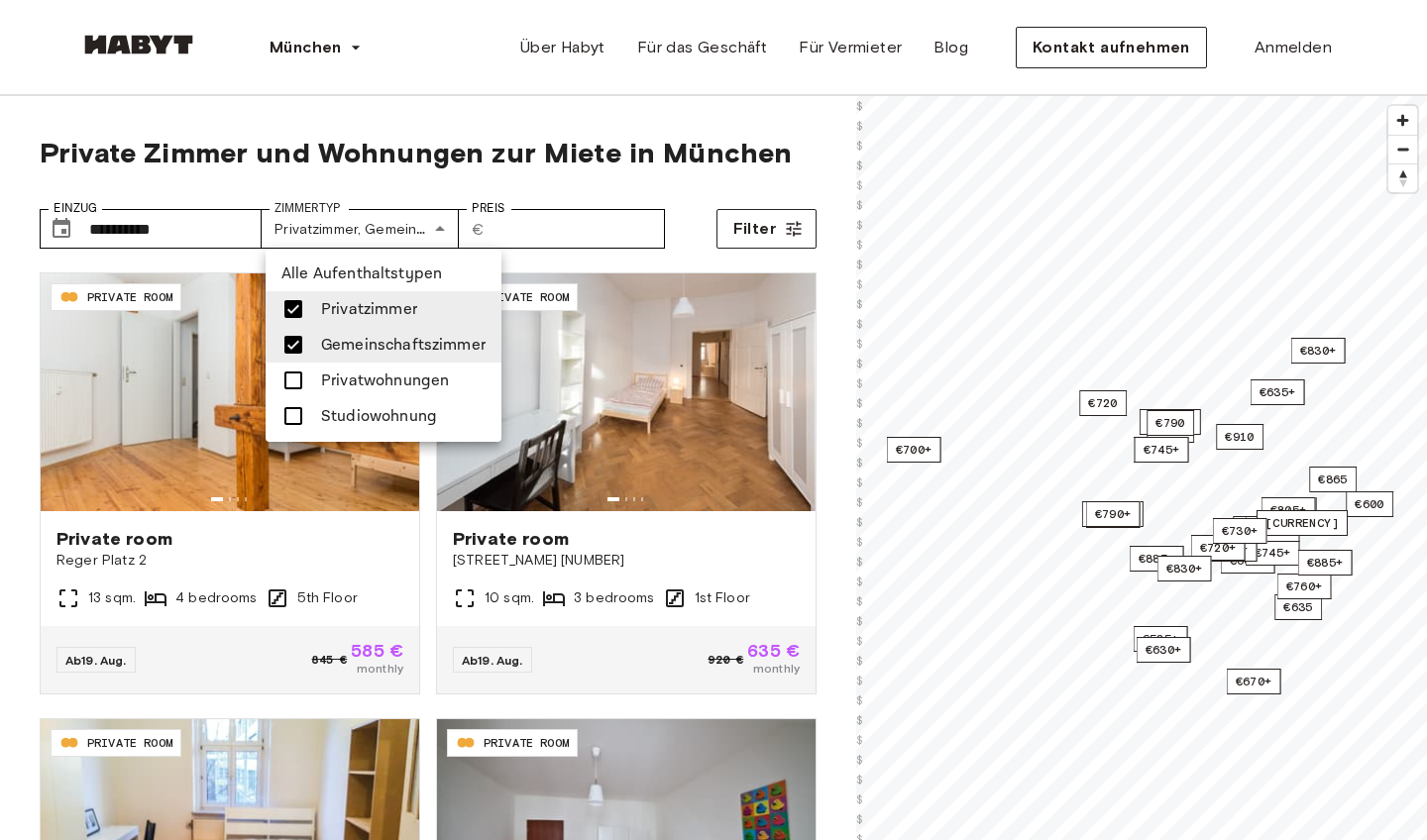 click at bounding box center (714, 420) 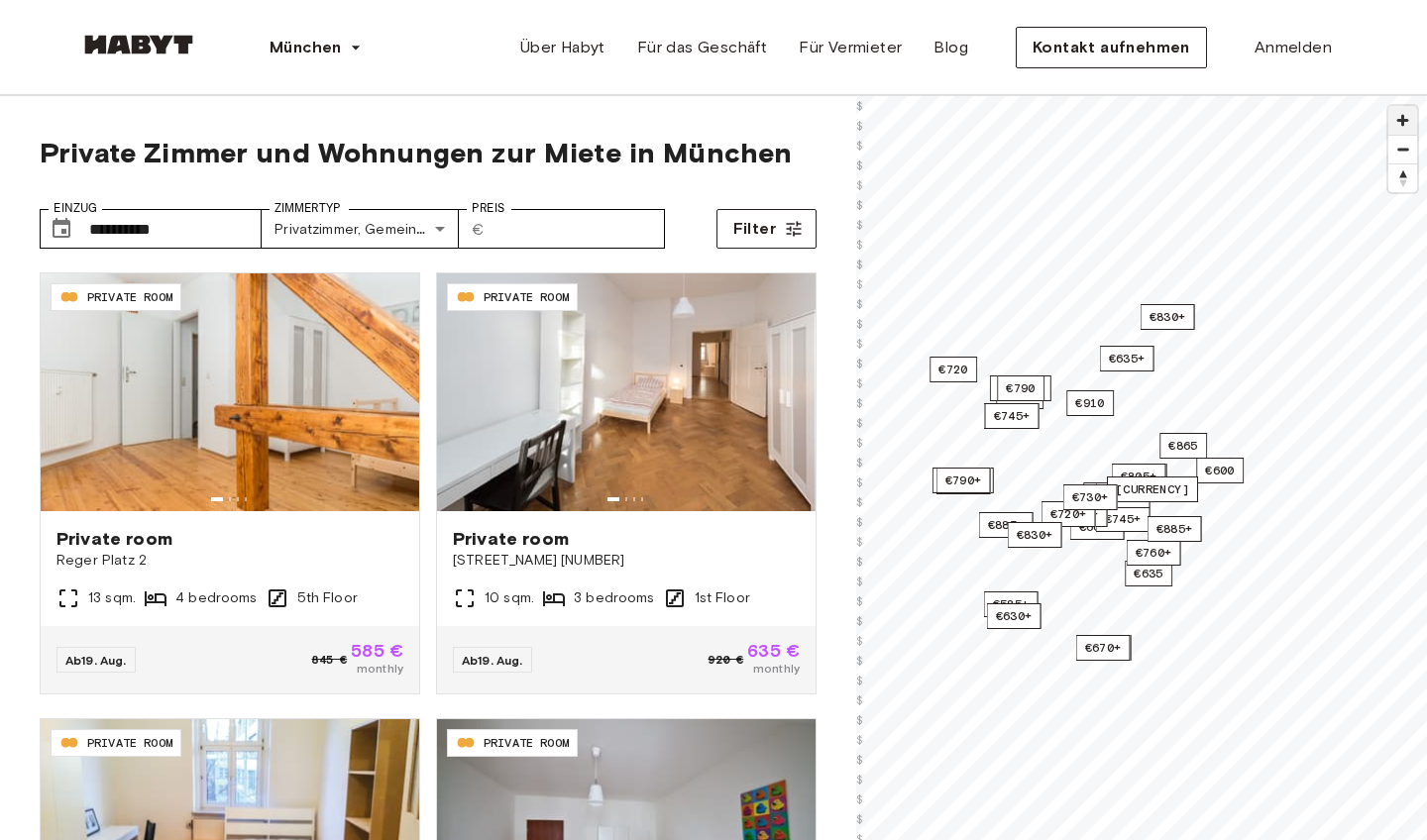 click at bounding box center [1402, 120] 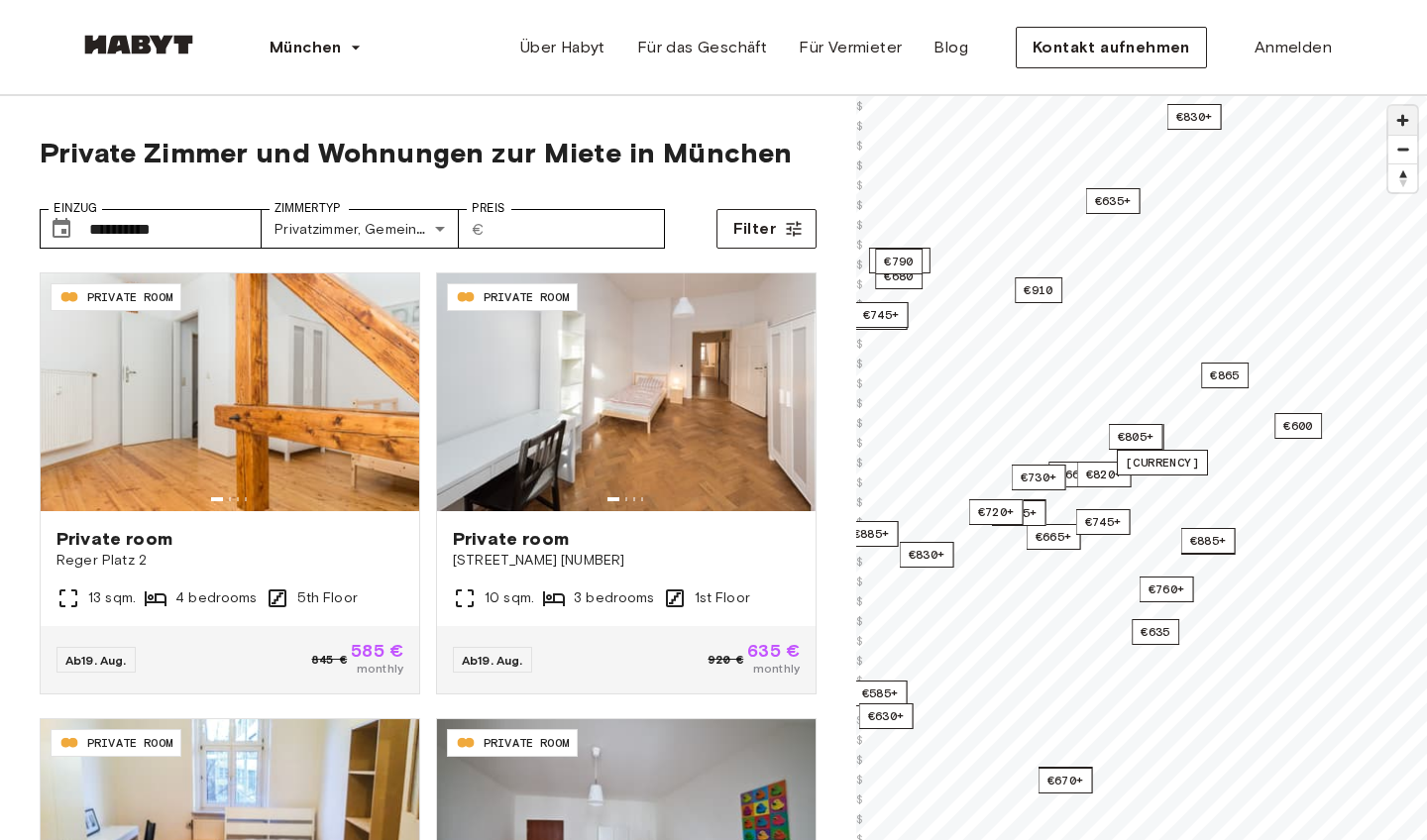 click at bounding box center (1402, 120) 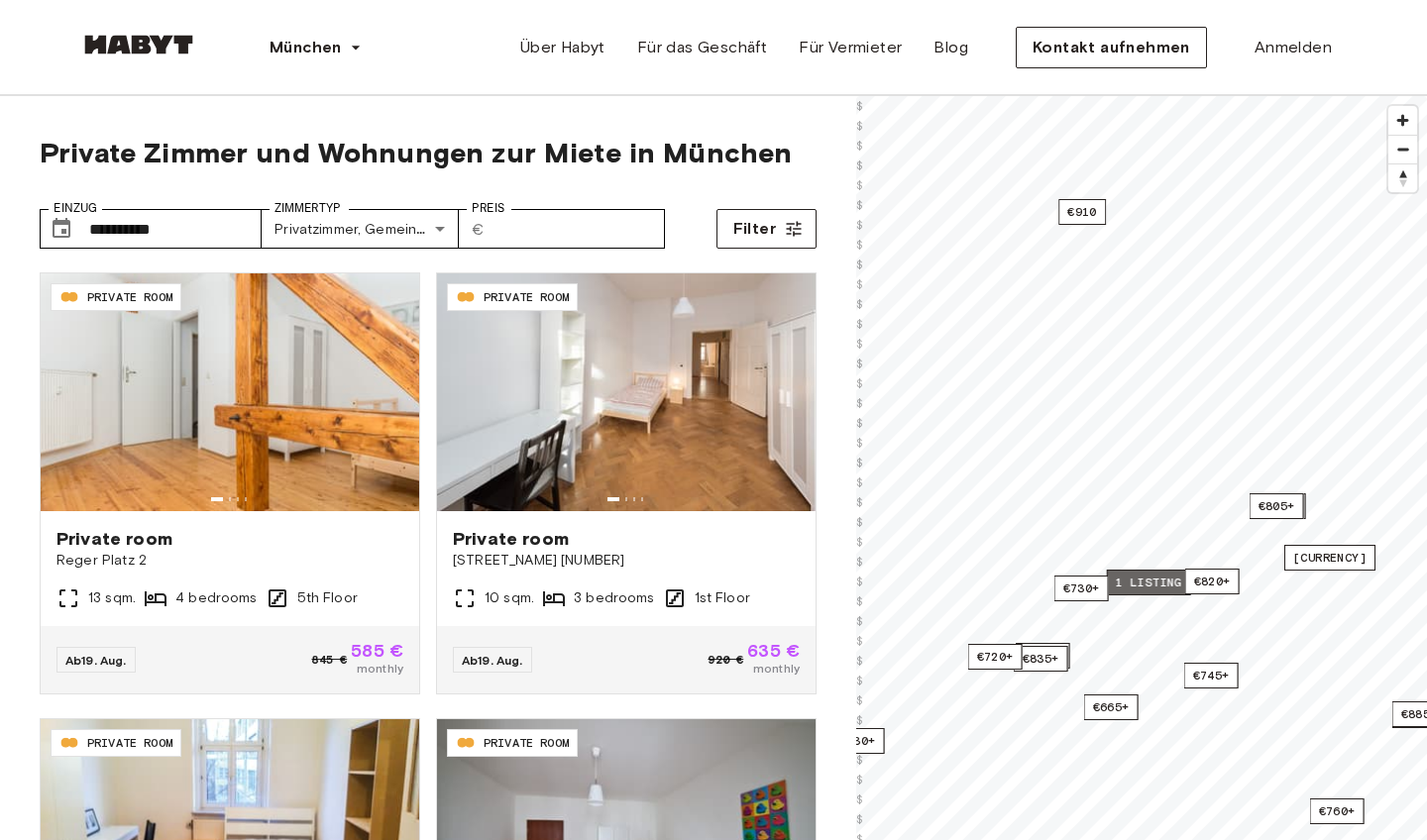 click on "1 listing" at bounding box center [1149, 582] 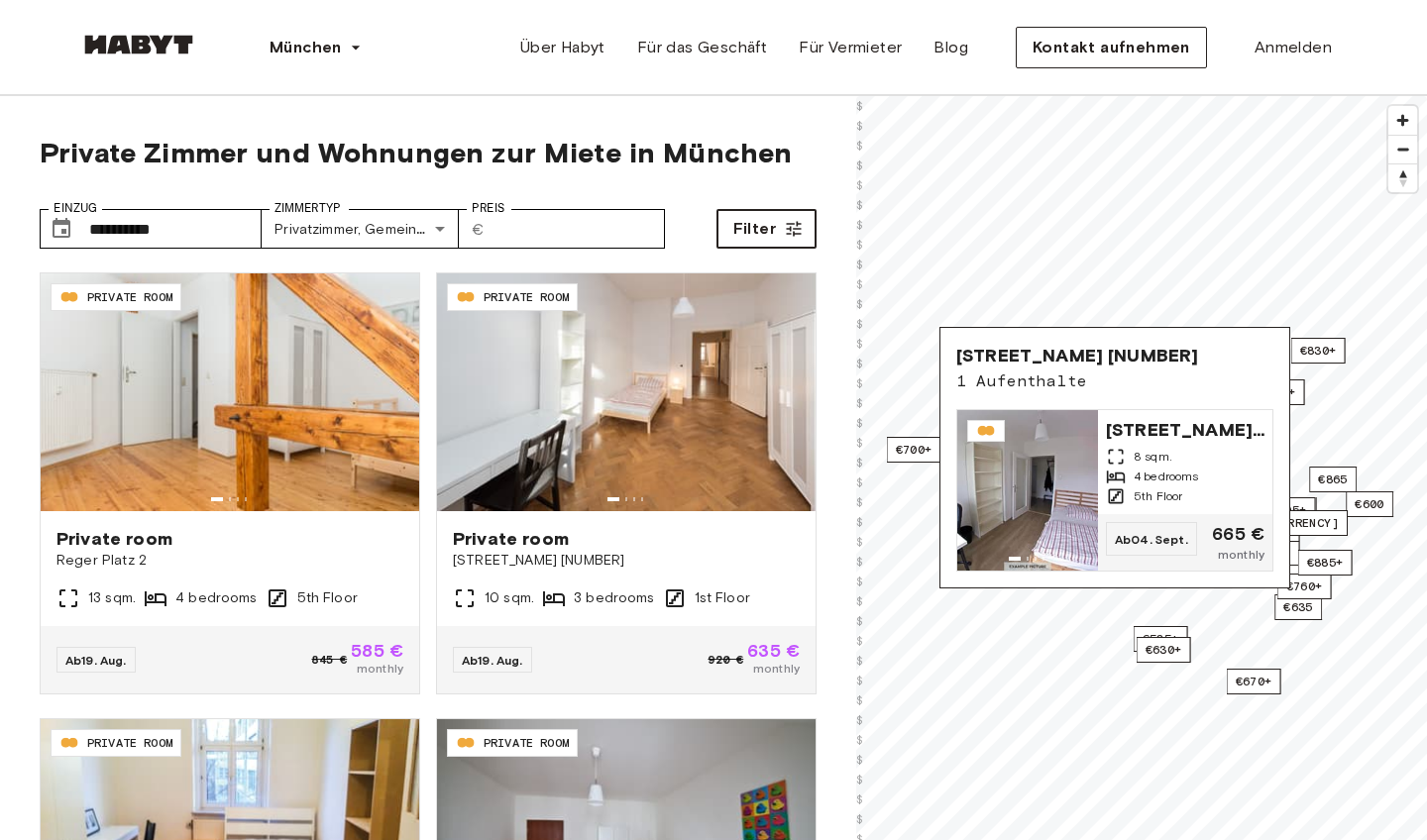 click on "Filter" at bounding box center (754, 229) 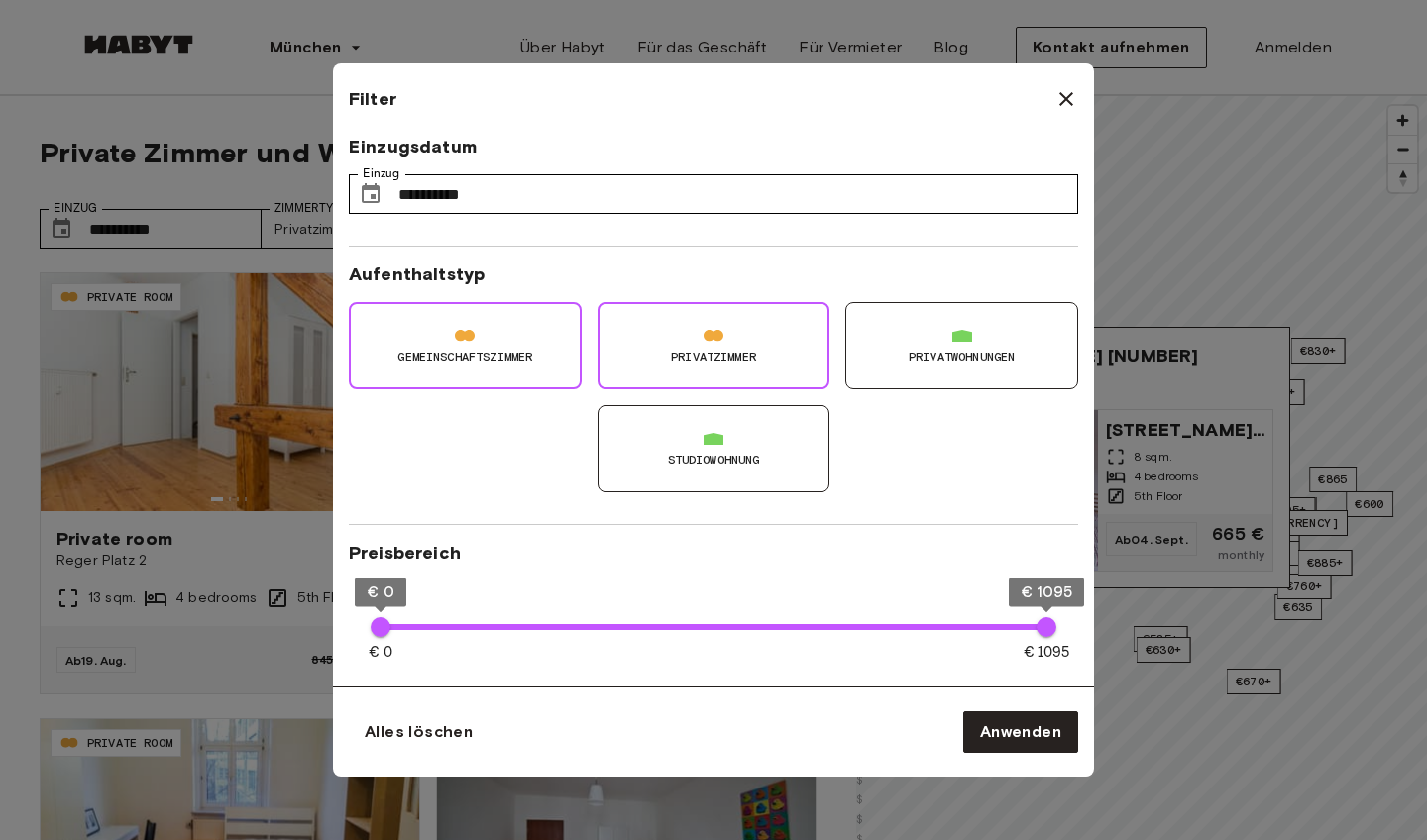 scroll, scrollTop: 0, scrollLeft: 0, axis: both 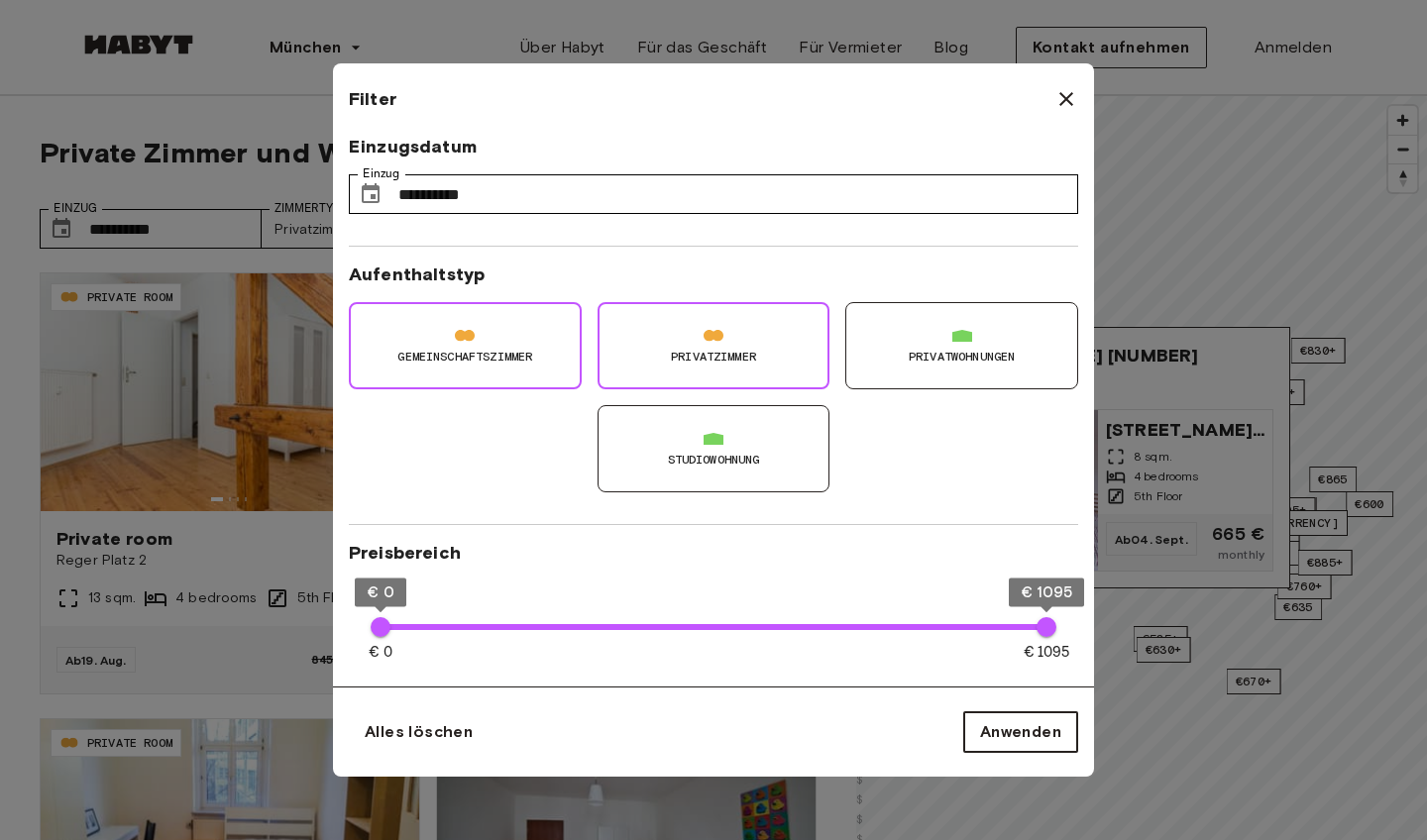 click on "Anwenden" at bounding box center (1021, 732) 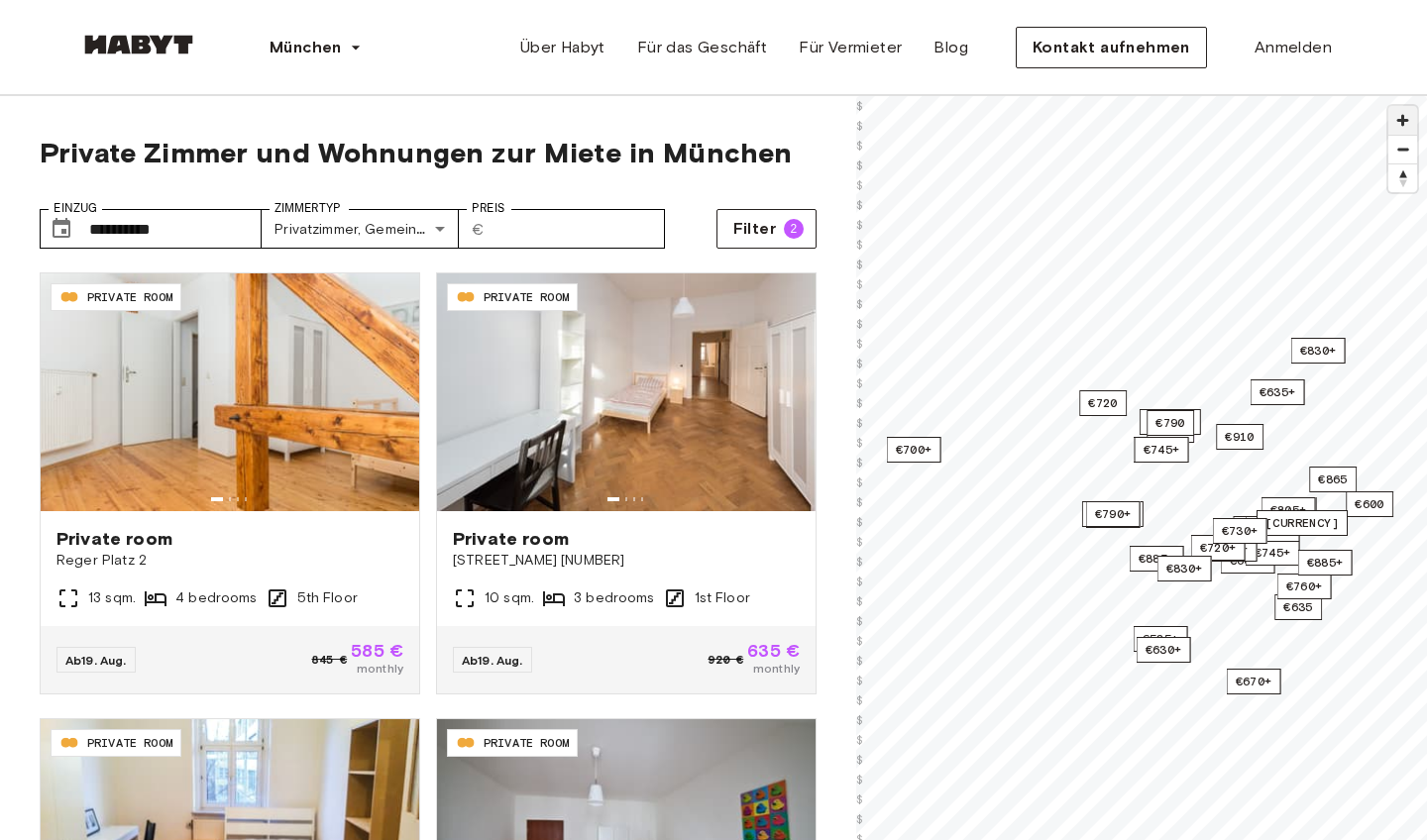 click at bounding box center (1402, 120) 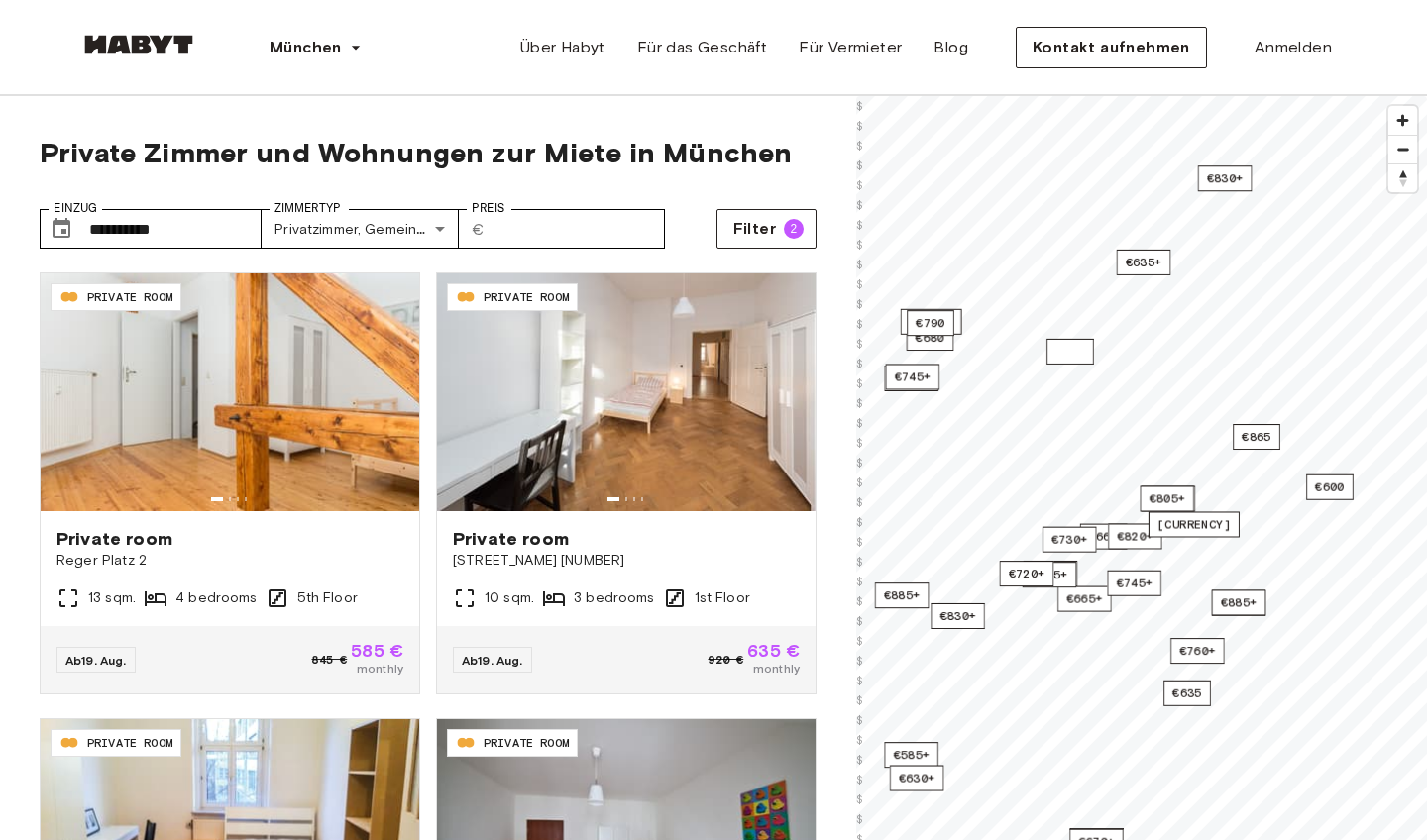 drag, startPoint x: 1331, startPoint y: 345, endPoint x: 1070, endPoint y: 337, distance: 261.12258 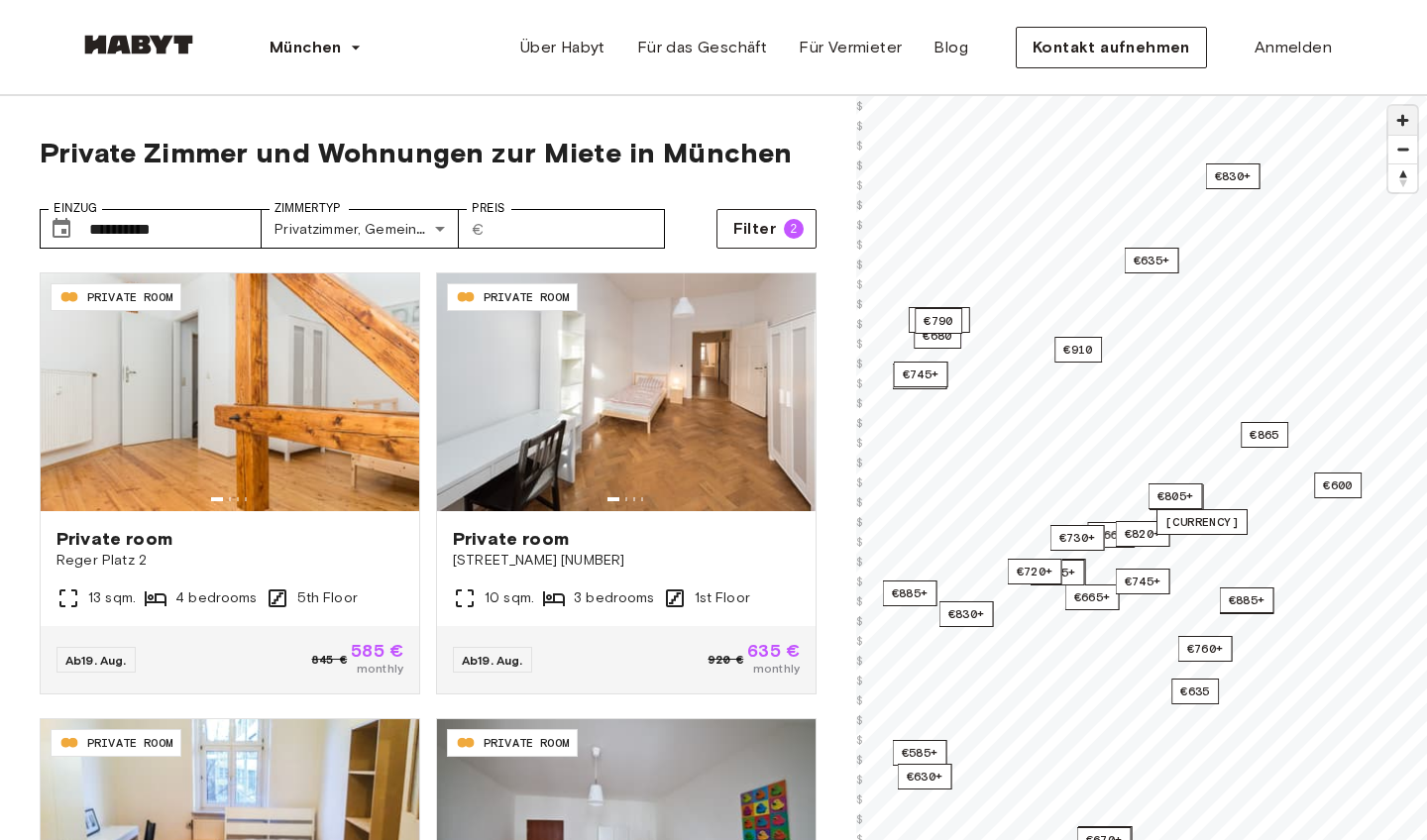 click at bounding box center [1402, 120] 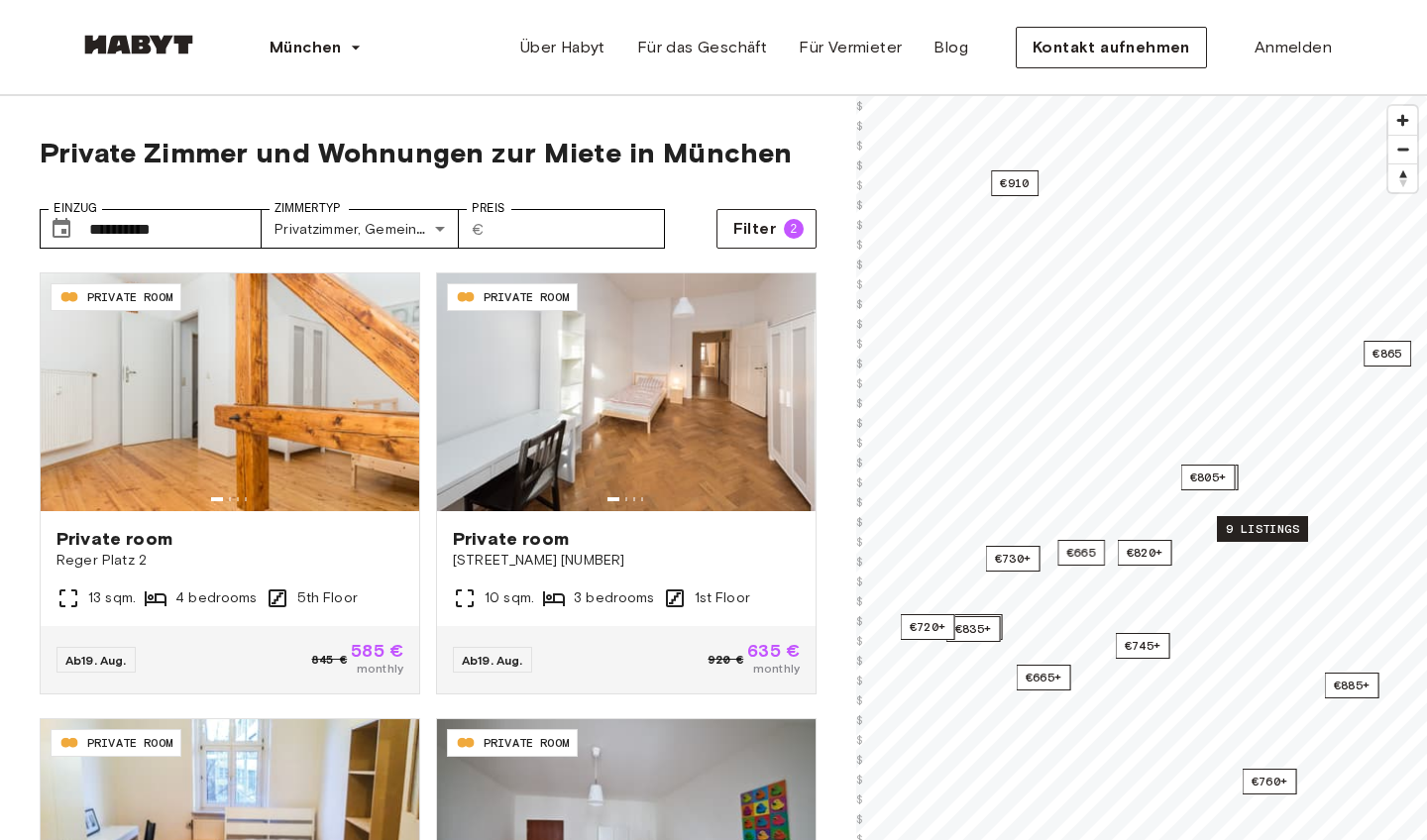 click on "9 listings" at bounding box center [1262, 529] 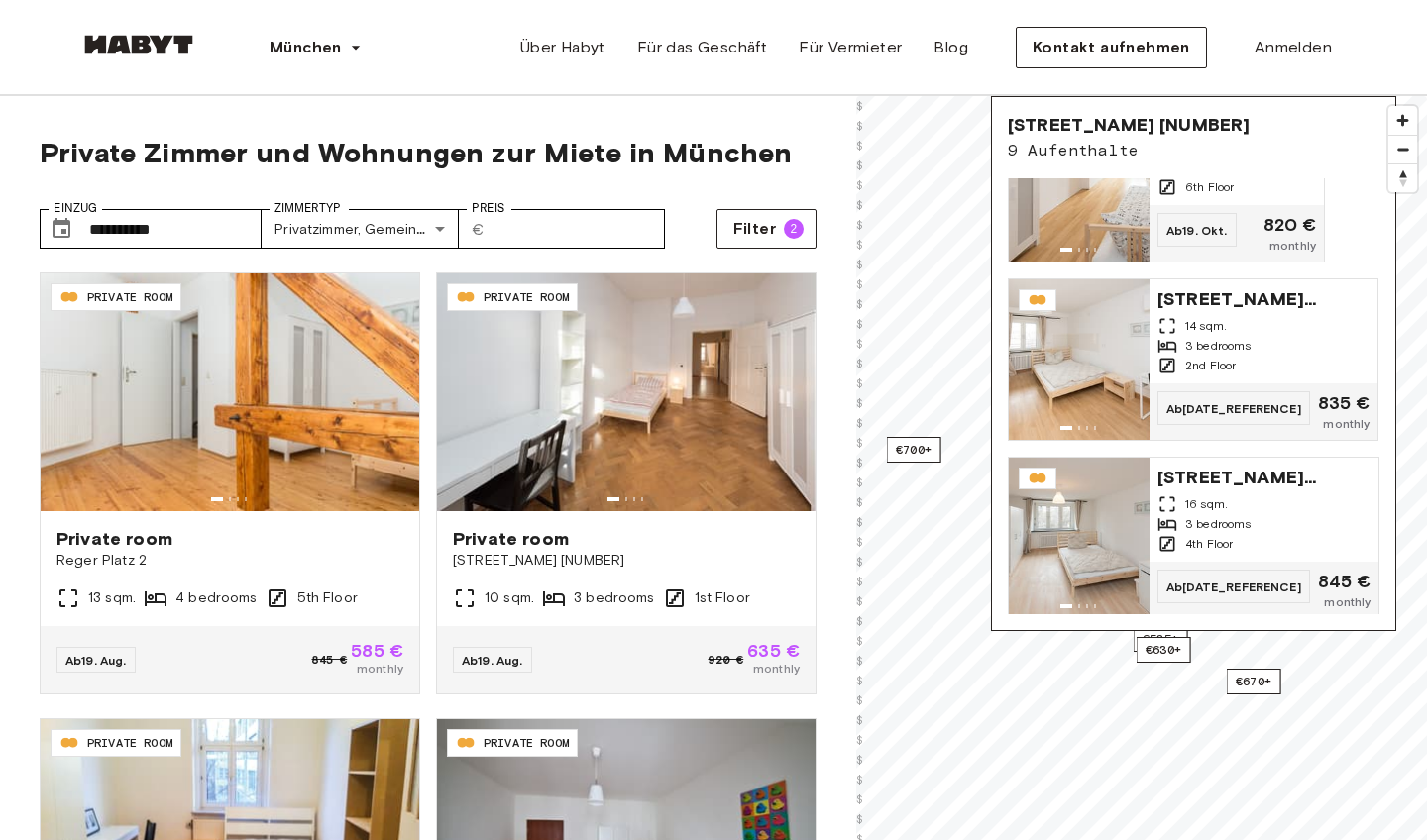 scroll, scrollTop: 1153, scrollLeft: 0, axis: vertical 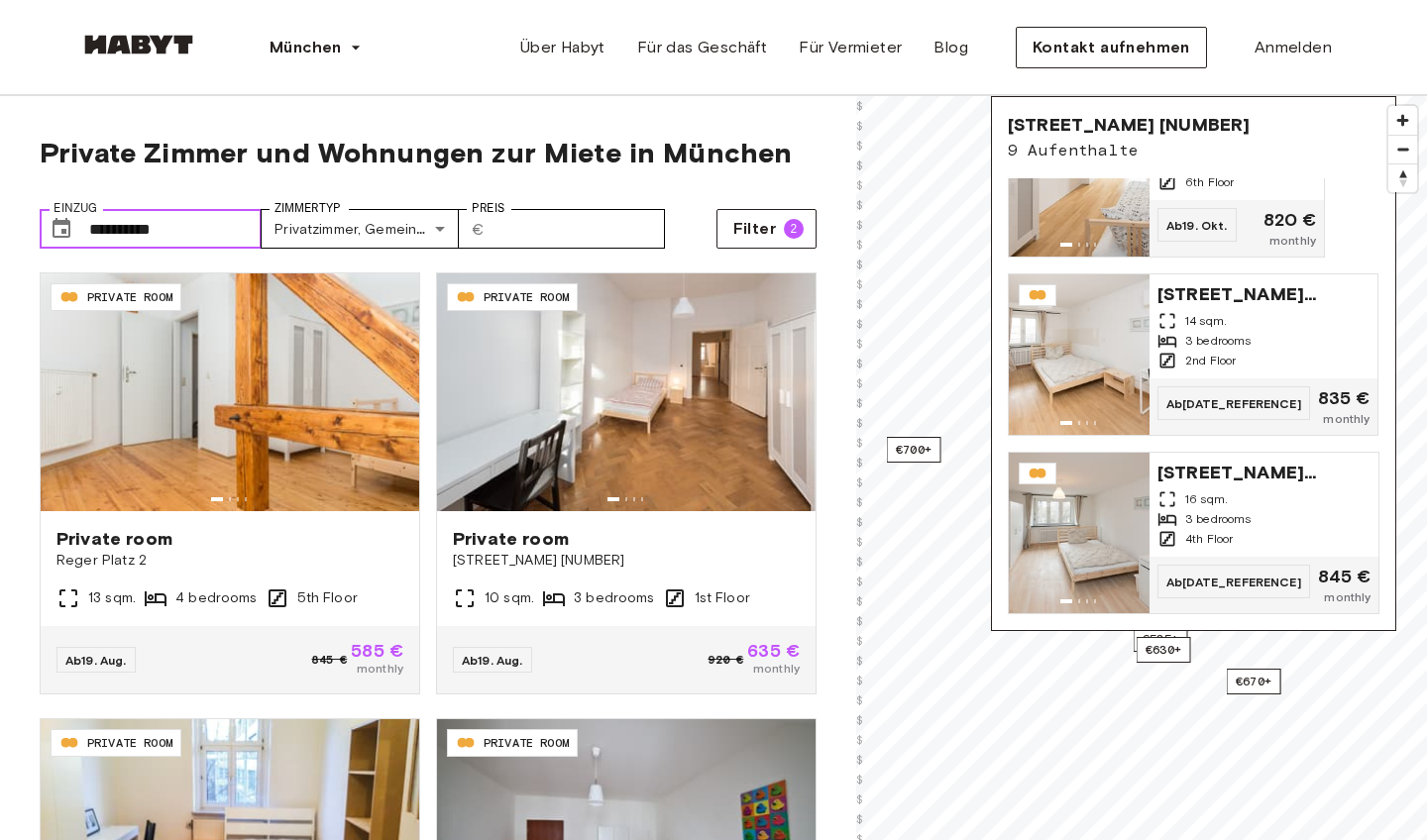 click on "**********" at bounding box center [175, 229] 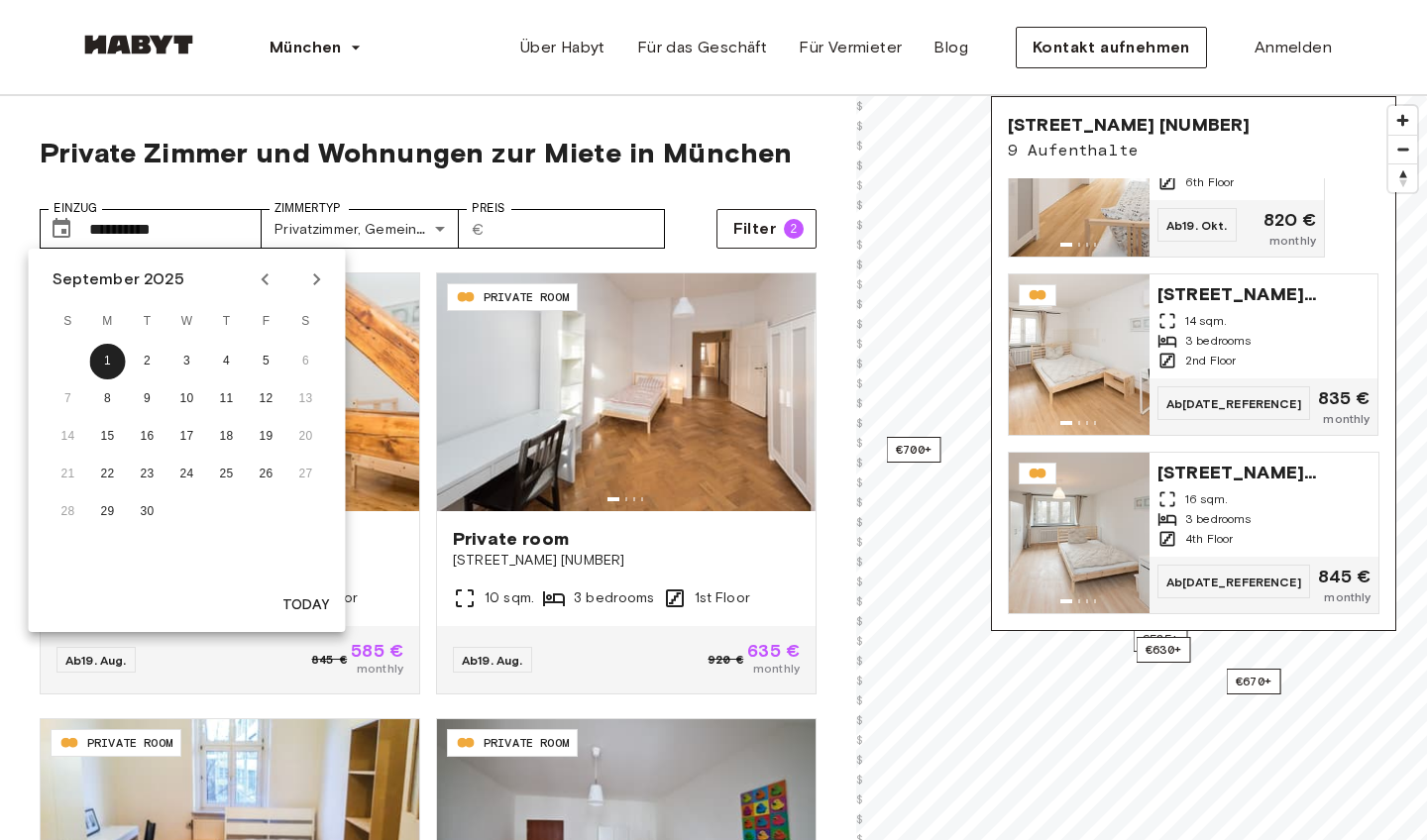 click 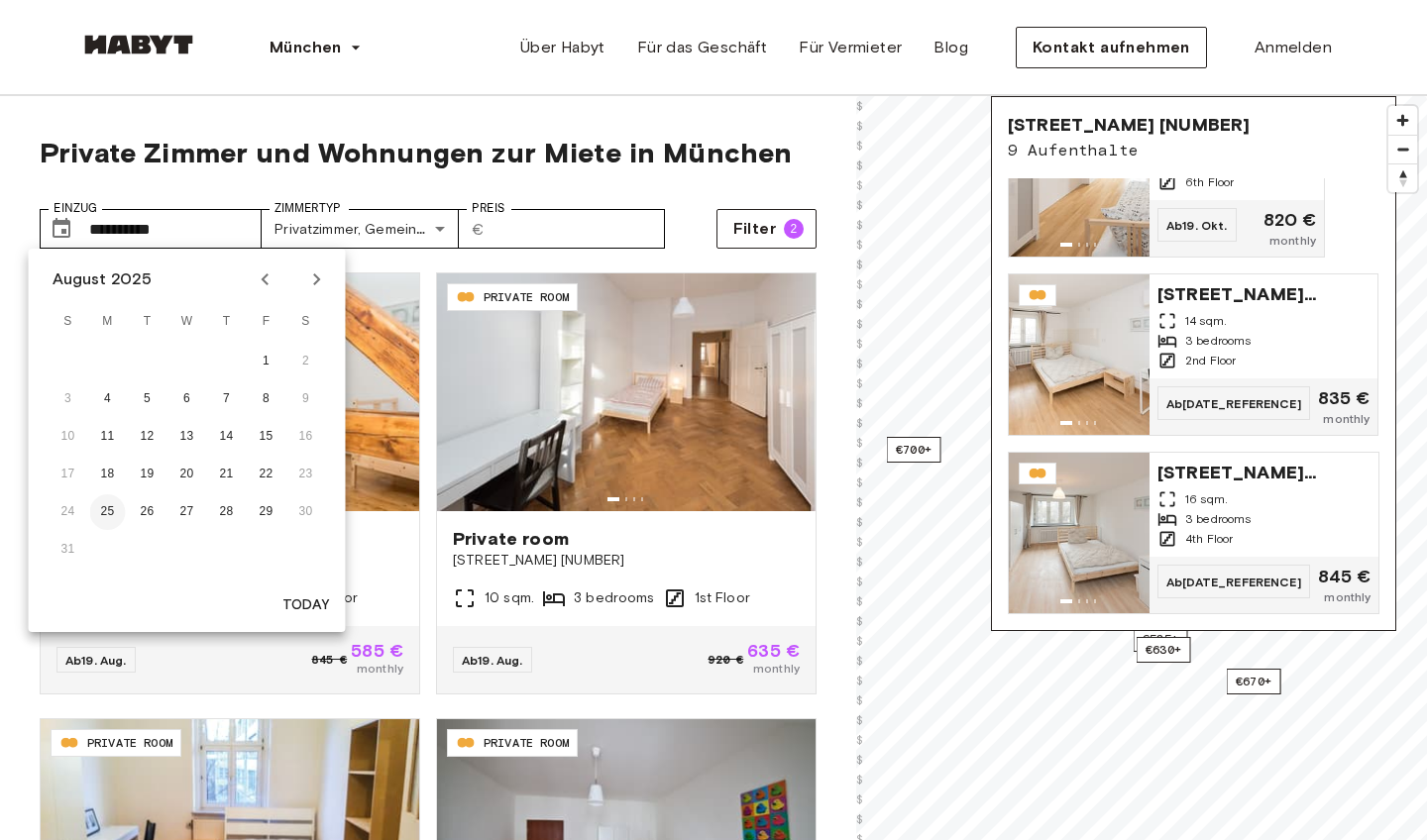 click on "25" at bounding box center (108, 512) 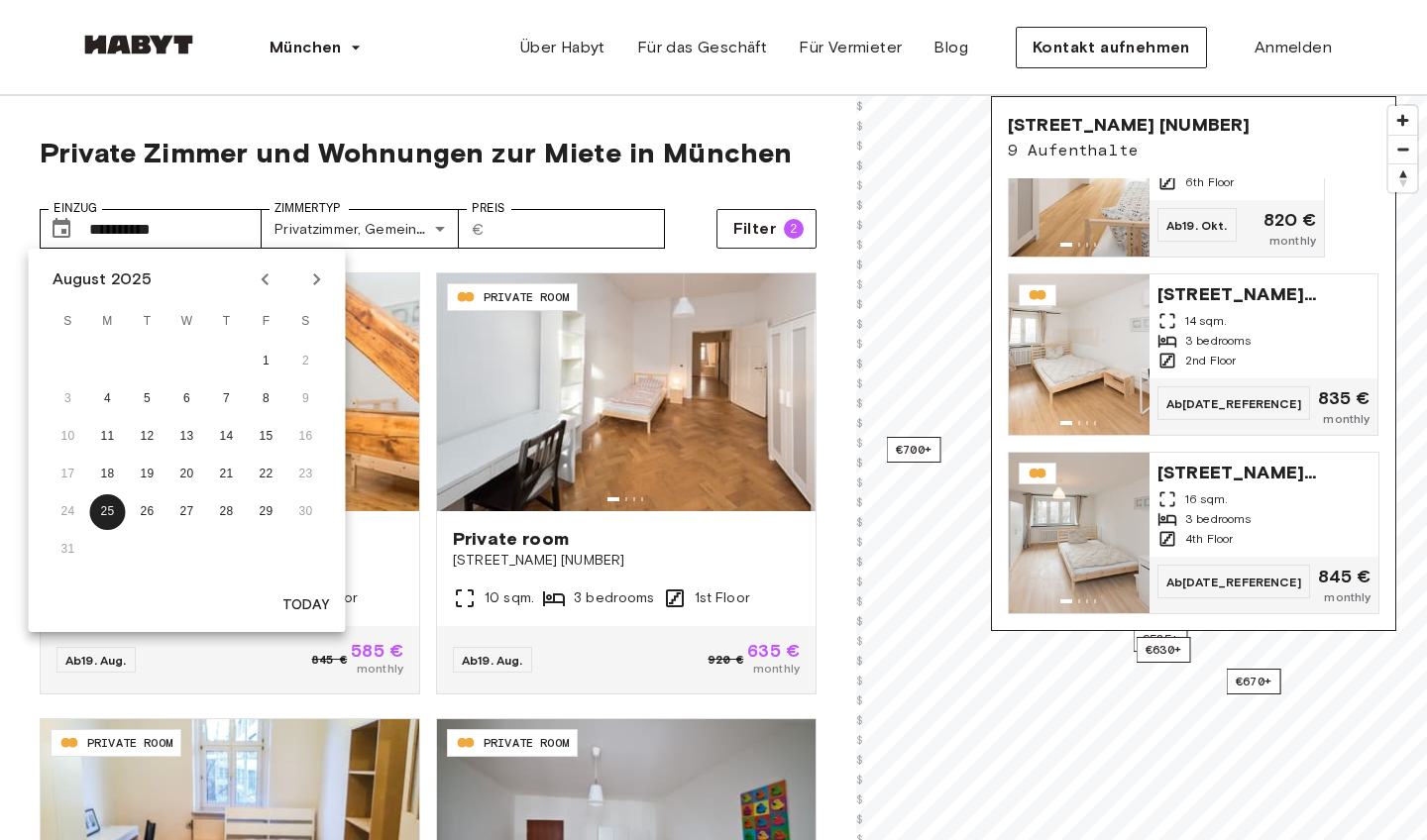 type on "**********" 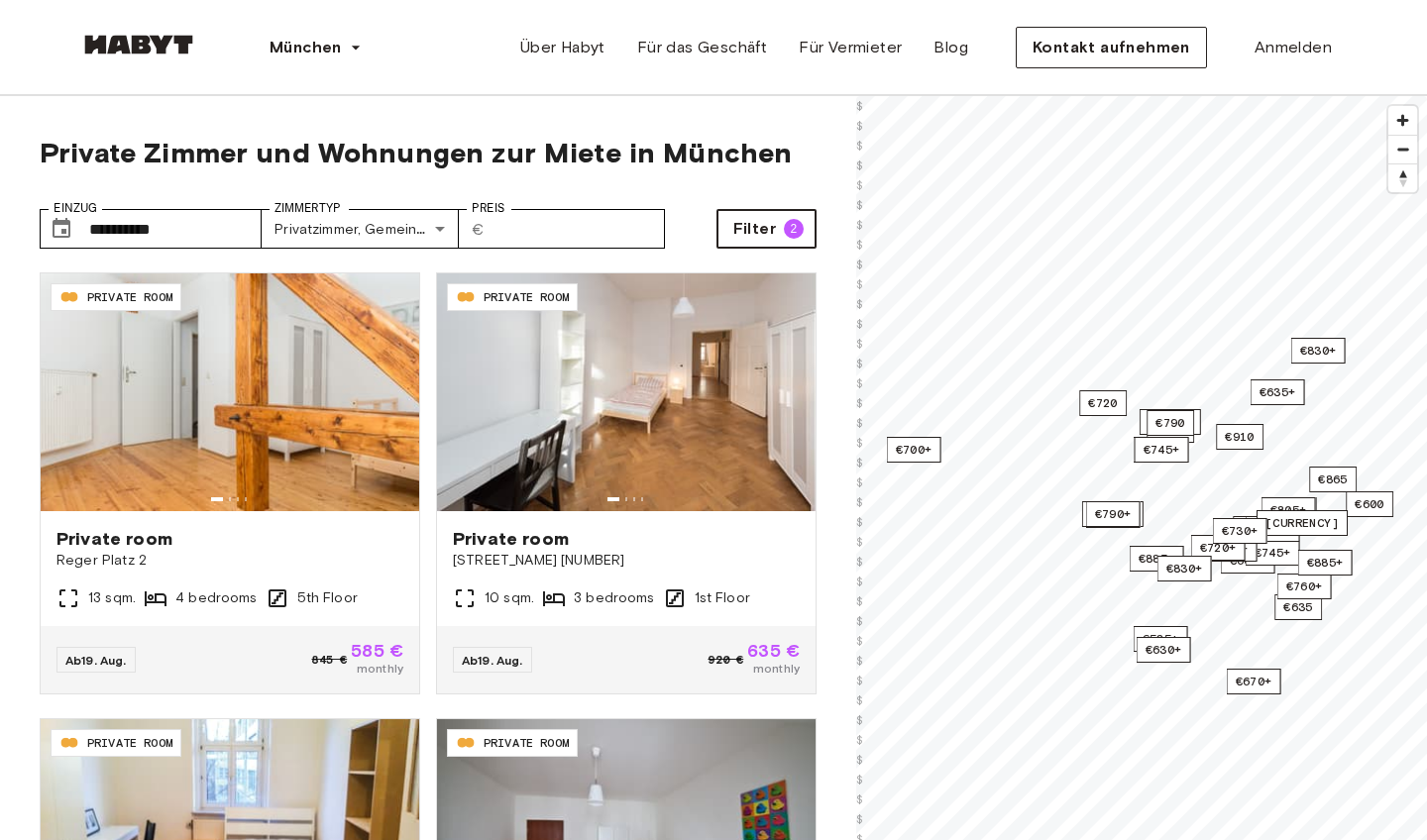 click on "Filter 2" at bounding box center (766, 229) 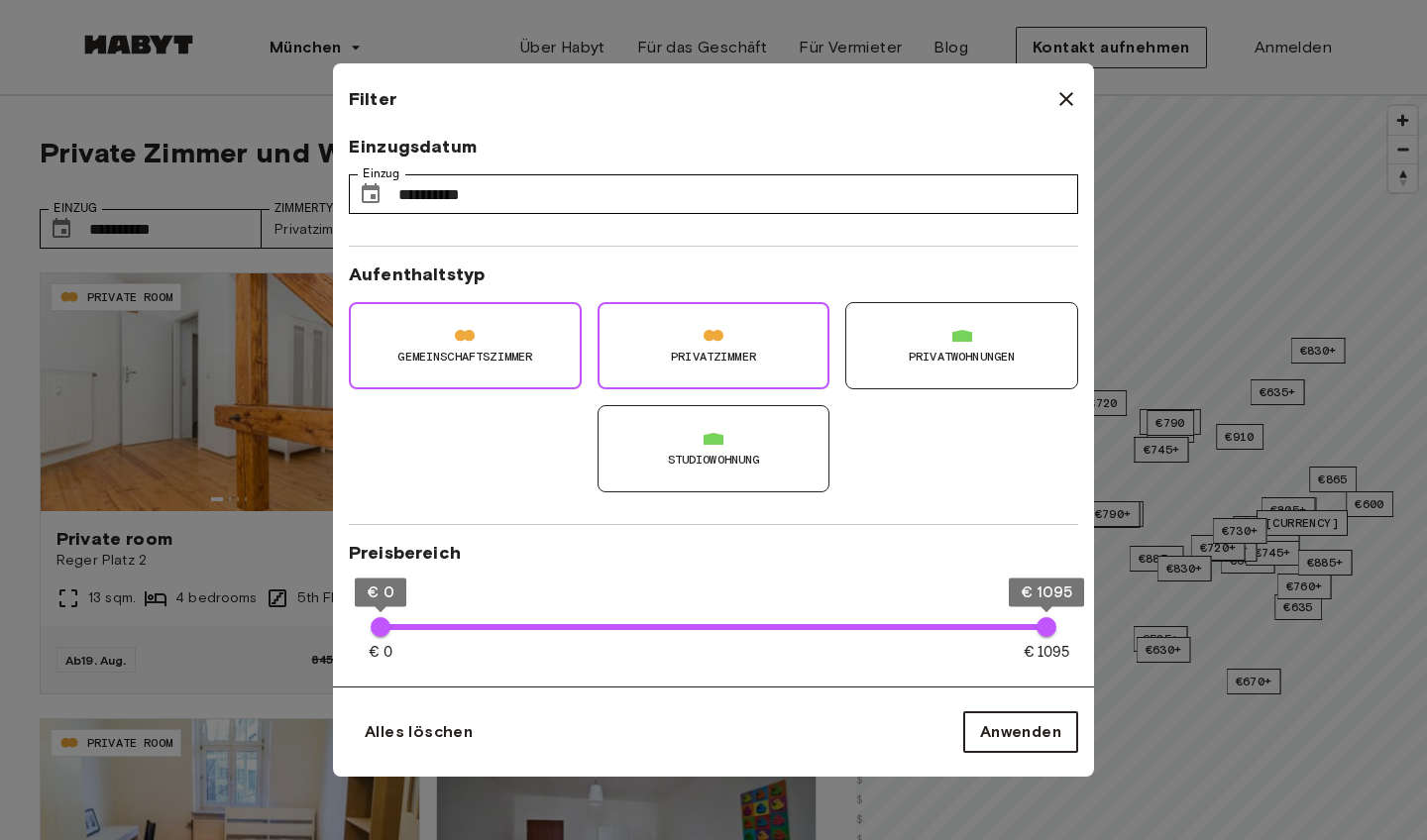 click on "Anwenden" at bounding box center [1021, 732] 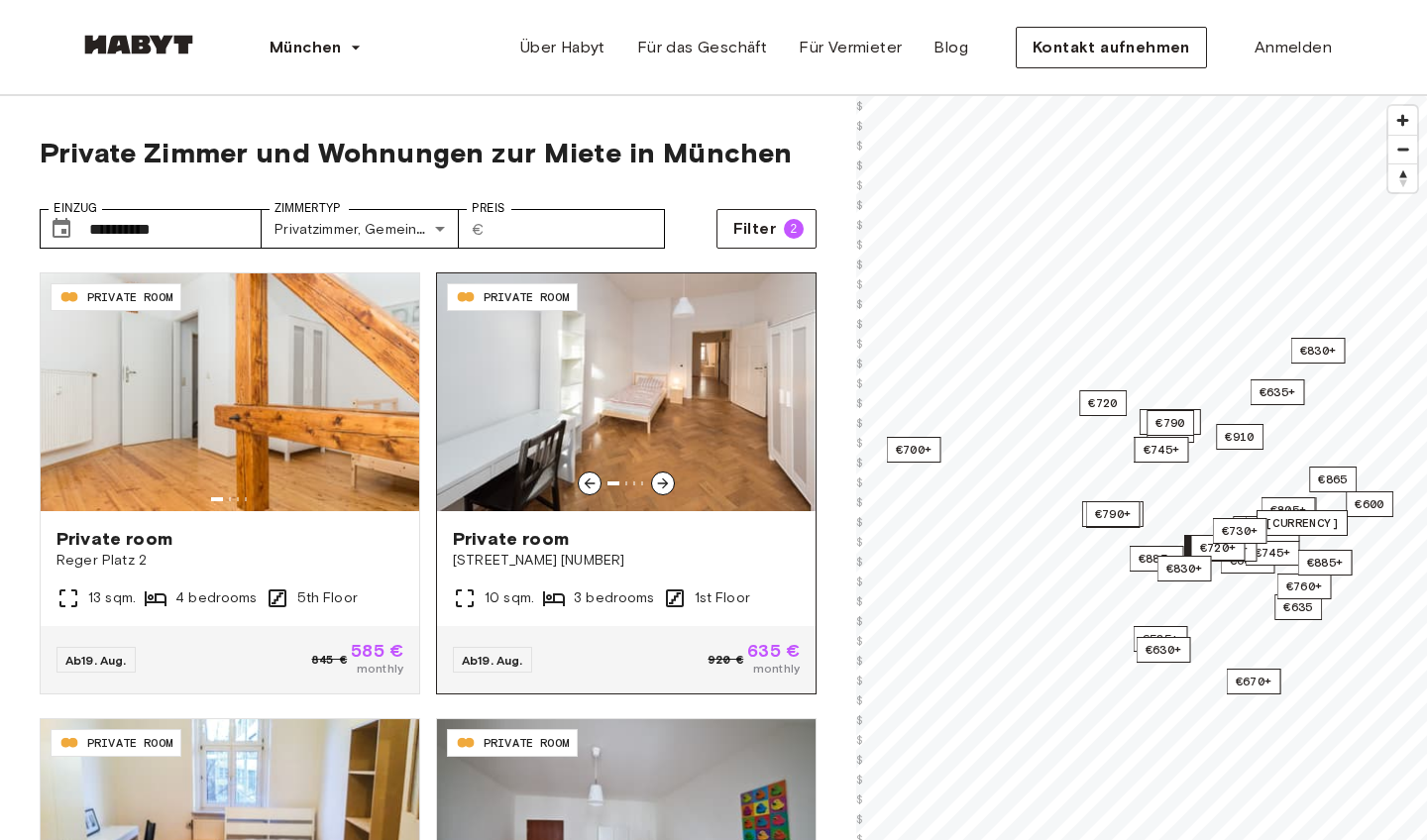 click at bounding box center [626, 392] 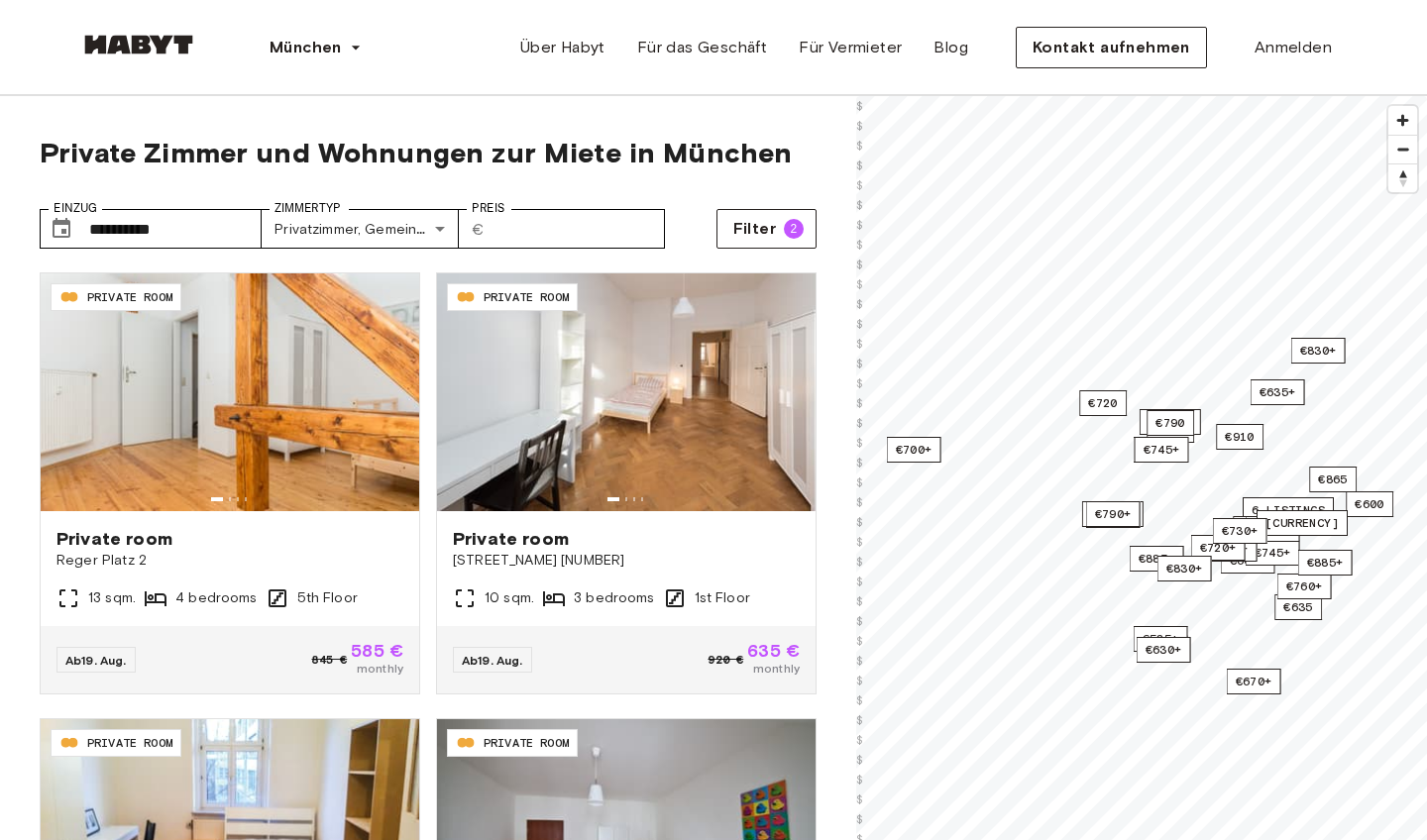 scroll, scrollTop: 1918, scrollLeft: 0, axis: vertical 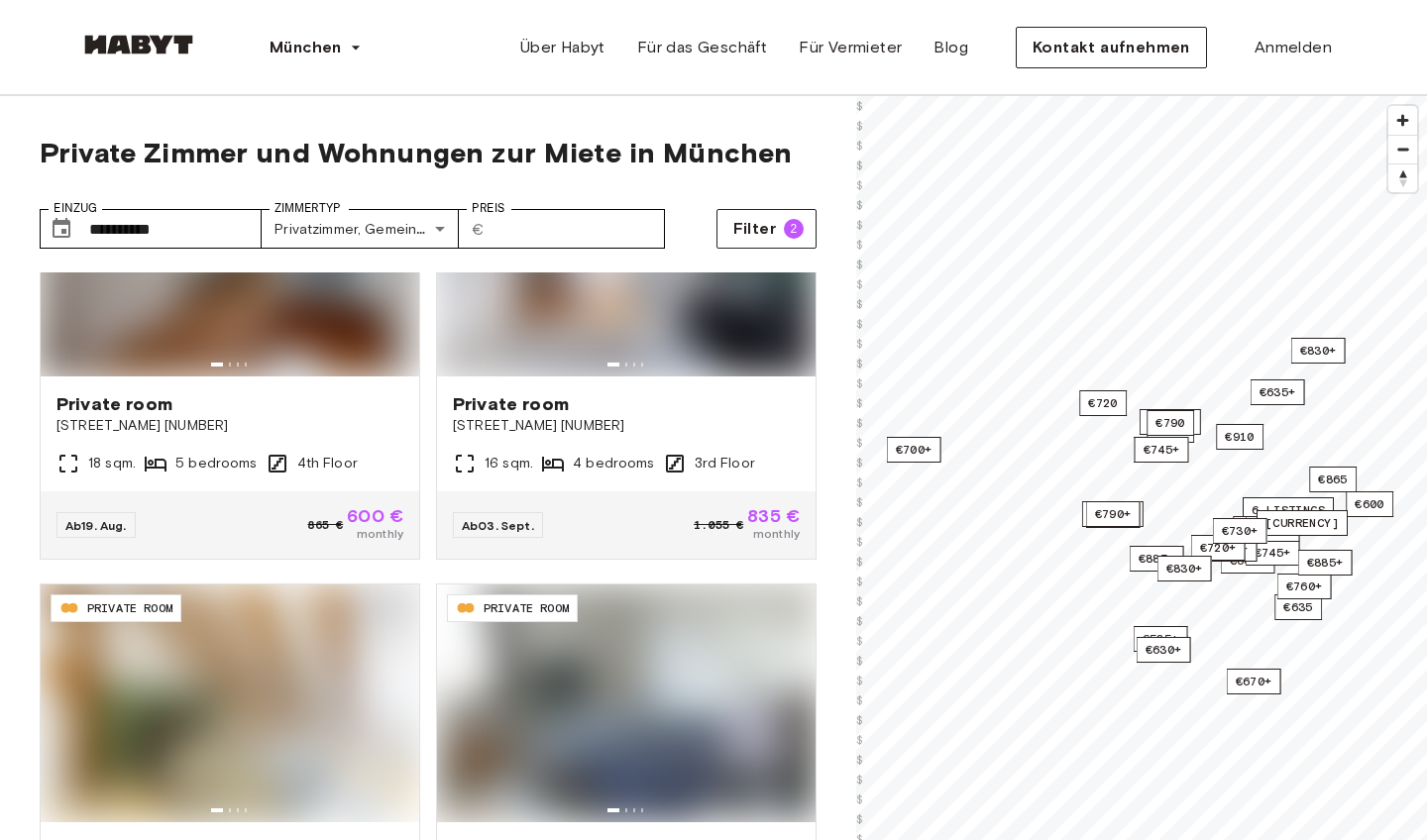 click at bounding box center (139, 45) 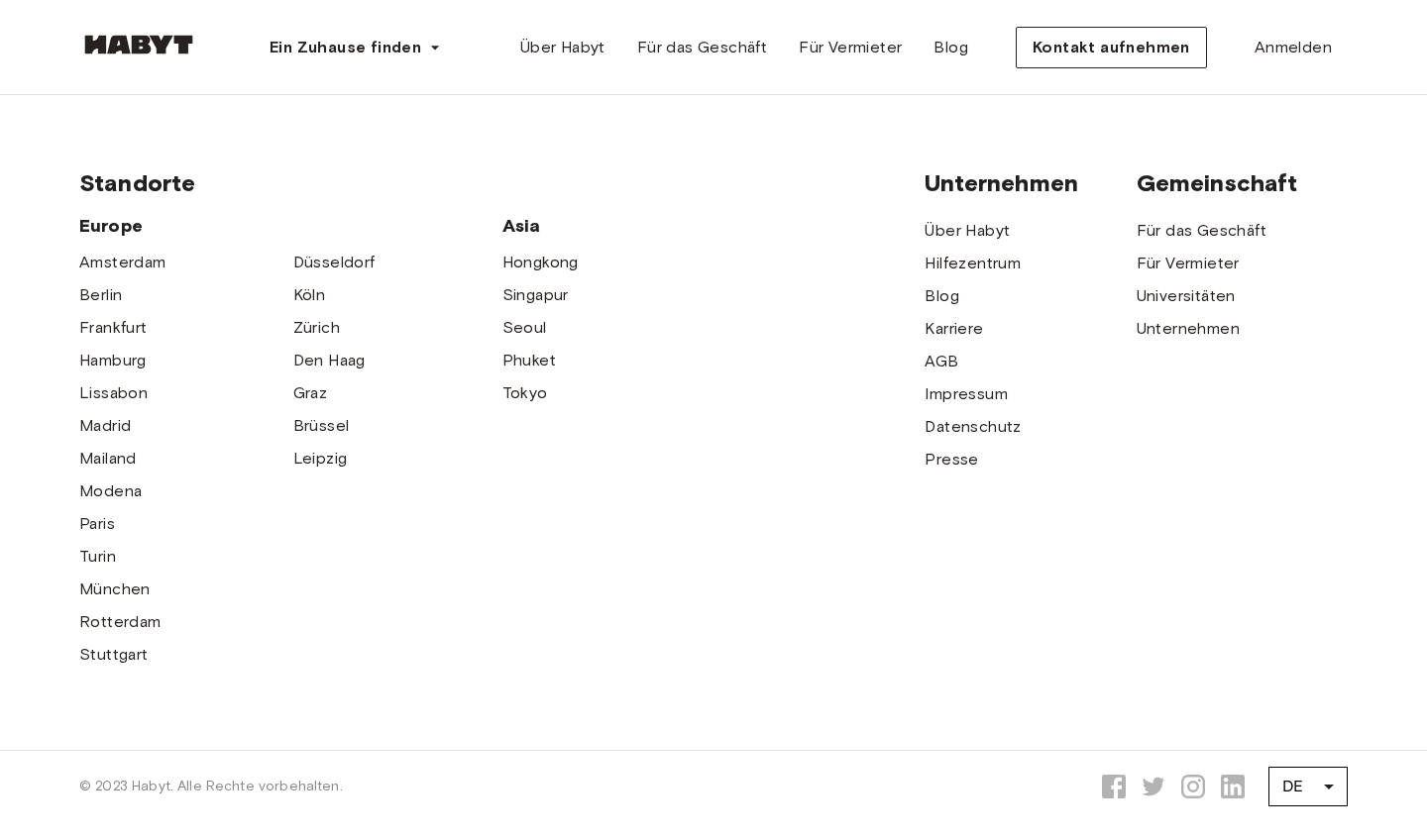 scroll, scrollTop: 5232, scrollLeft: 0, axis: vertical 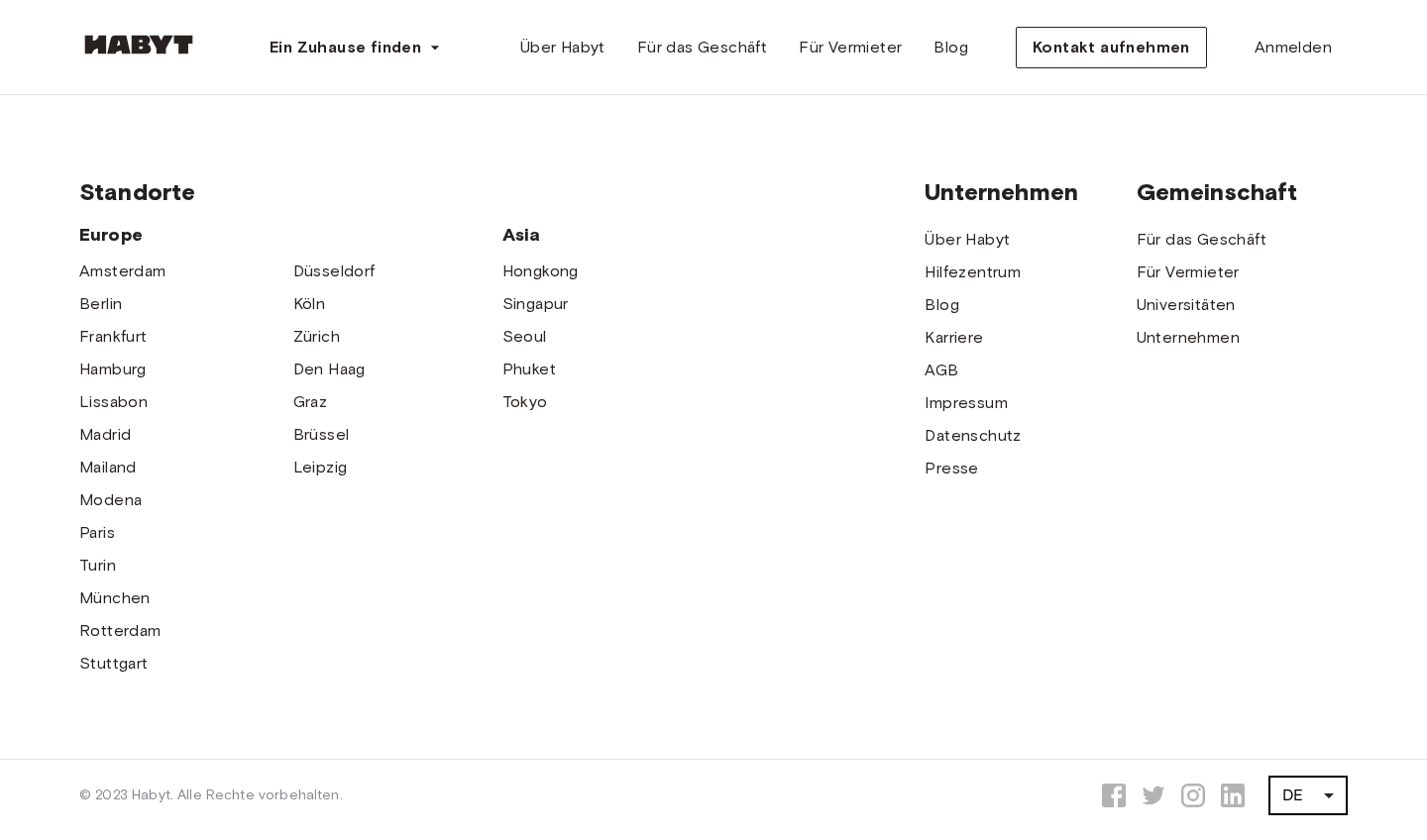 click on "Ein Zuhause finden Europe Amsterdam Berlin Frankfurt Hamburg Lissabon Madrid Mailand Modena Paris Turin München Rotterdam Stuttgart Düsseldorf Köln Zürich Den Haag Graz Brüssel Leipzig Asia Hongkong Singapur Seoul Phuket Tokyo Über Habyt Für das Geschäft Für Vermieter Blog Kontakt aufnehmen Anmelden Leipzig ​ ​ Wählen Sie zwischen gemeinschaftlichem oder privatem Wohnen an unseren weltweiten Standorten. Bringen Sie Ihr Gepäck, wir kümmern uns um den Rest. Entsperren Sie Ihren nächsten Umzug. DE-01-490-202-001 Berlin STUDIO Studio Lisa-Fittko-Straße 7 41.65 sqm. 1 bedrooms 2nd Floor Ab  04. Aug. 1.440 € 990 € monthly DE-02-025-001-04HF München PRIVATE ROOM Private room Wittelsbacherstraße 5 9.9 sqm. 4 bedrooms 1st Floor Ab  04. Nov. 920 € 830 € monthly SG-01-001-001-03 Singapur PRIVATE ROOM Private room 16 Hamilton Road 13 sqm. 4 bedrooms 2nd Floor Ab  21. Jan. 1.817 SGD monthly DE-04-037-026-03Q Frankfurt PRIVATE ROOM Private room Gref-Völsing-Straße 15 10.68 sqm. 4 bedrooms" at bounding box center (714, -2104) 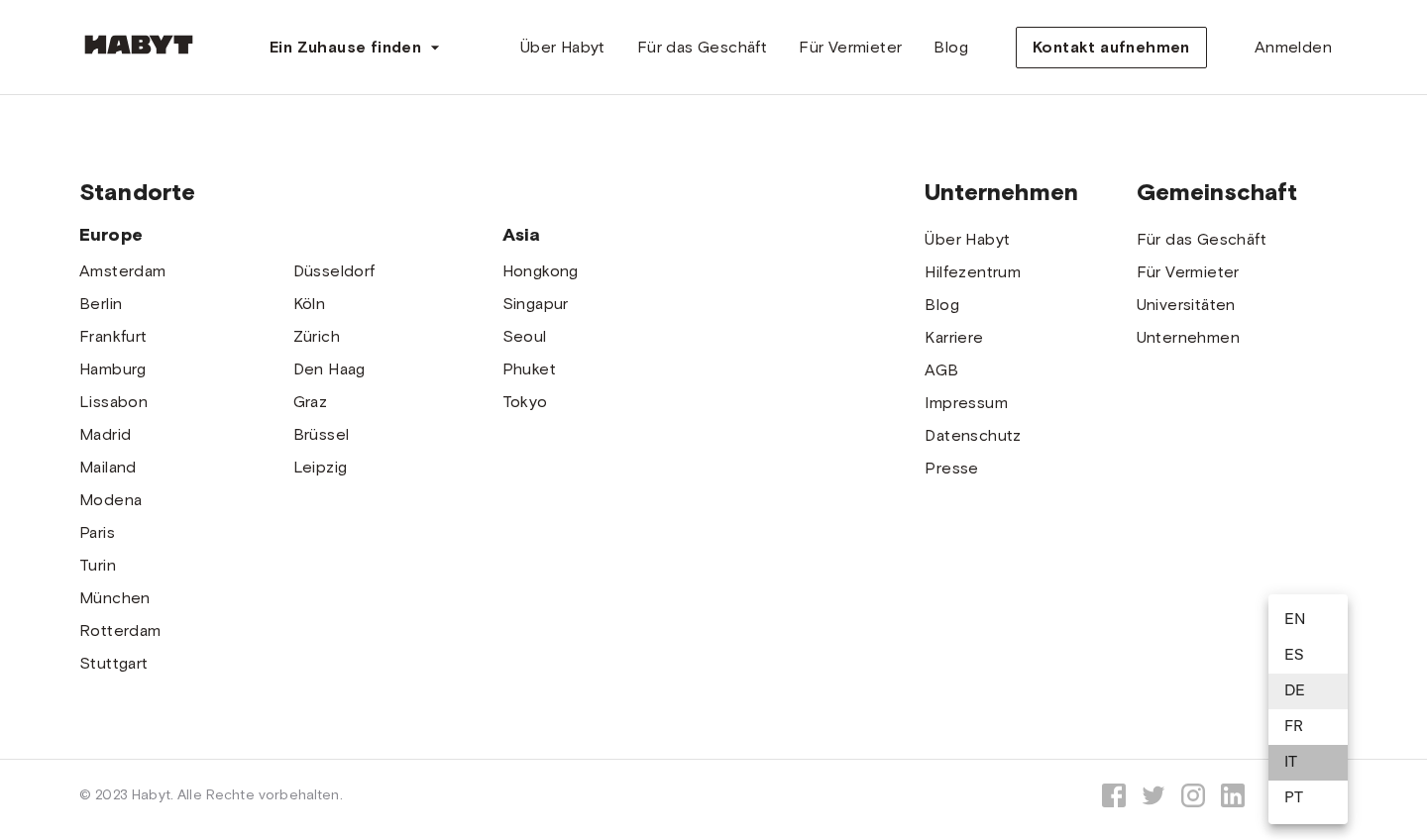 click on "IT" at bounding box center (1308, 763) 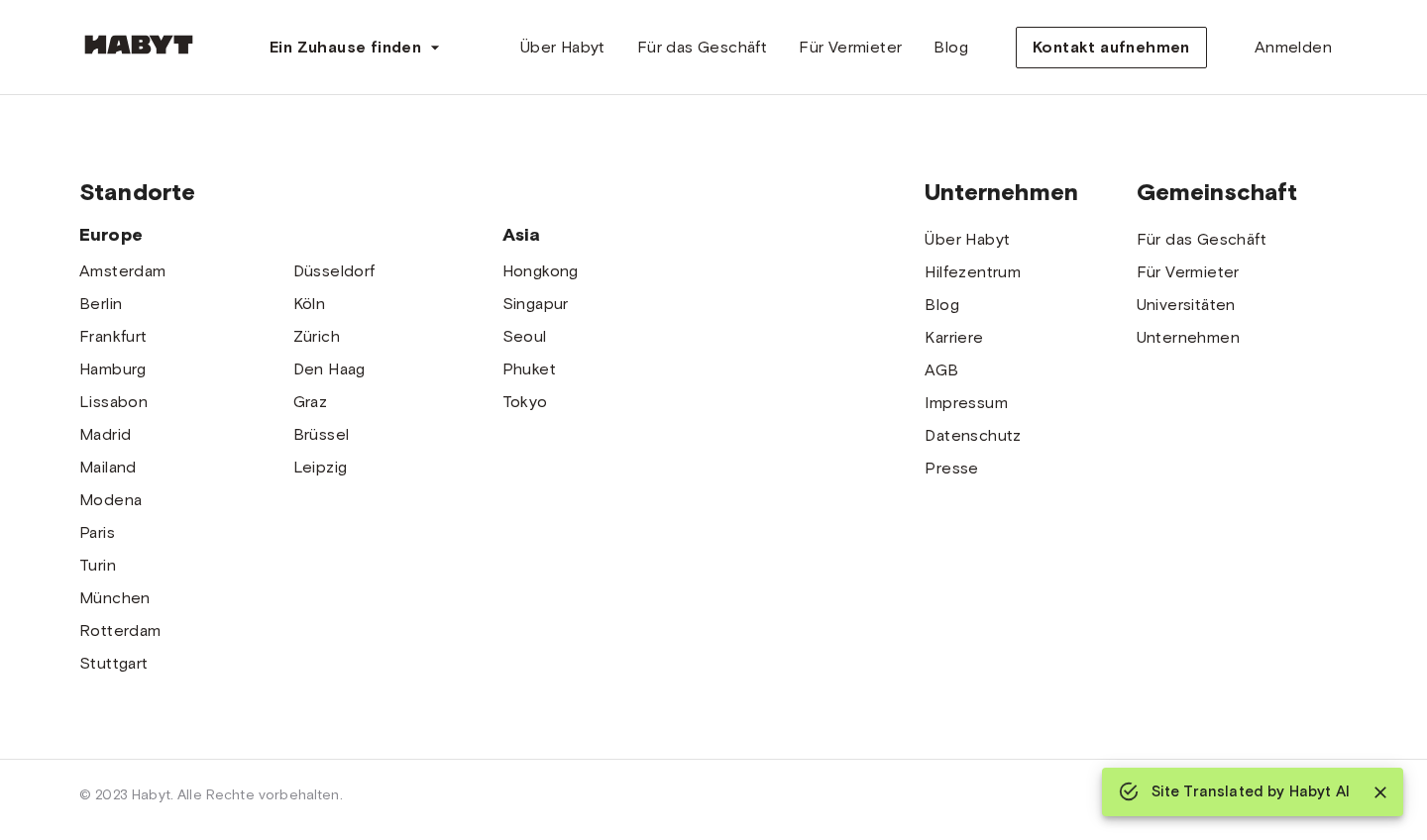 type on "**" 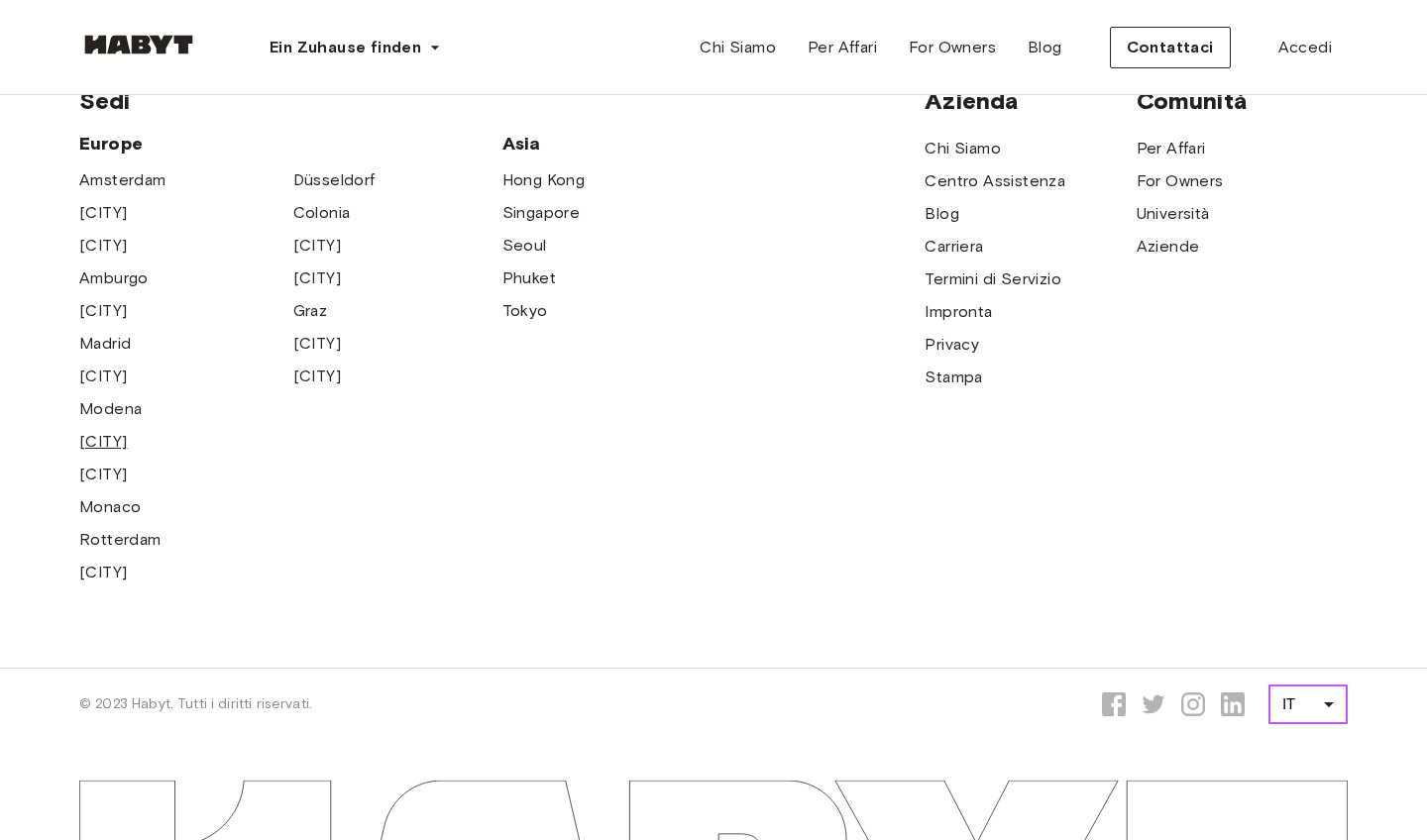 scroll, scrollTop: 5260, scrollLeft: 0, axis: vertical 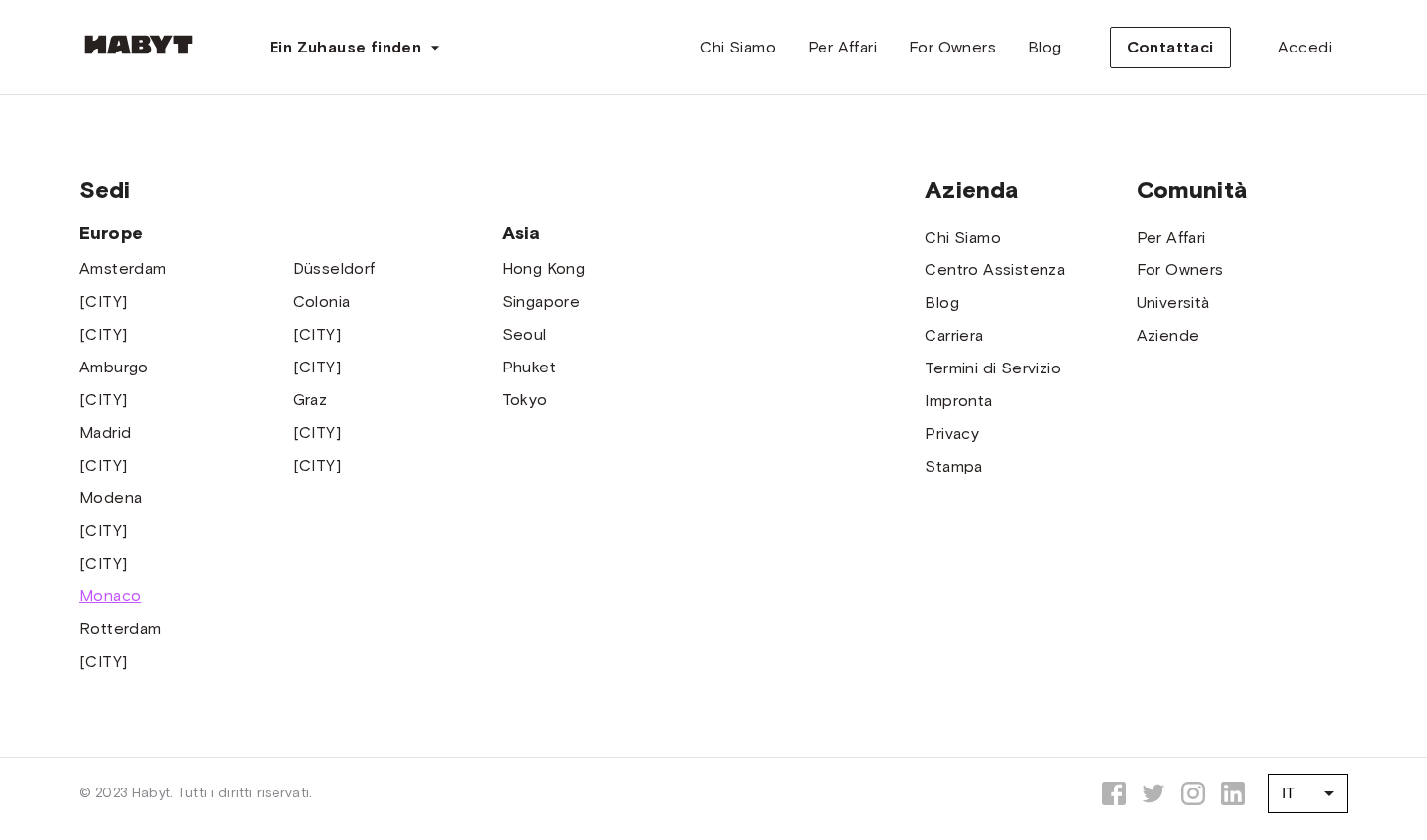 click on "Monaco" at bounding box center (110, 596) 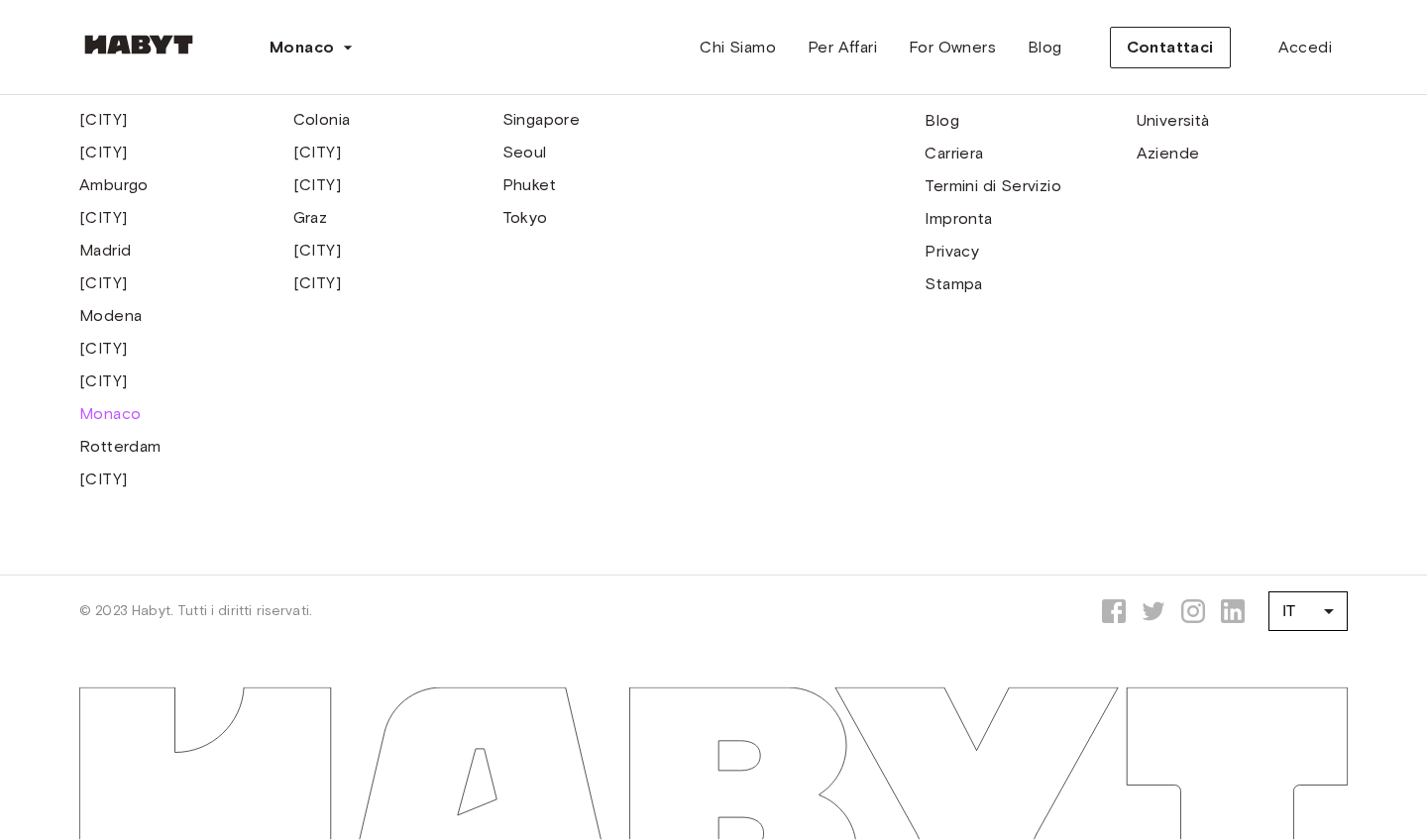scroll, scrollTop: 0, scrollLeft: 0, axis: both 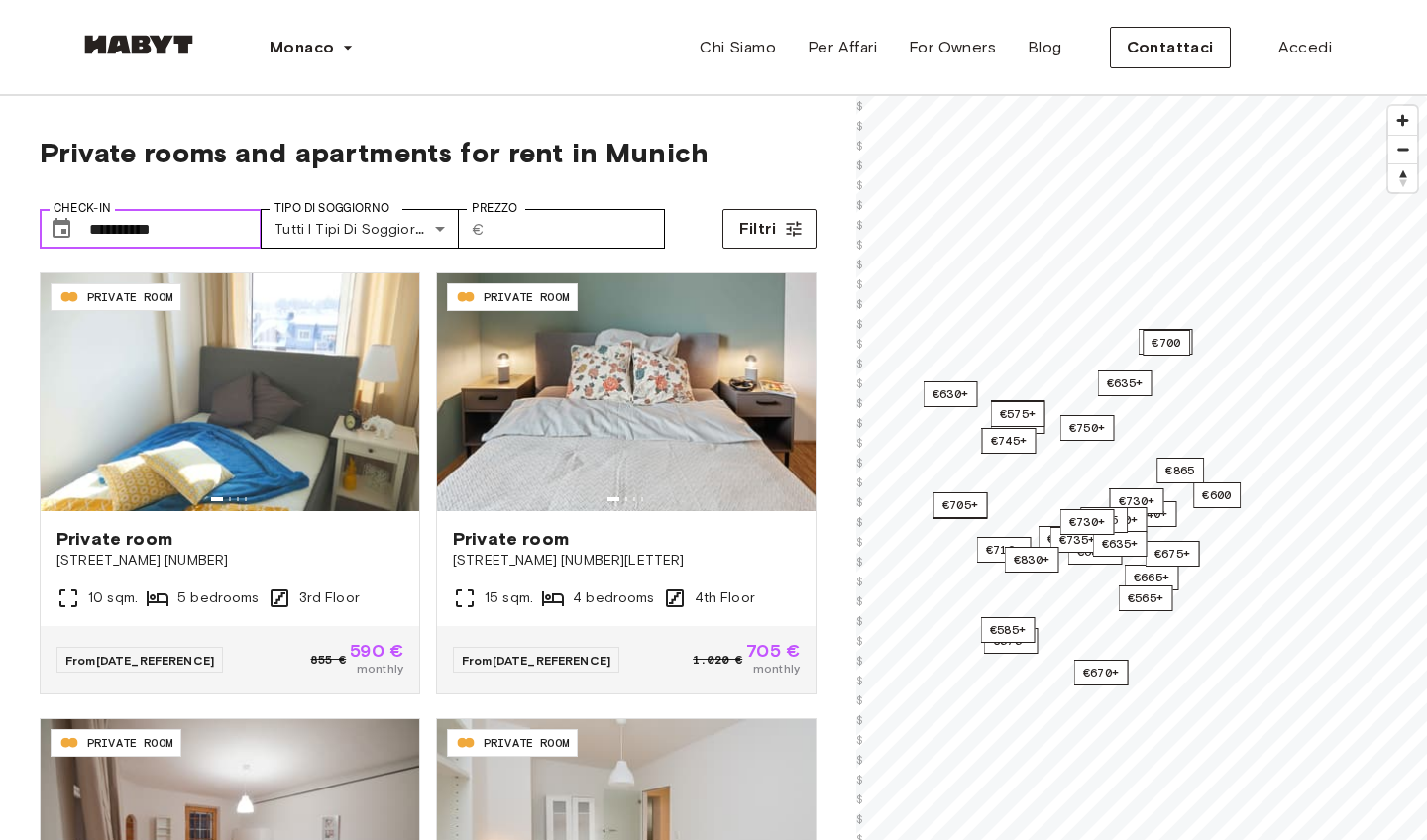 click on "**********" at bounding box center [175, 229] 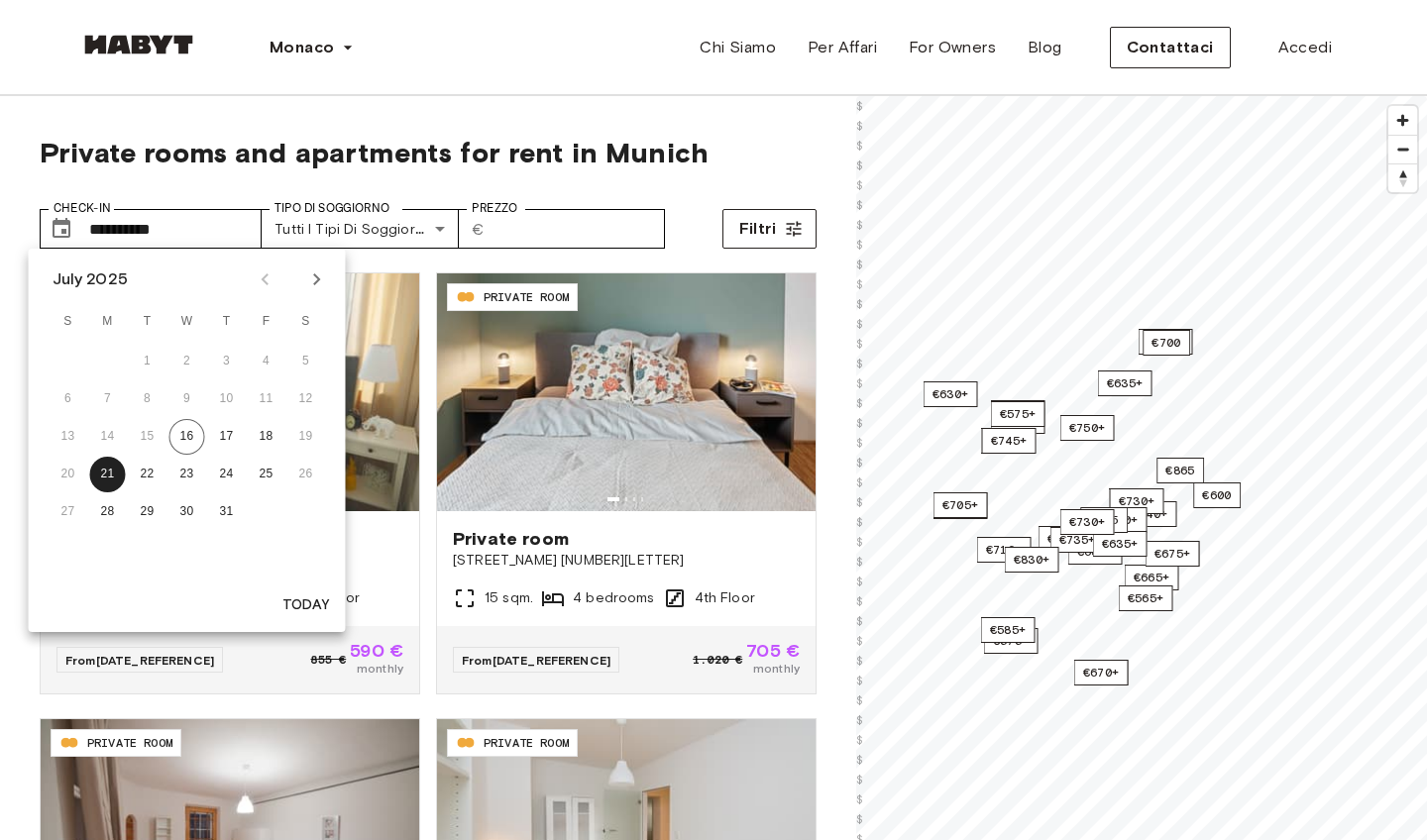 click 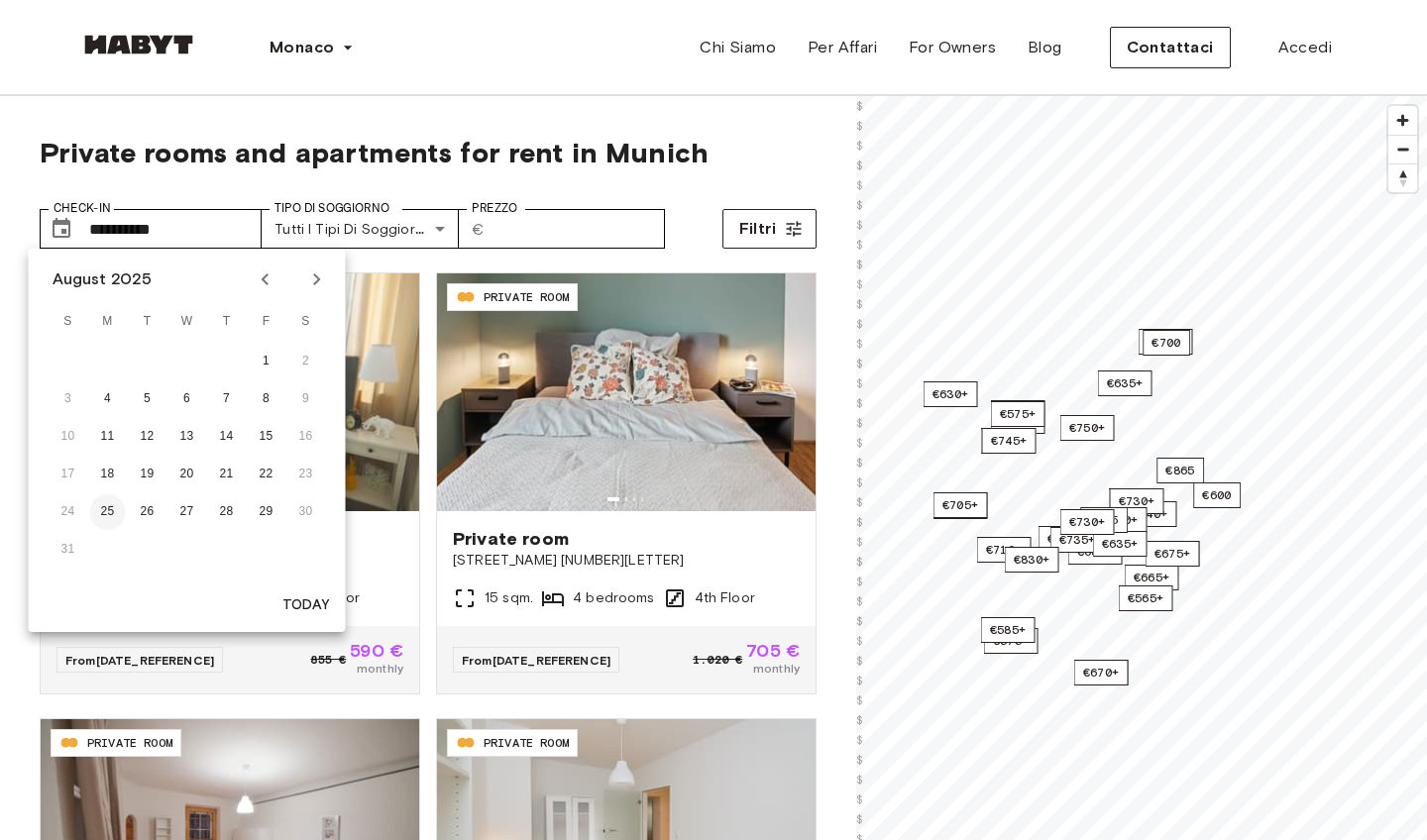 click on "25" at bounding box center [108, 512] 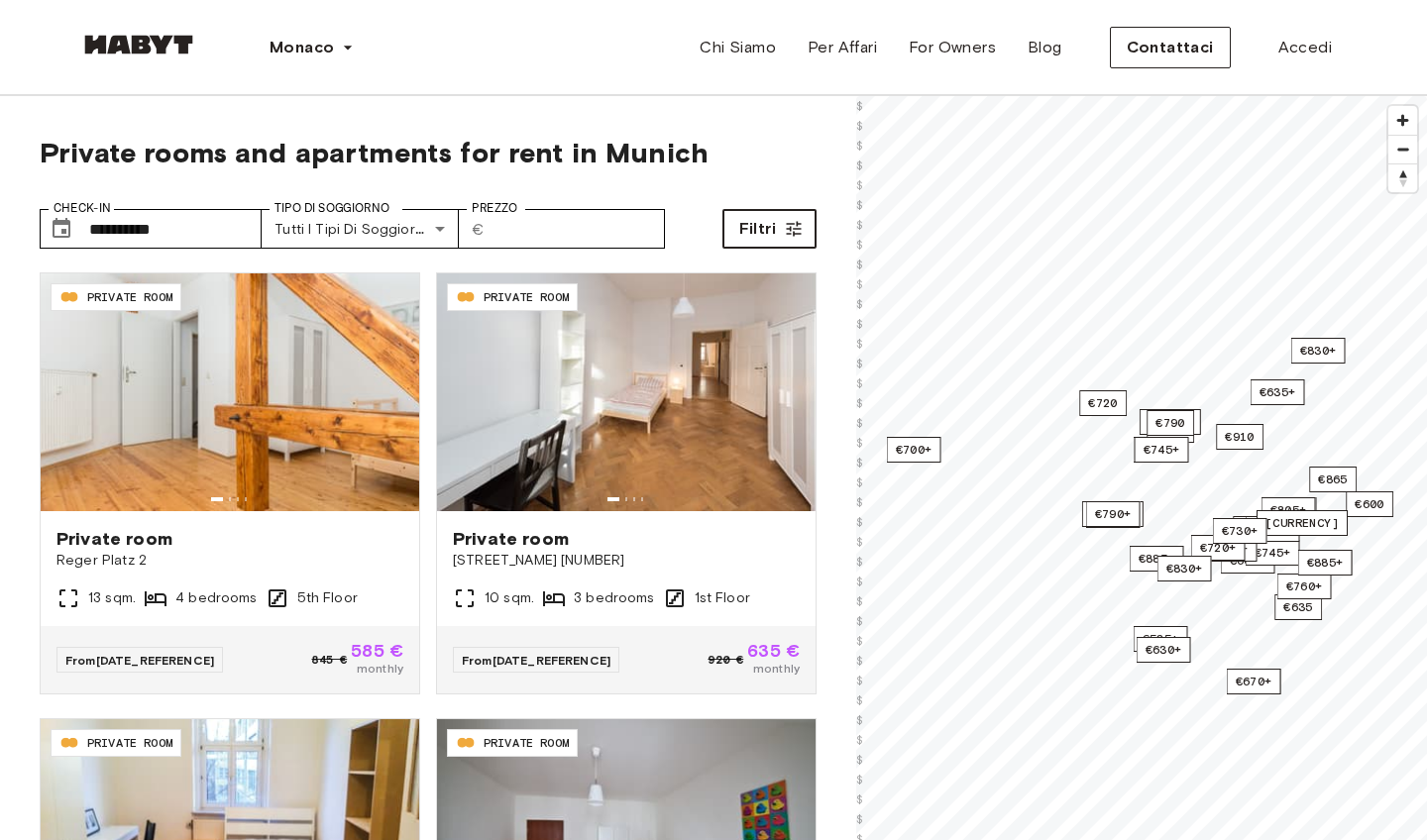 type on "**********" 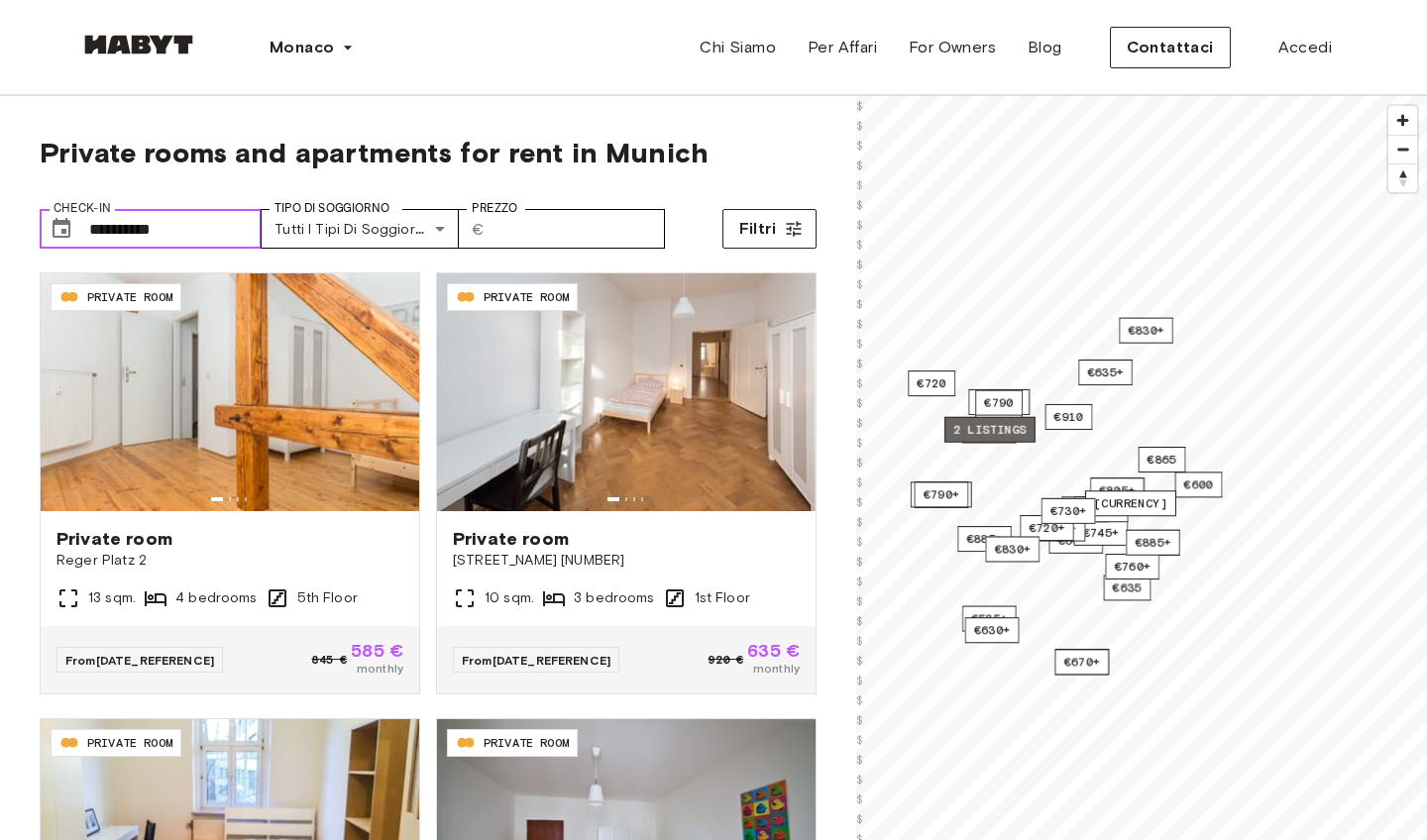 drag, startPoint x: 1203, startPoint y: 461, endPoint x: 1011, endPoint y: 432, distance: 194.17775 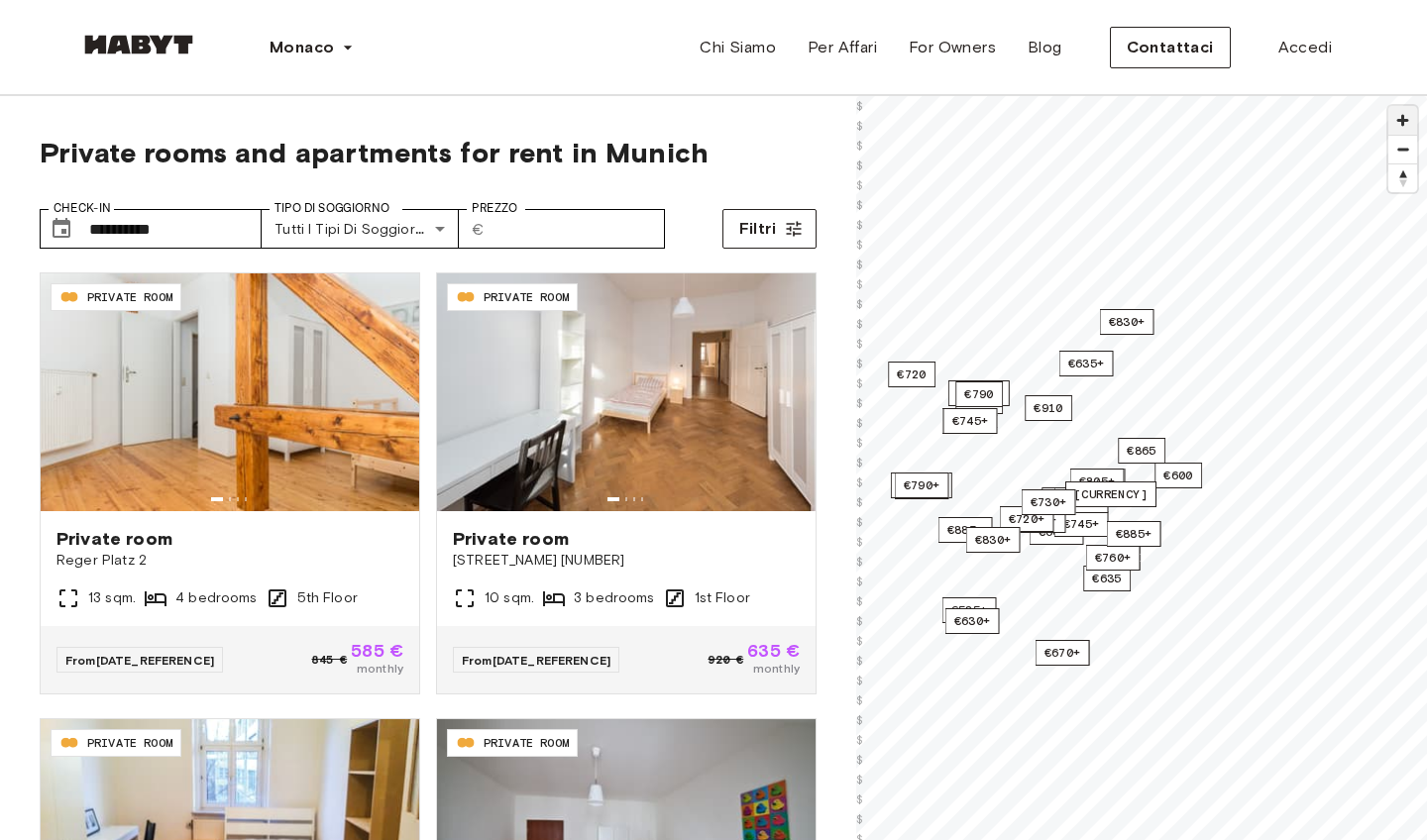 click at bounding box center (1402, 120) 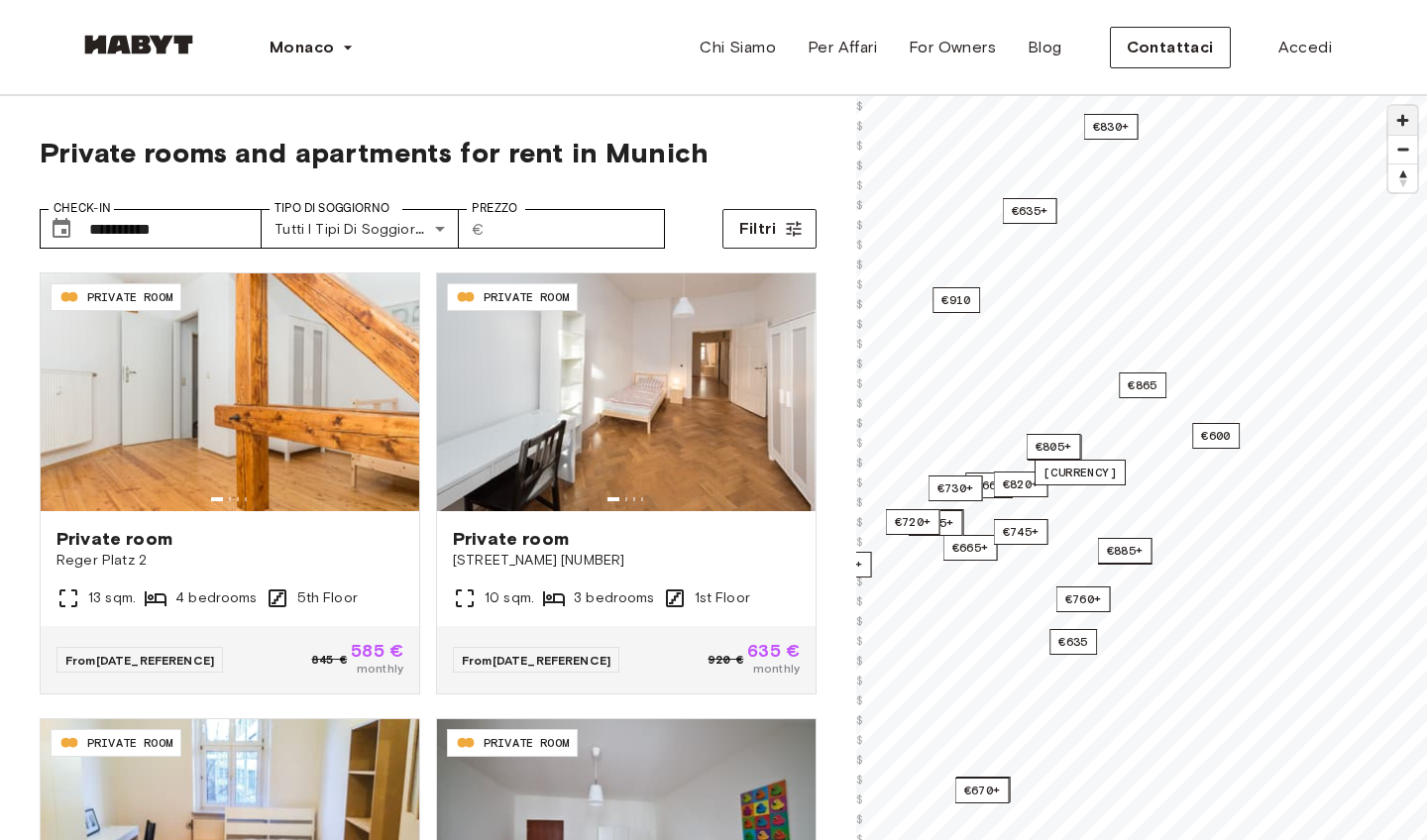 click at bounding box center (1402, 120) 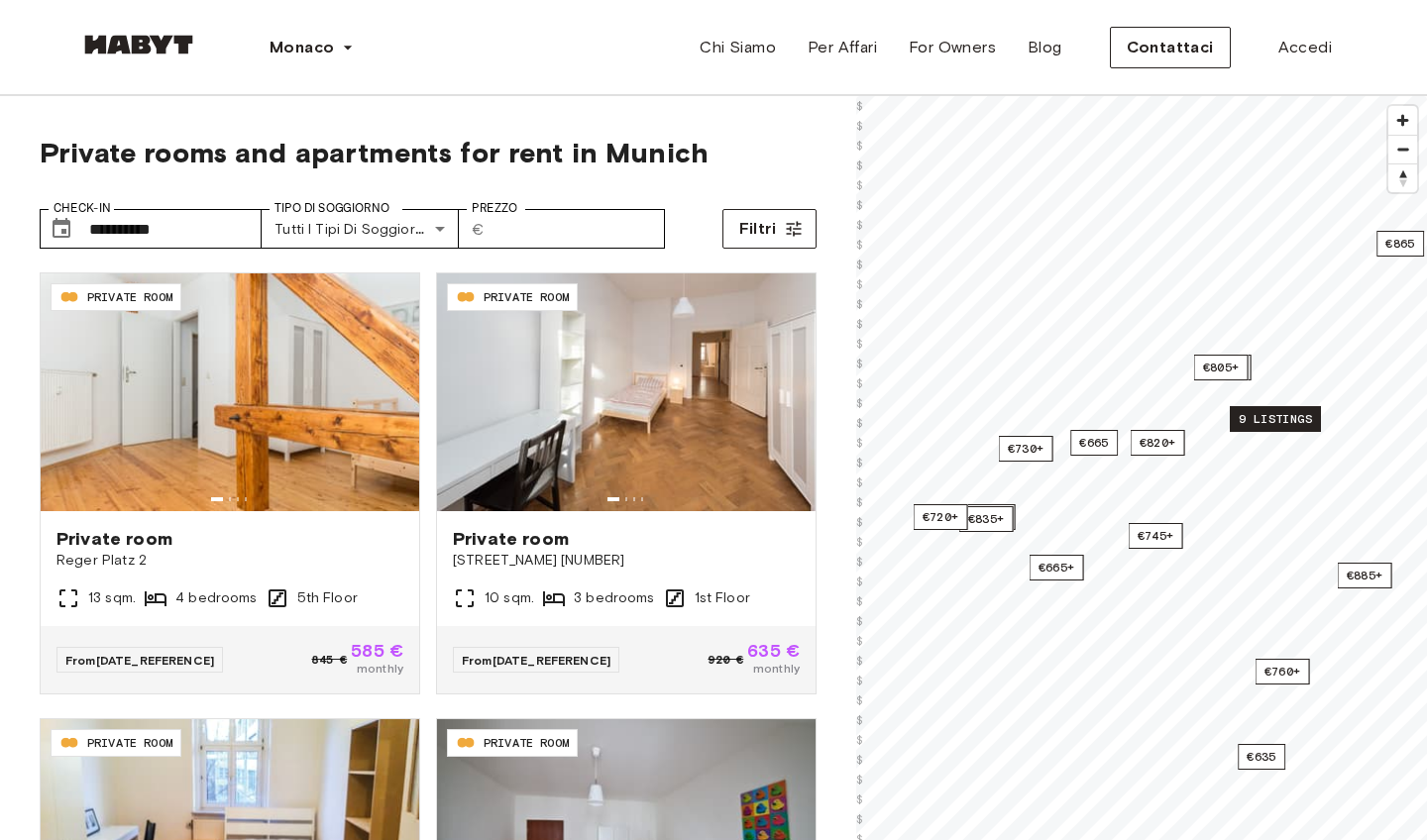 drag, startPoint x: 1004, startPoint y: 420, endPoint x: 1261, endPoint y: 409, distance: 257.2353 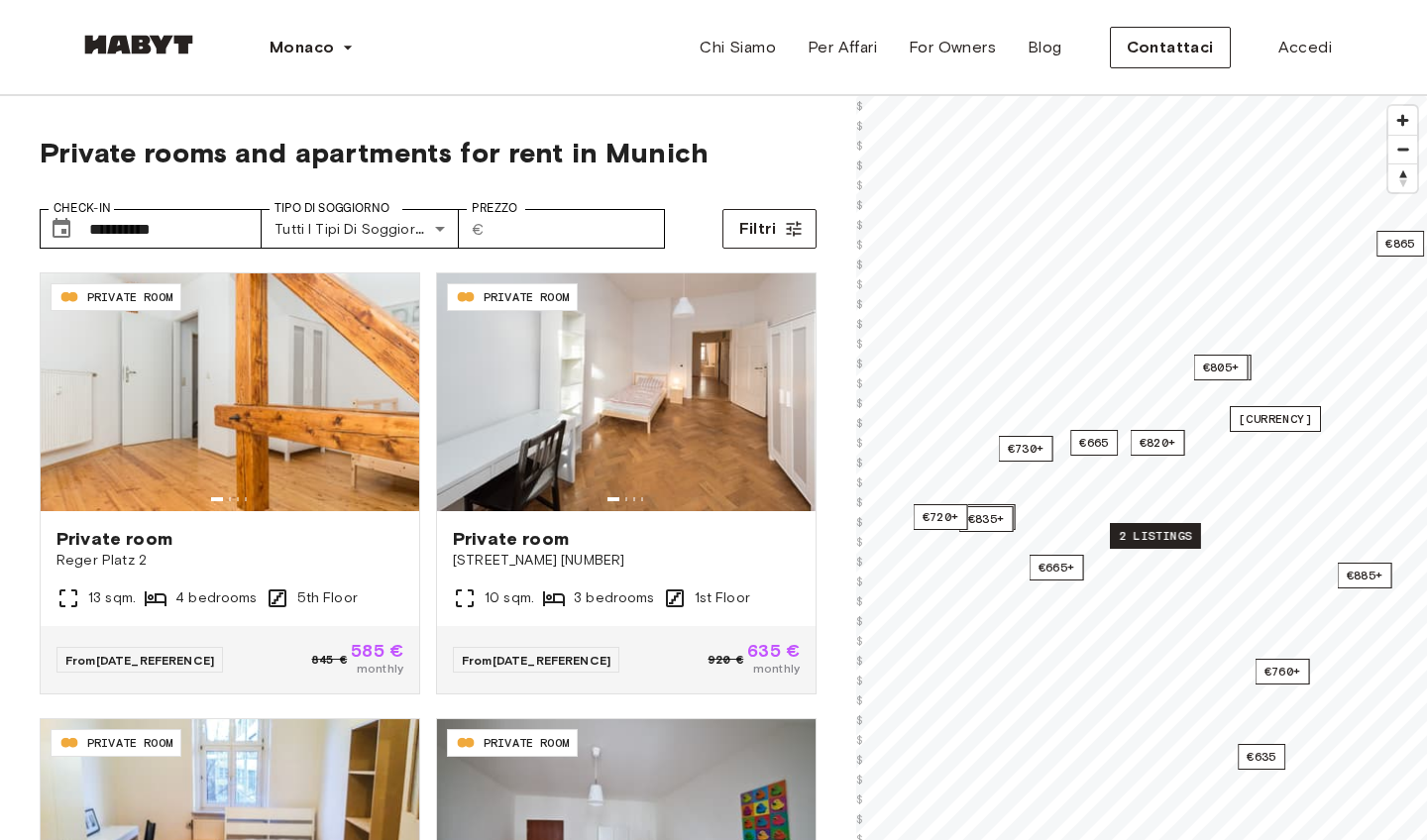 click on "2 listings" at bounding box center [1155, 536] 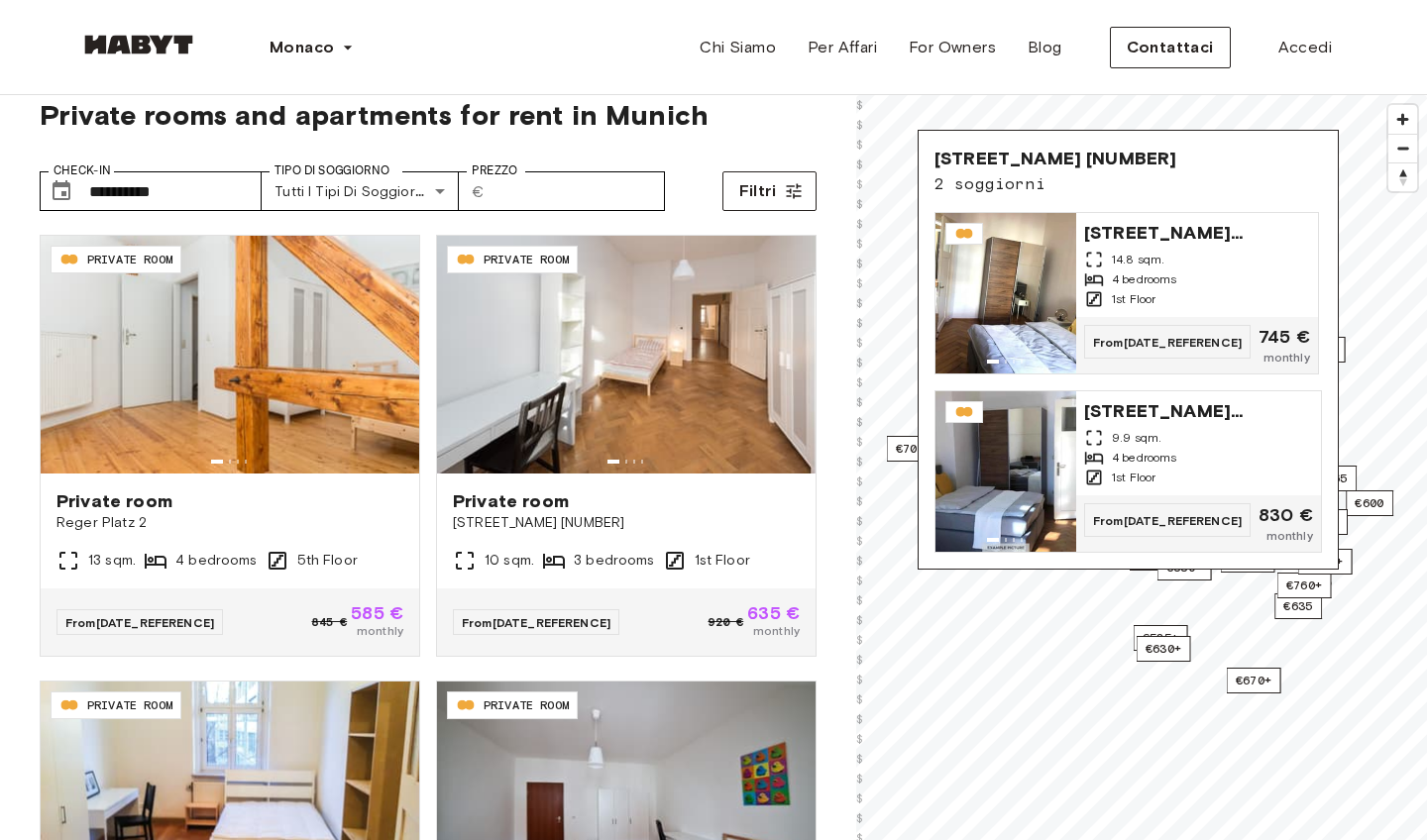 scroll, scrollTop: 48, scrollLeft: 0, axis: vertical 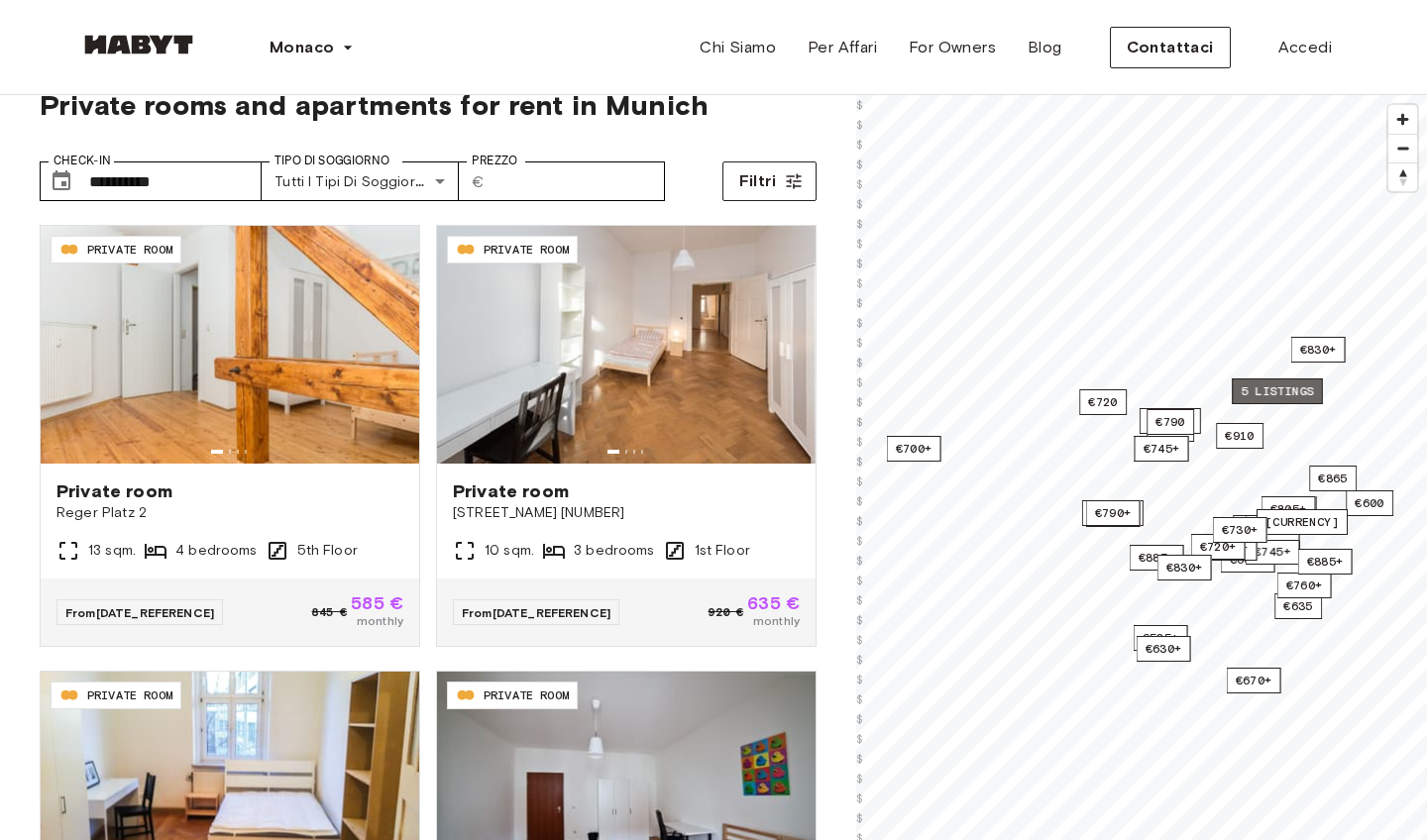 click on "5 listings" at bounding box center (1277, 391) 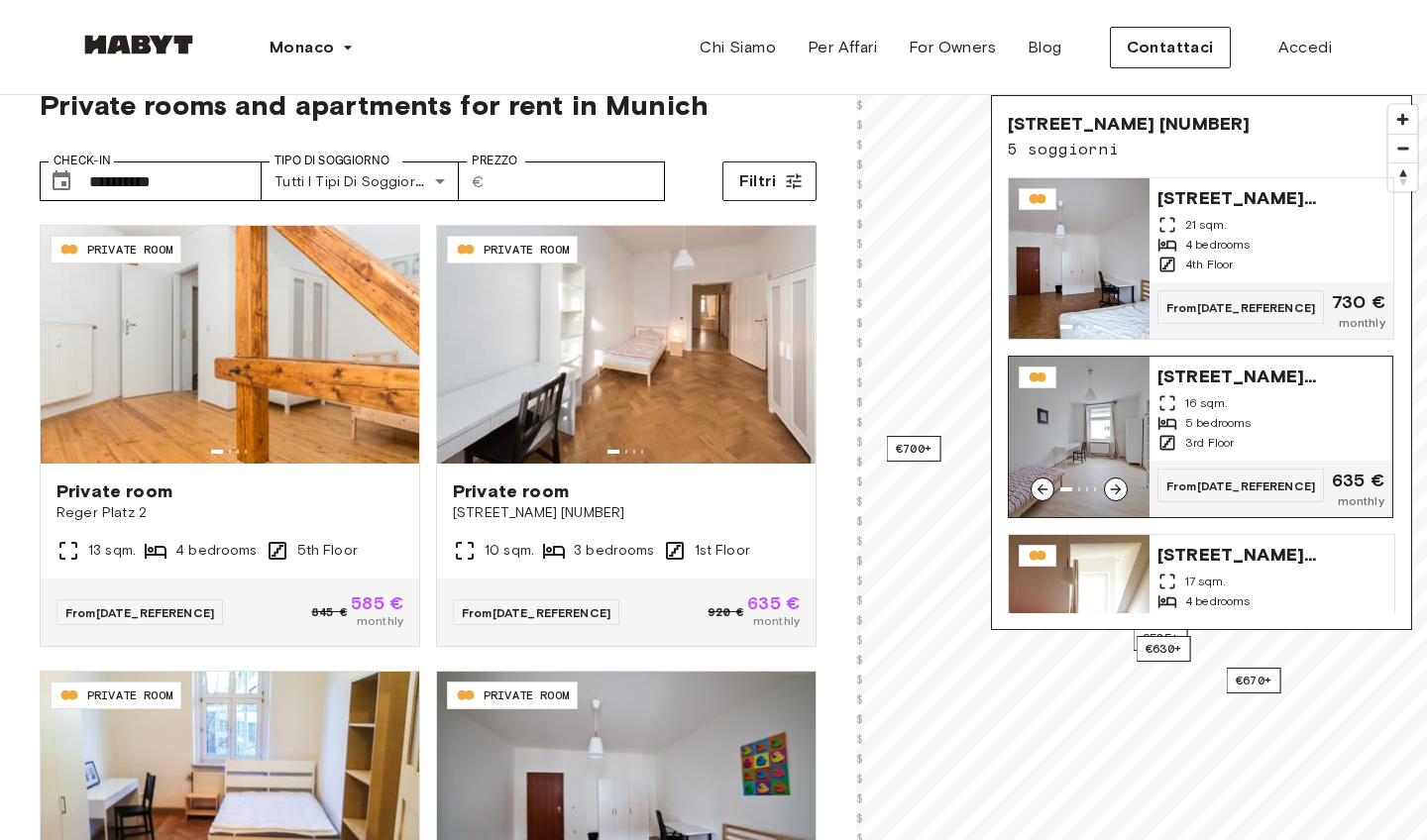 scroll, scrollTop: 0, scrollLeft: 0, axis: both 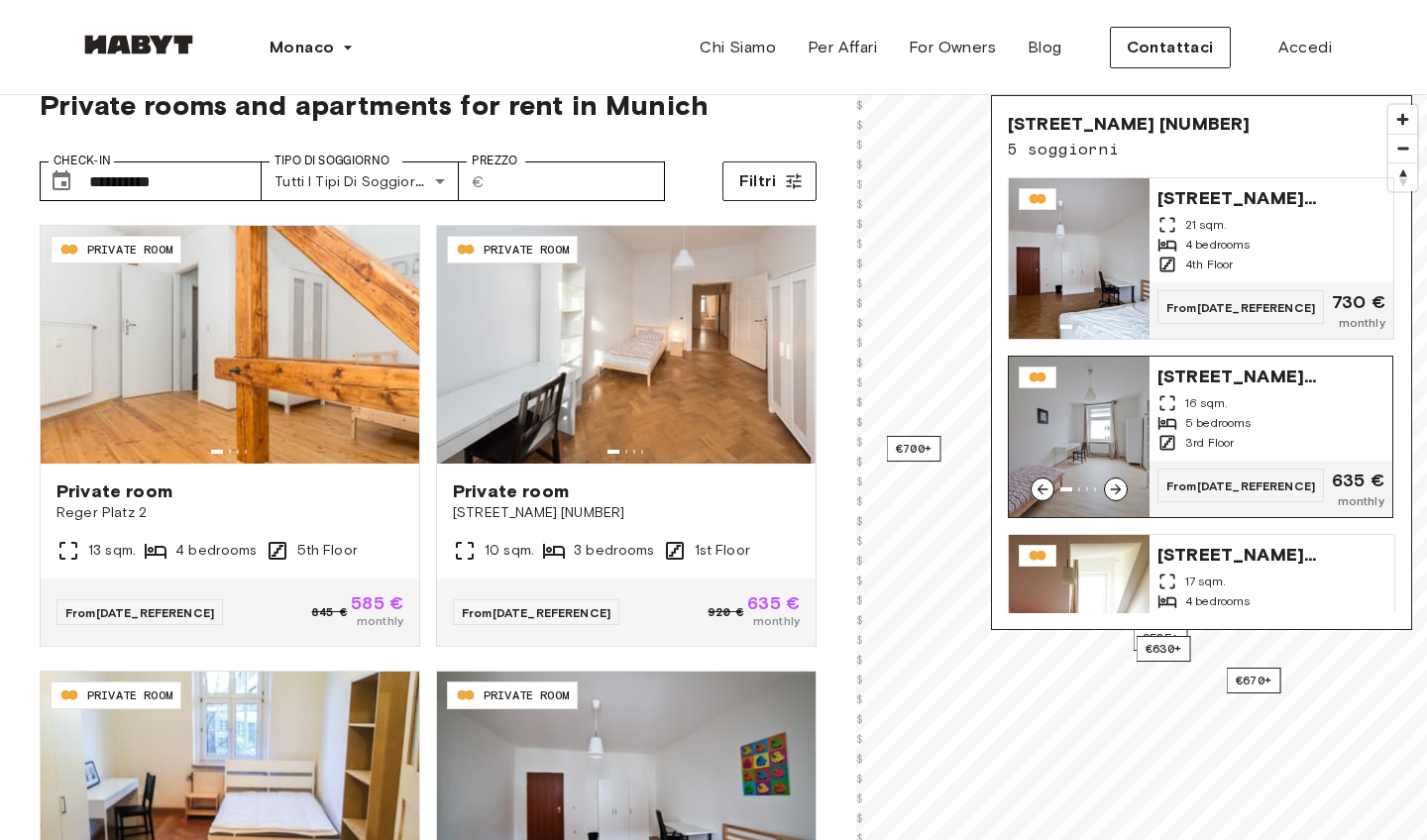 click on "5 bedrooms" at bounding box center (1218, 423) 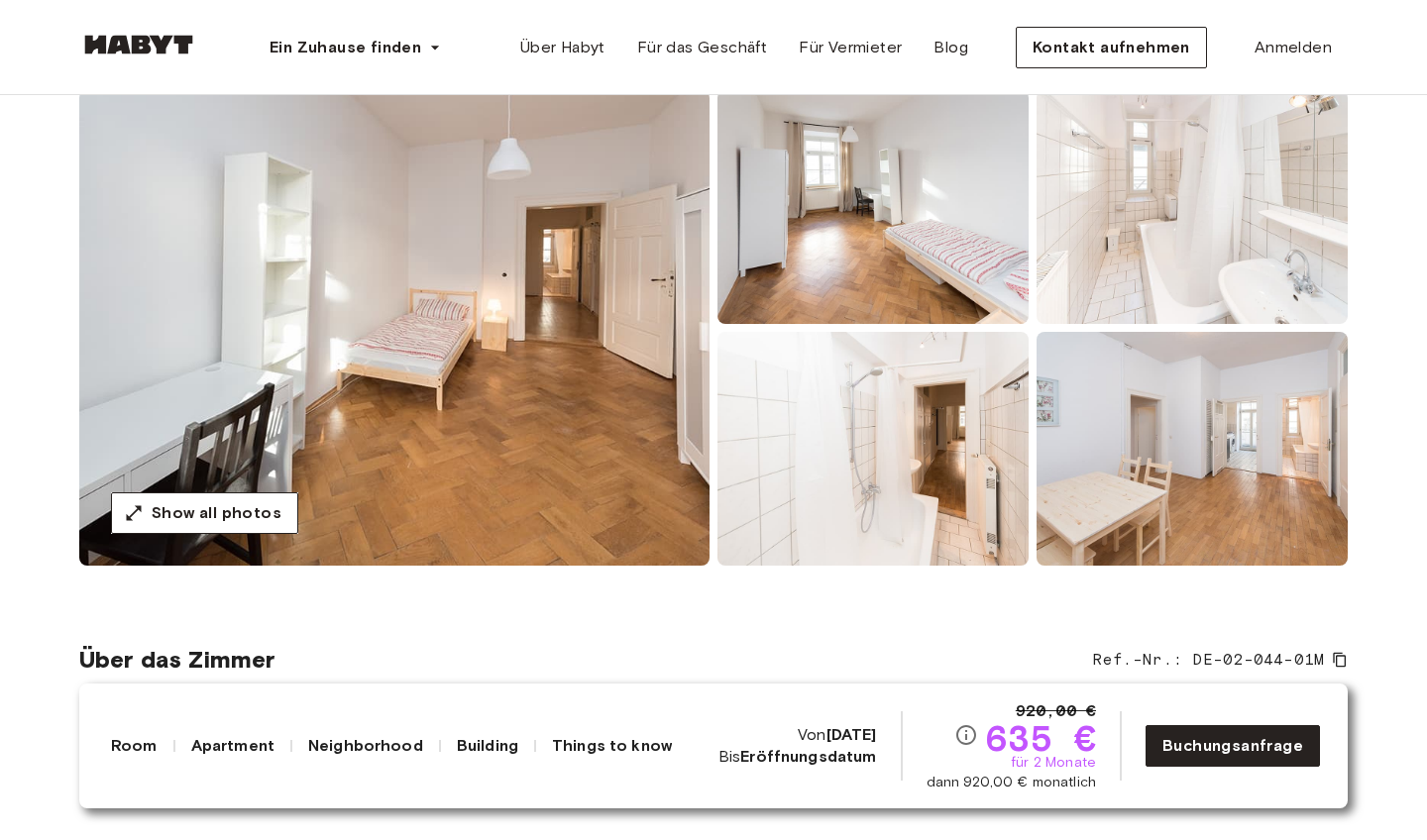 scroll, scrollTop: 346, scrollLeft: 0, axis: vertical 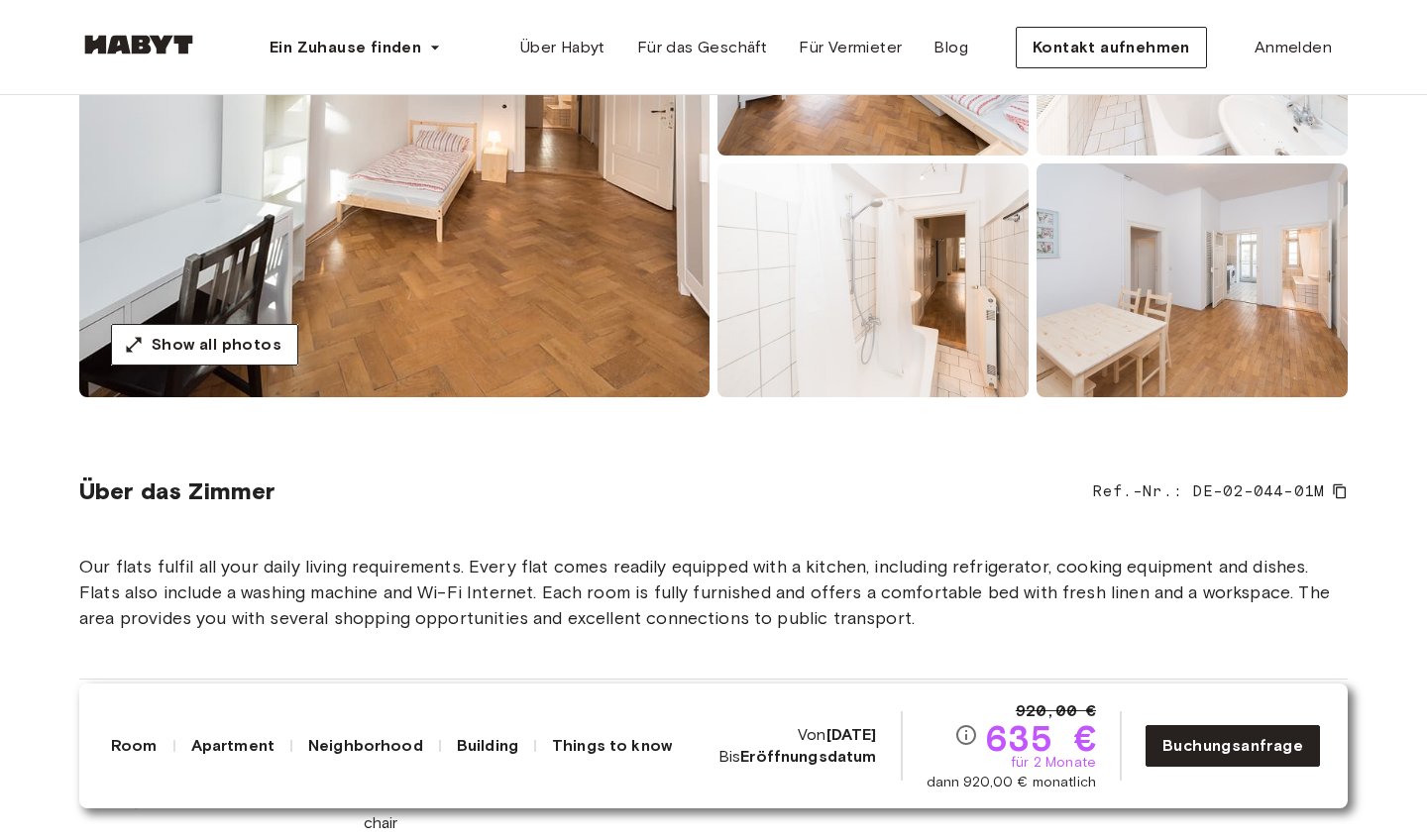 click on "für 2 Monate" at bounding box center [1053, 763] 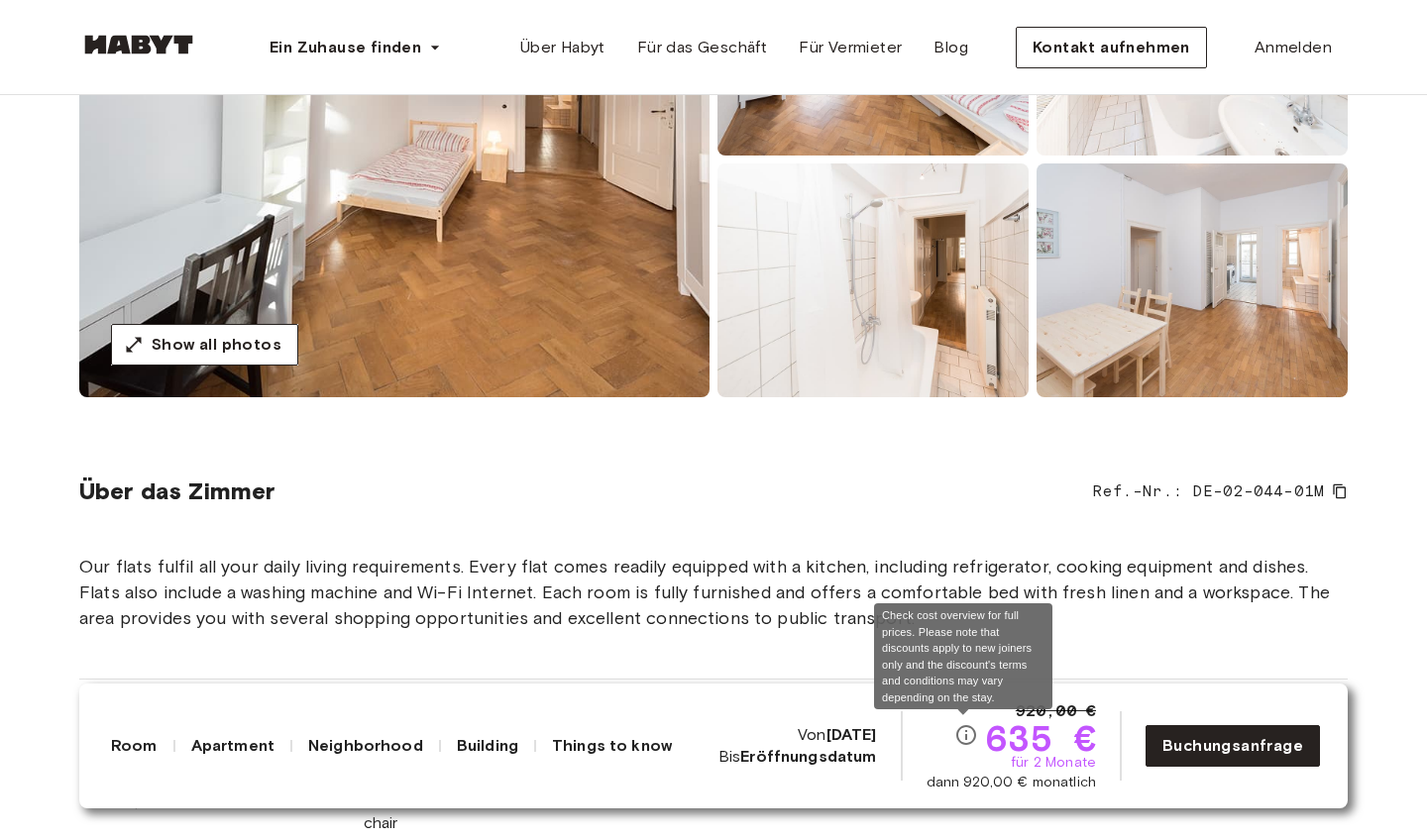 click 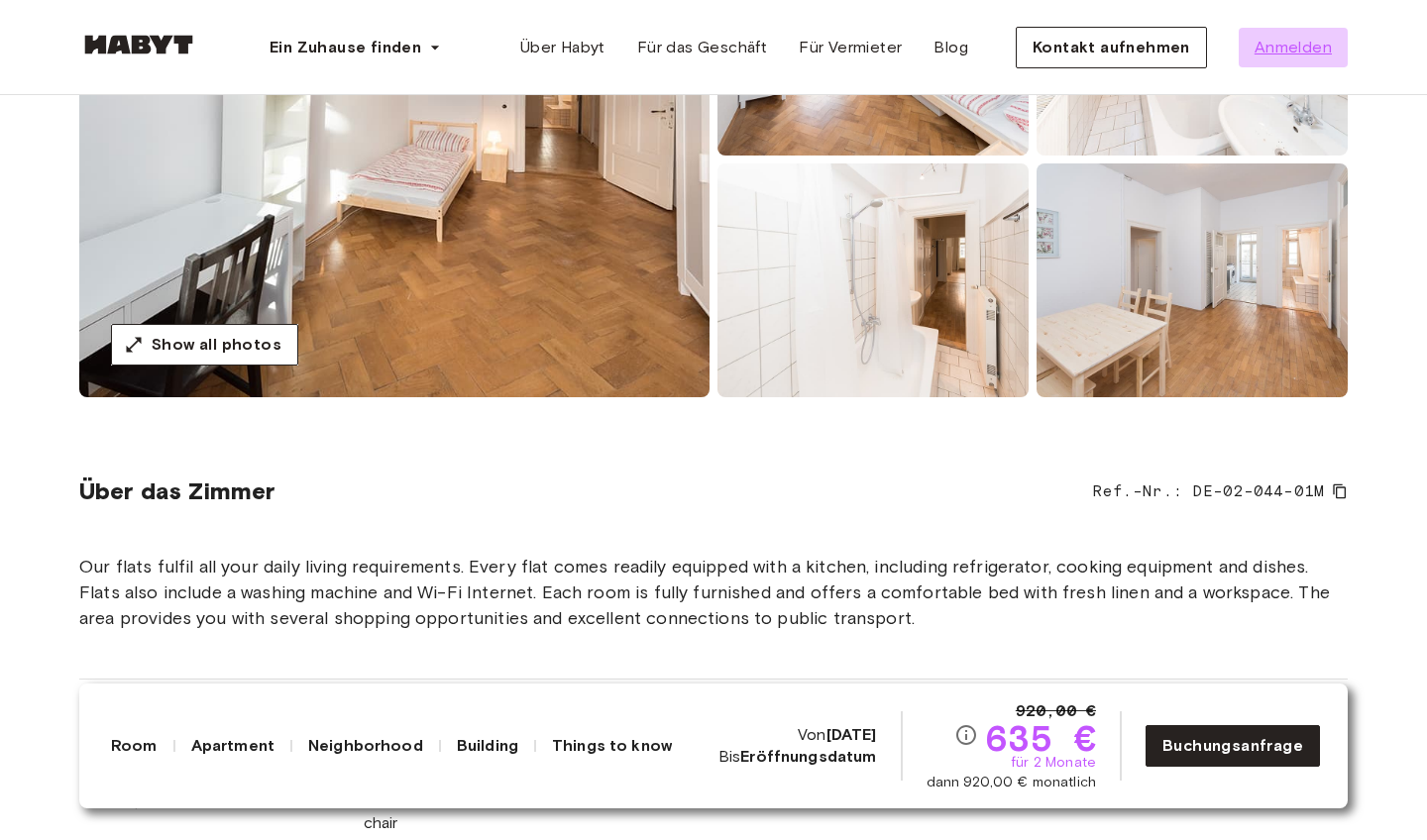 click on "Anmelden" at bounding box center (1293, 48) 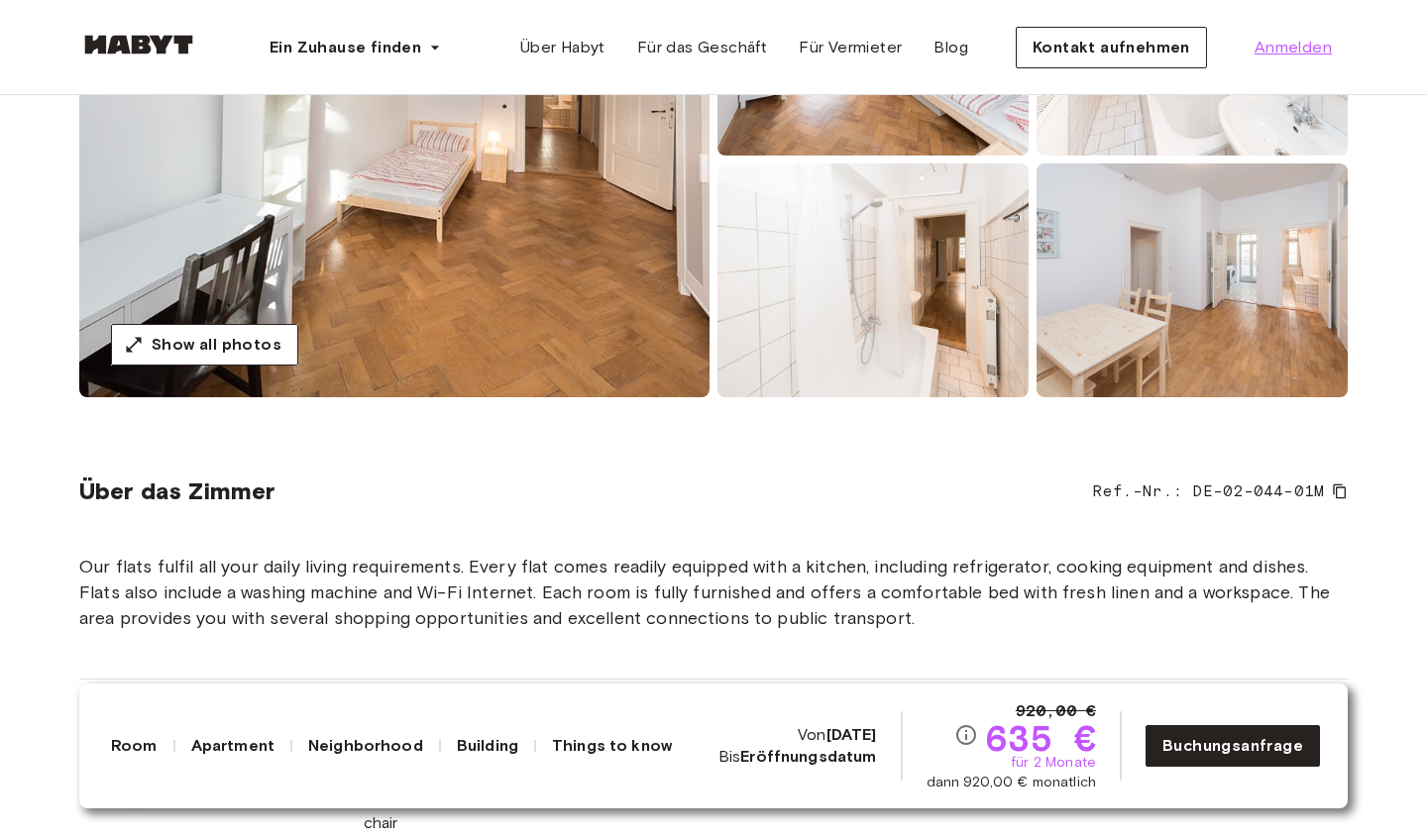 scroll, scrollTop: 0, scrollLeft: 0, axis: both 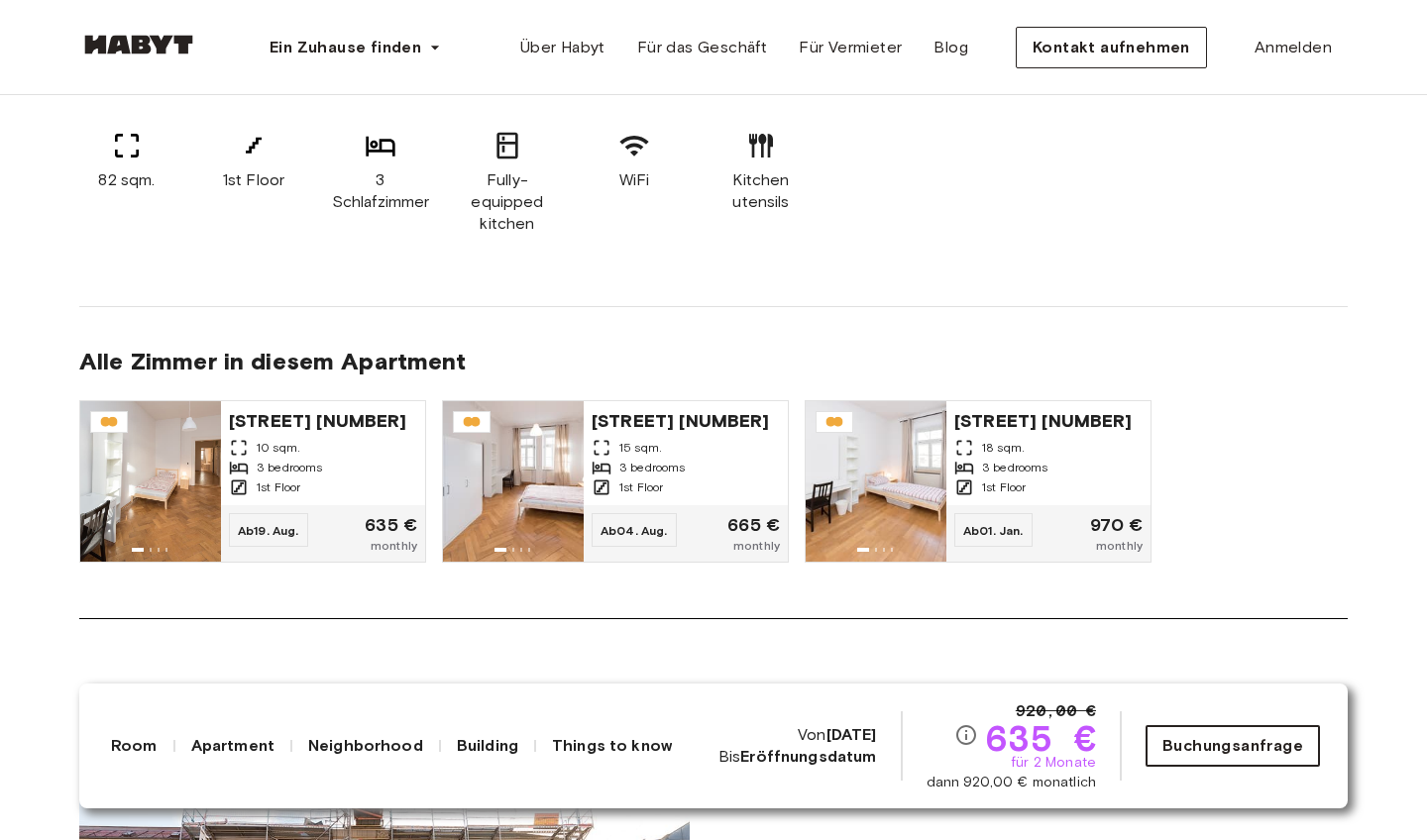 click on "Buchungsanfrage" at bounding box center (1233, 746) 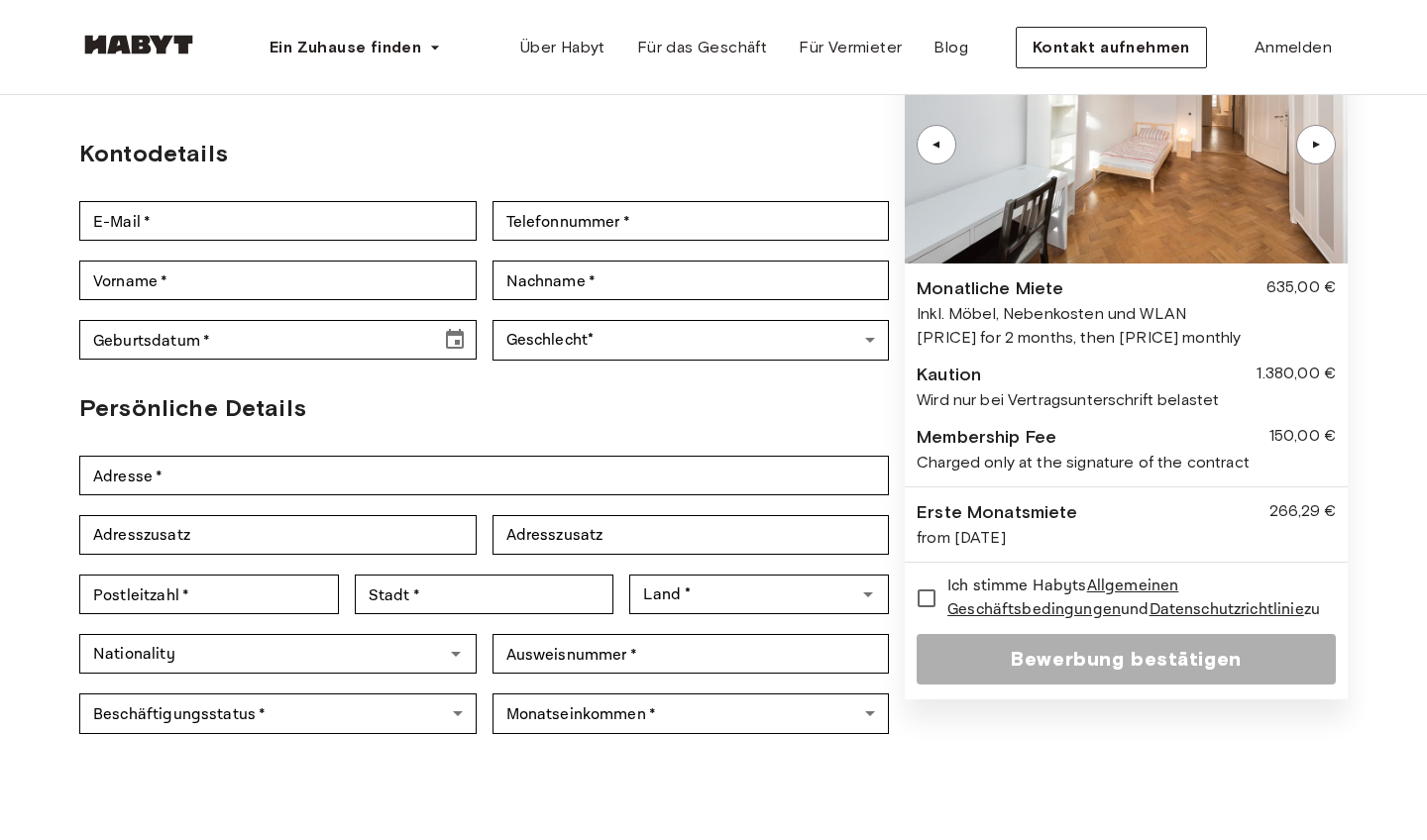 scroll, scrollTop: 71, scrollLeft: 0, axis: vertical 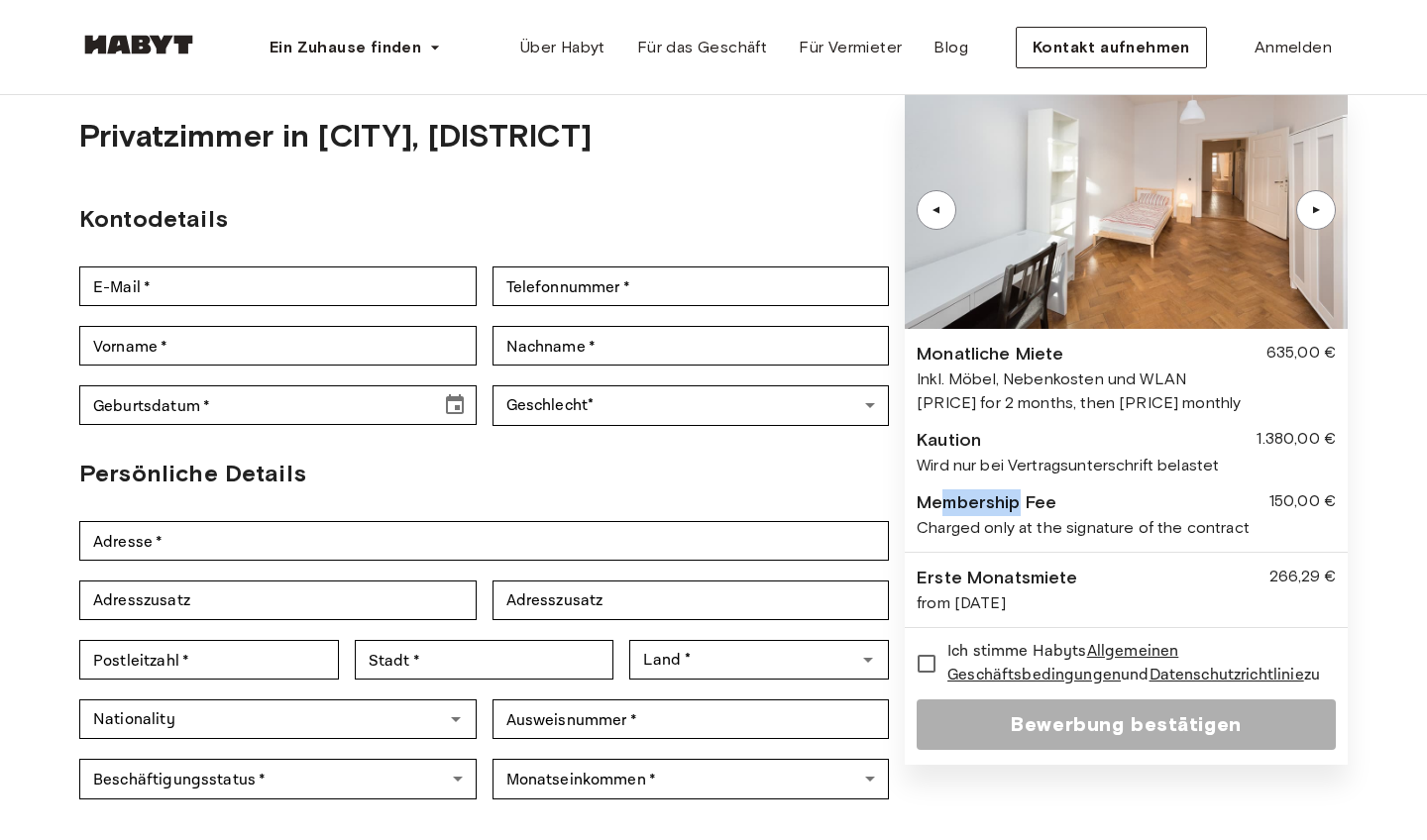drag, startPoint x: 964, startPoint y: 512, endPoint x: 1058, endPoint y: 512, distance: 94 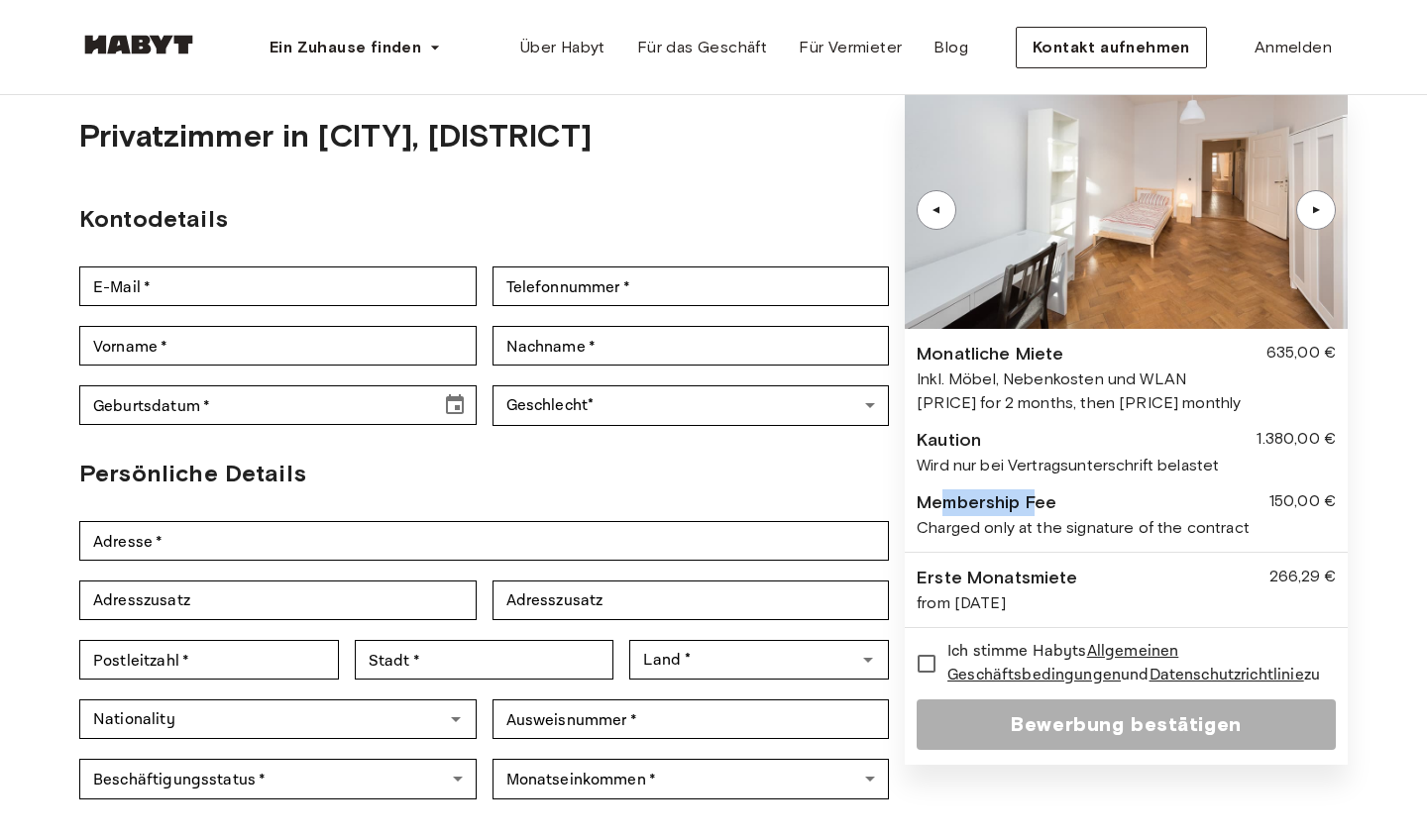 click on "Membership Fee" at bounding box center [986, 502] 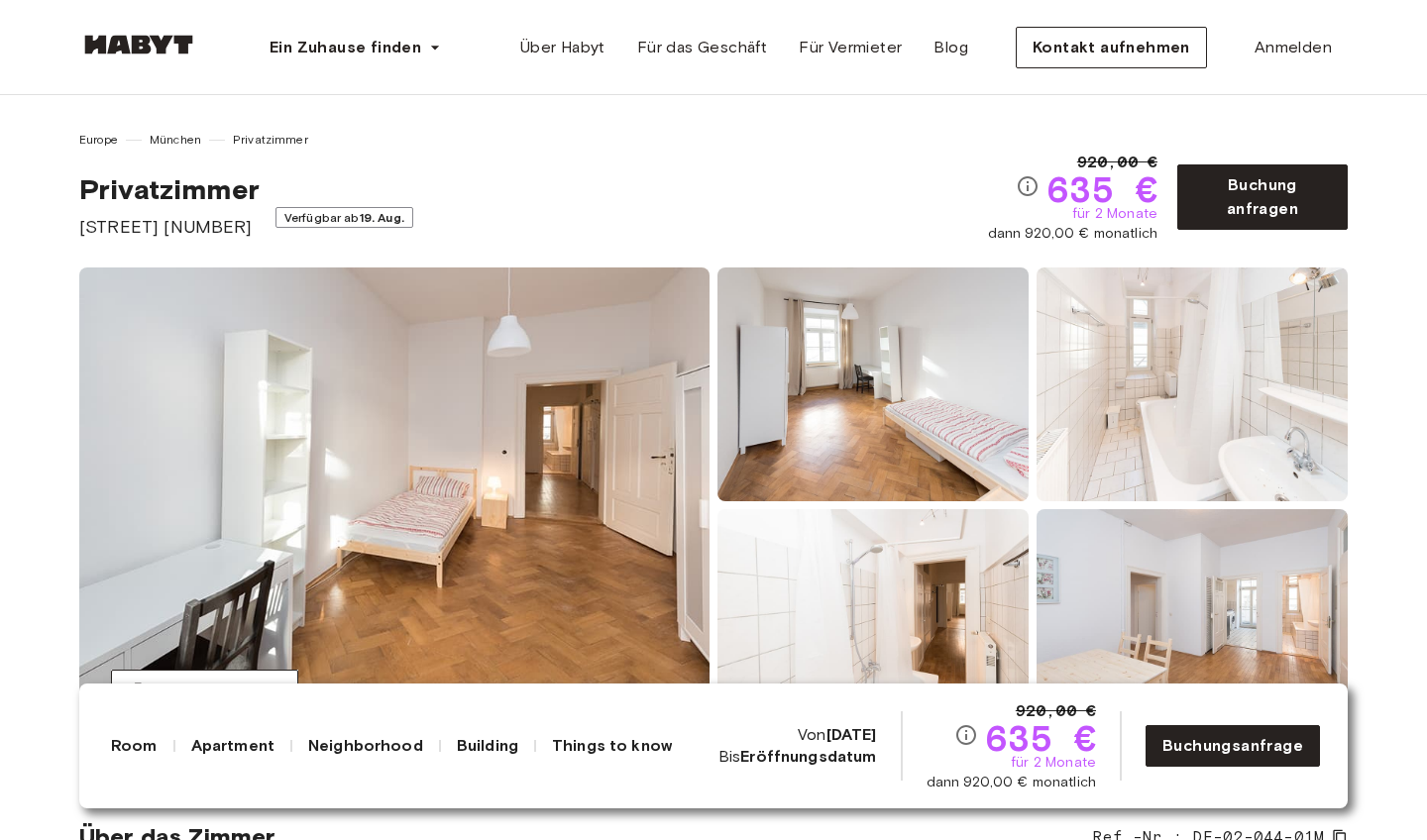 scroll, scrollTop: 0, scrollLeft: 0, axis: both 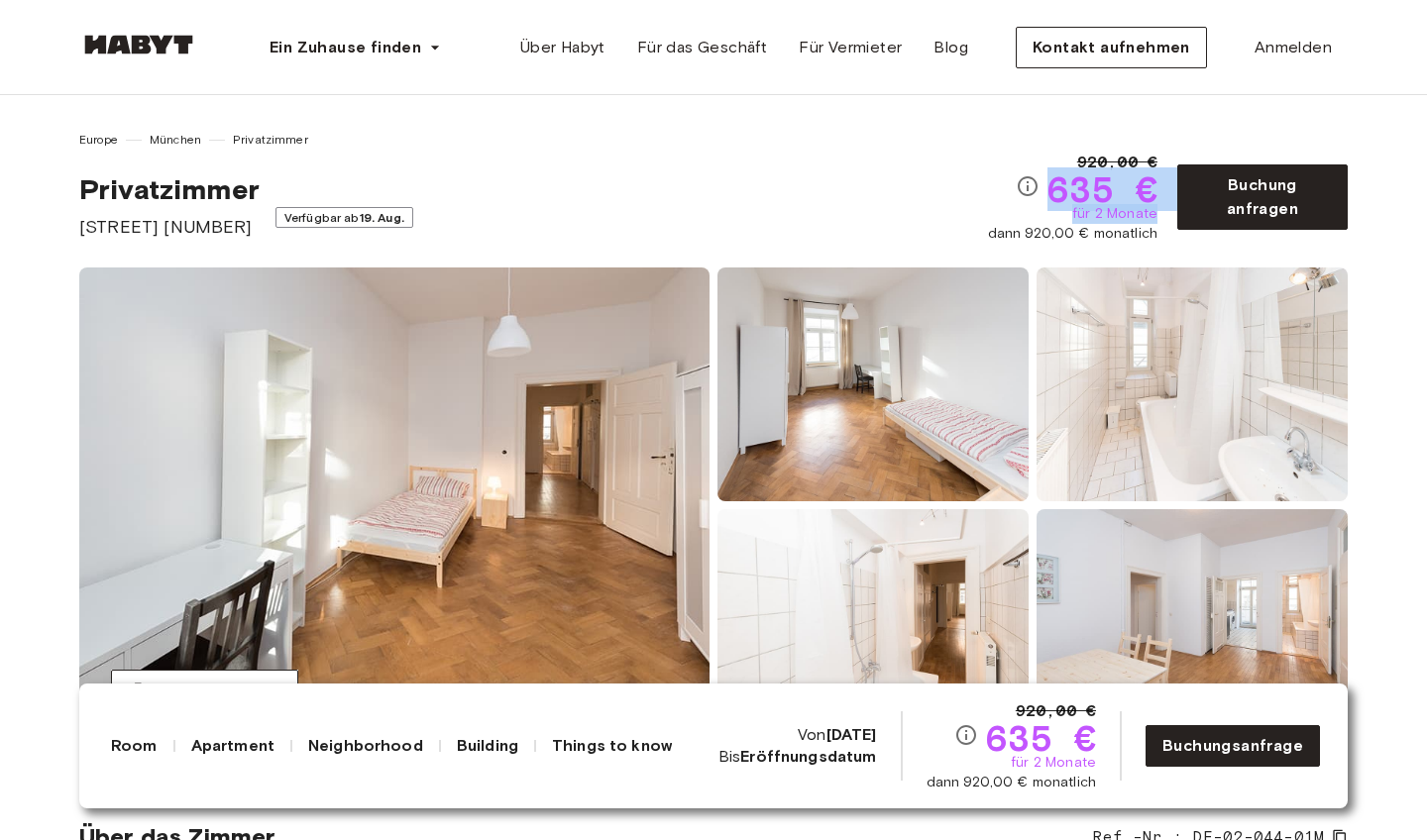 drag, startPoint x: 1161, startPoint y: 219, endPoint x: 1046, endPoint y: 189, distance: 118.84864 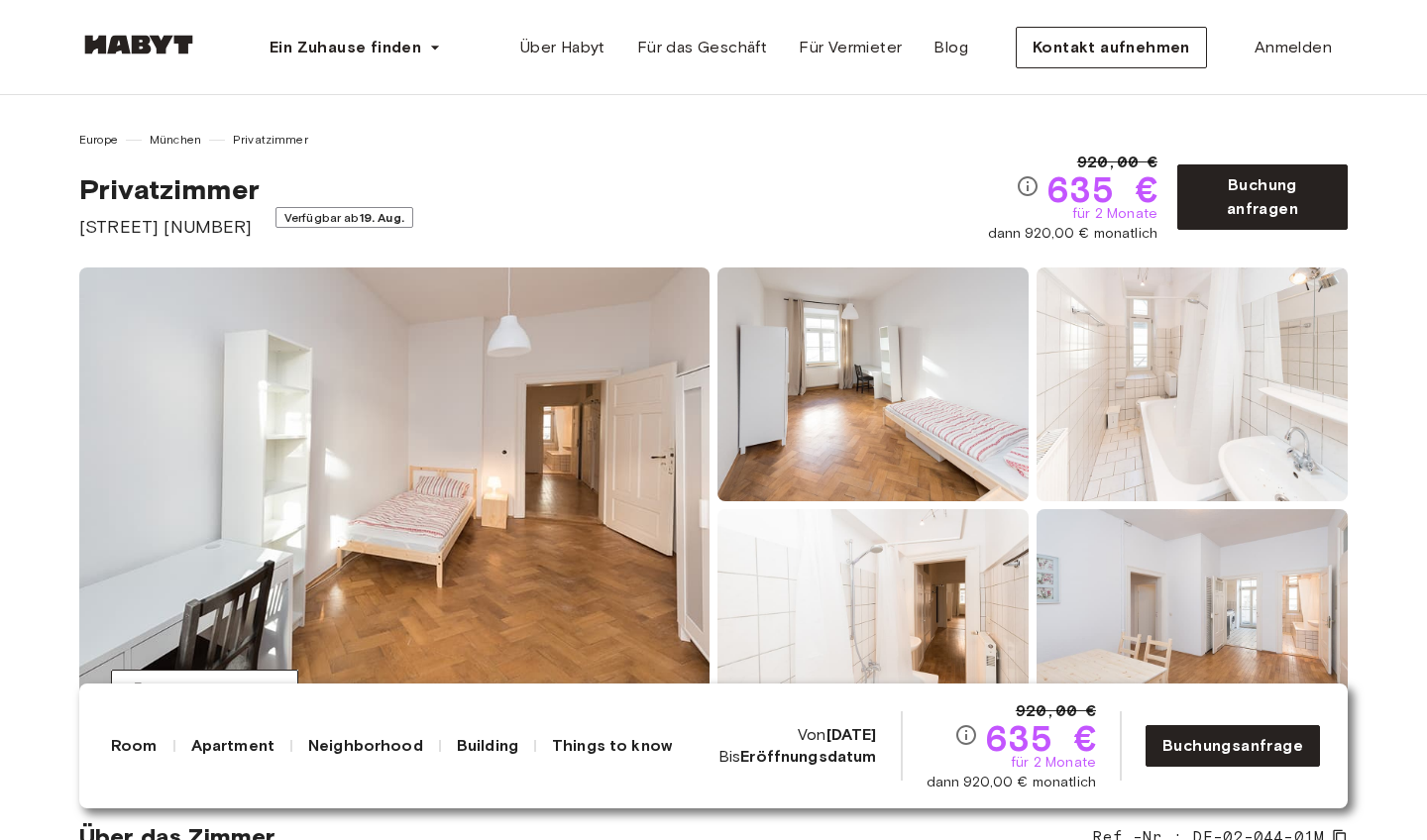click on "dann 920,00 € monatlich" at bounding box center (1072, 234) 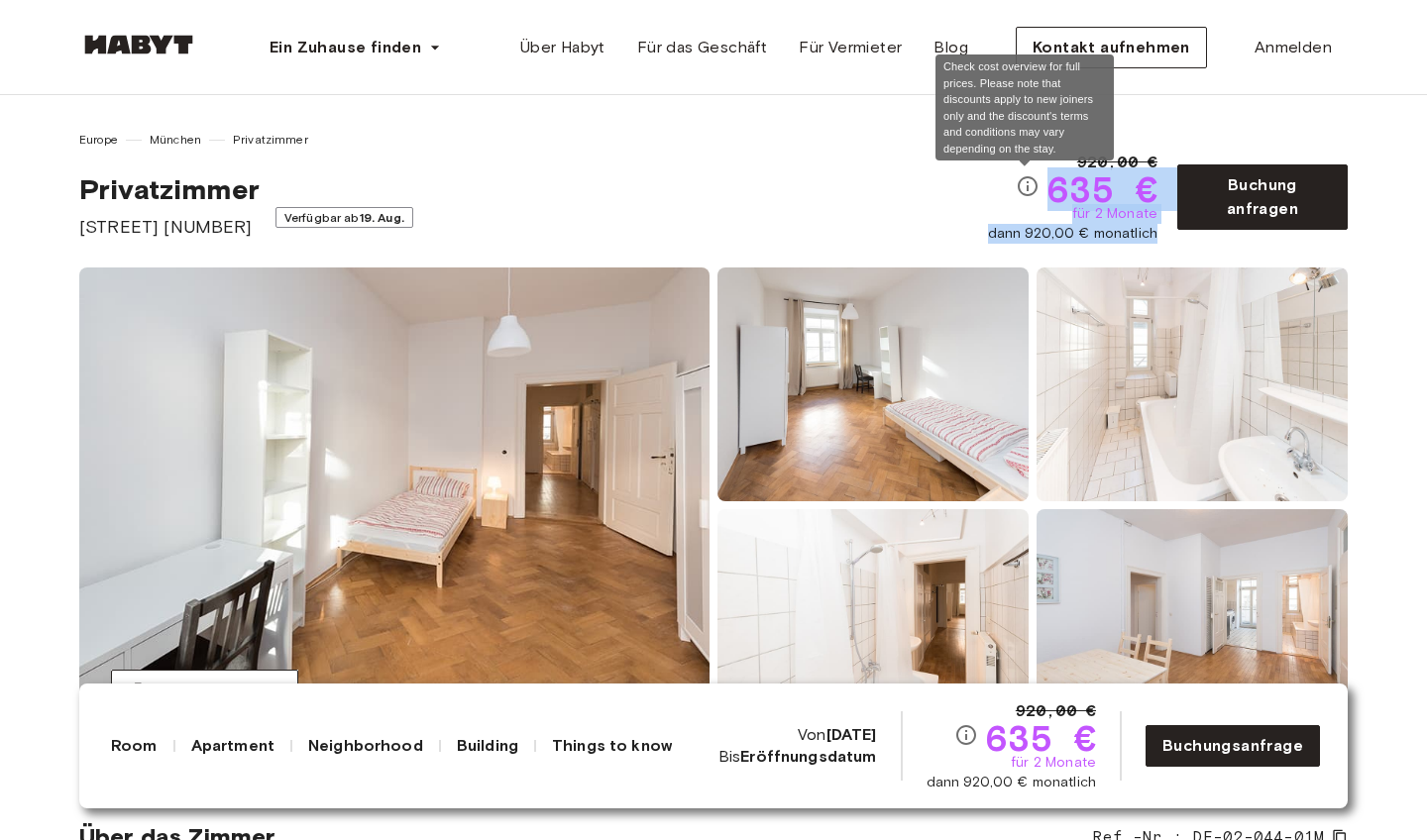 drag, startPoint x: 1158, startPoint y: 236, endPoint x: 1033, endPoint y: 184, distance: 135.38464 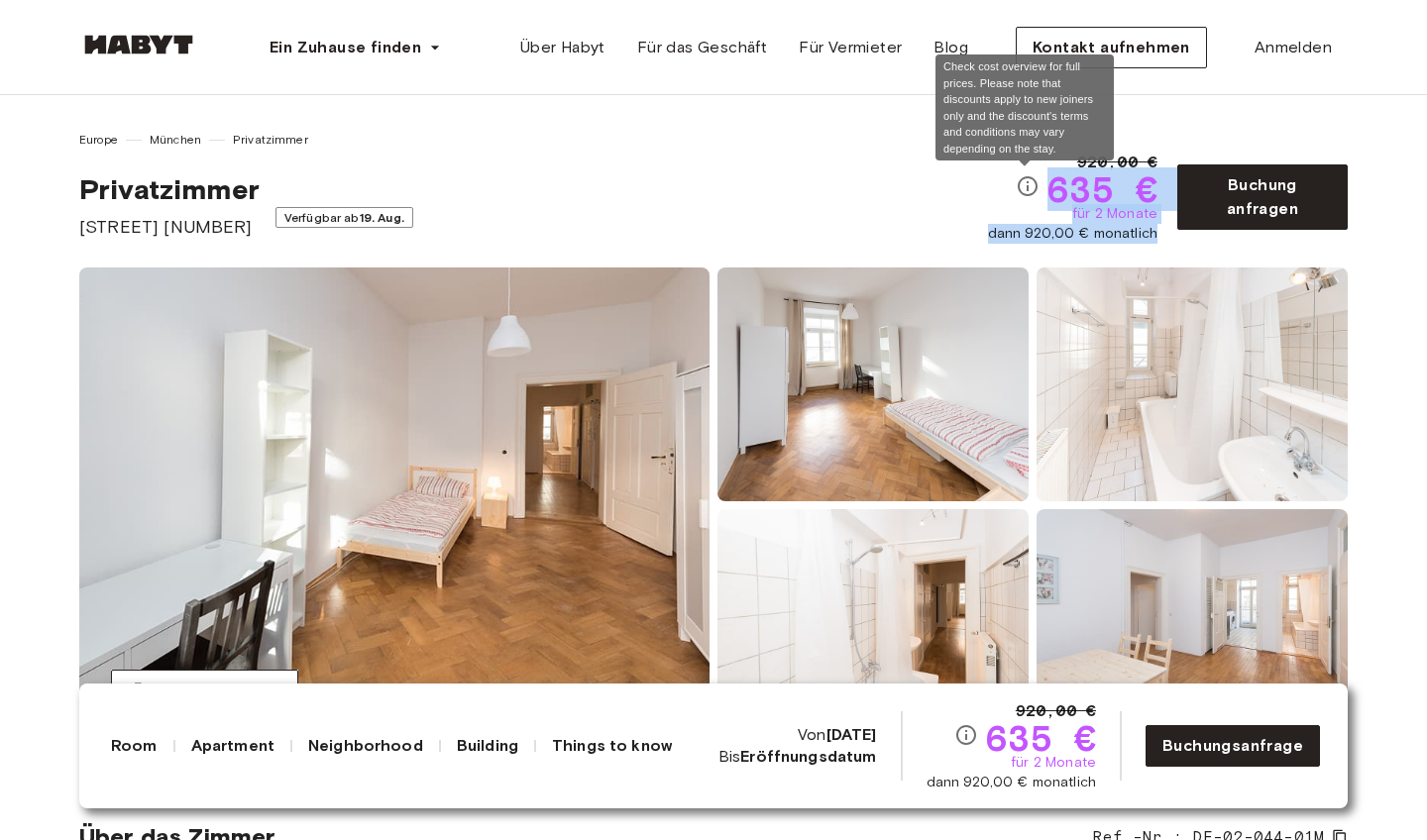copy on "635 € für 2 Monate dann 920,00 € monatlich" 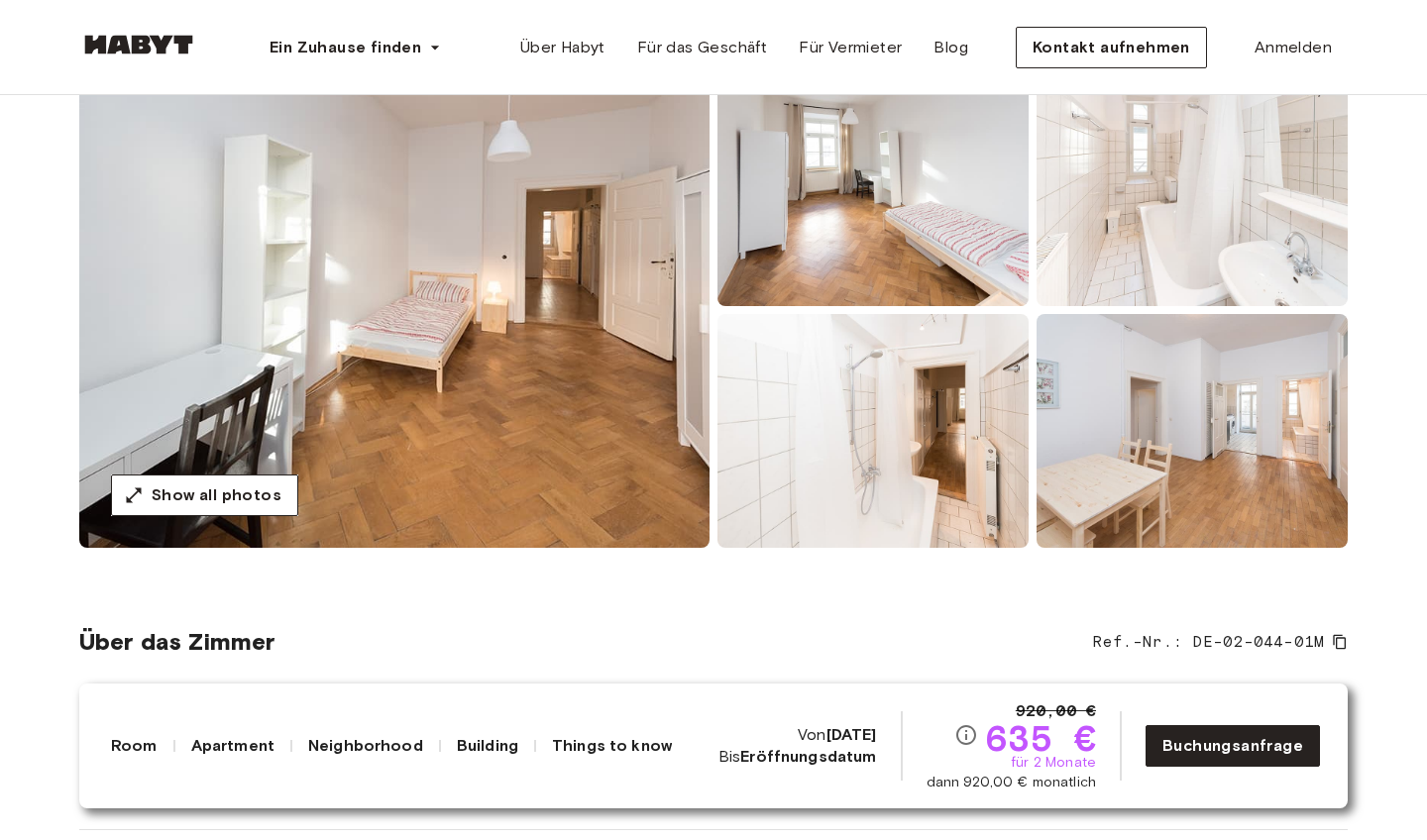 scroll, scrollTop: 232, scrollLeft: 0, axis: vertical 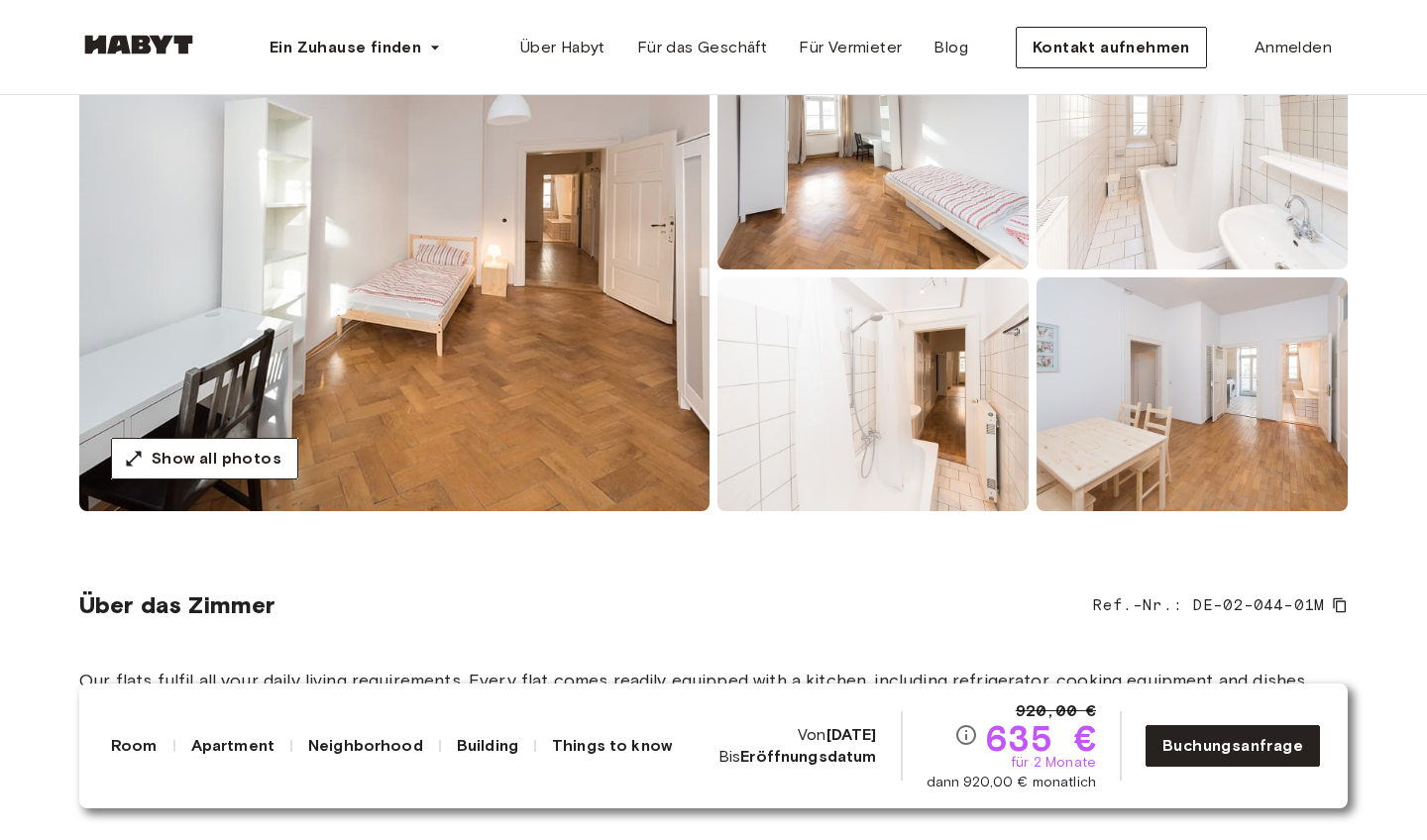 click at bounding box center [1192, 394] 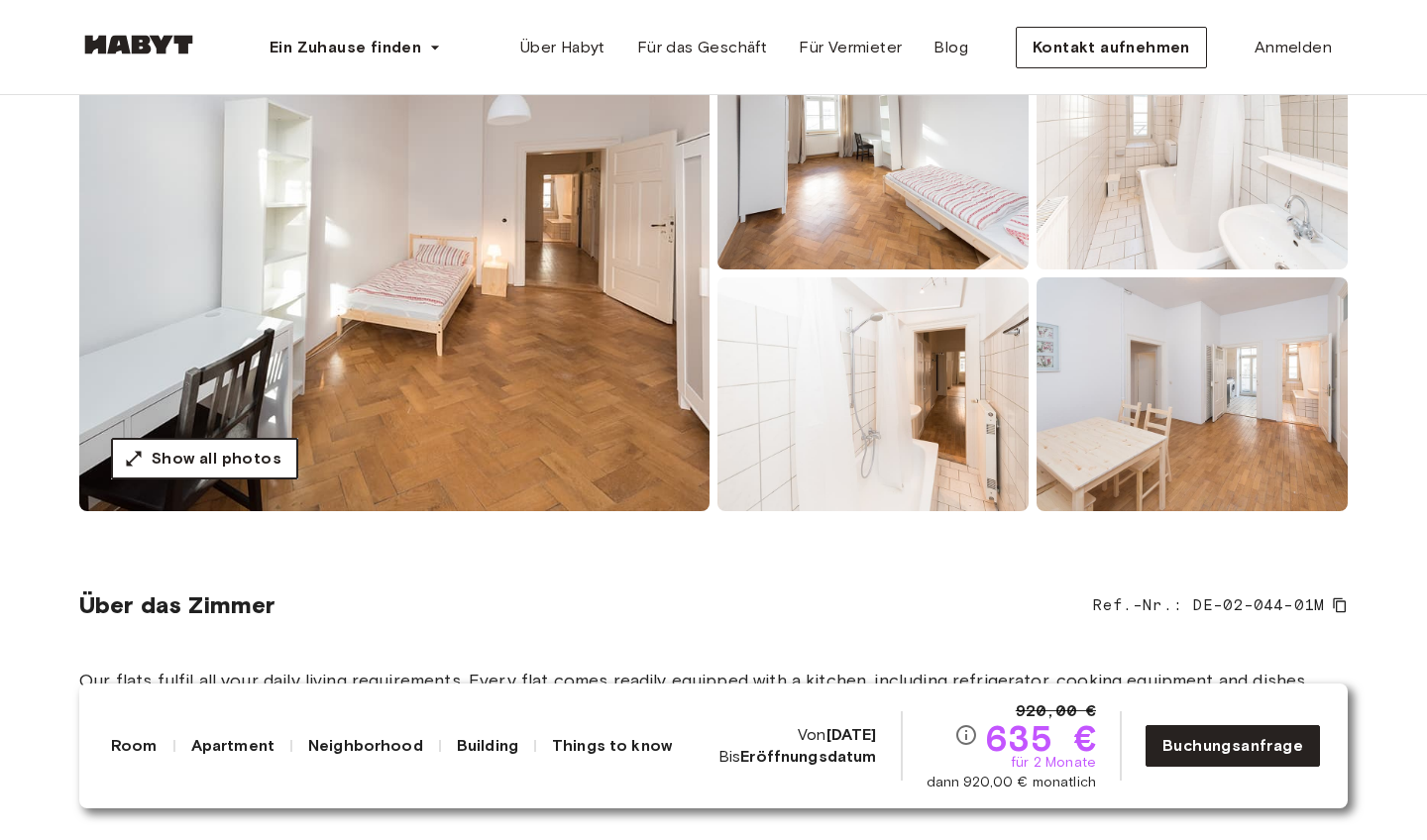 click on "Show all photos" at bounding box center [216, 459] 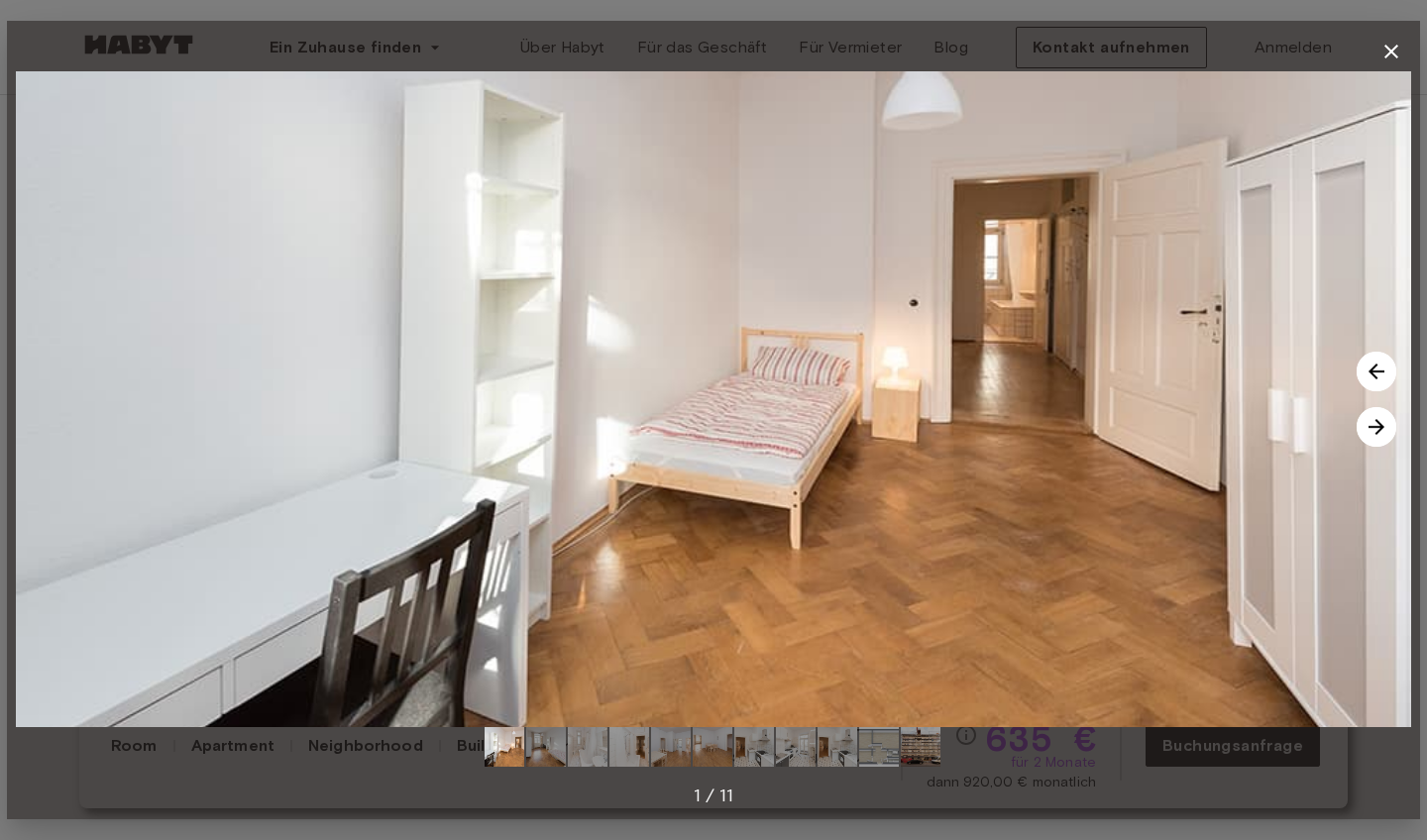 click at bounding box center (1376, 427) 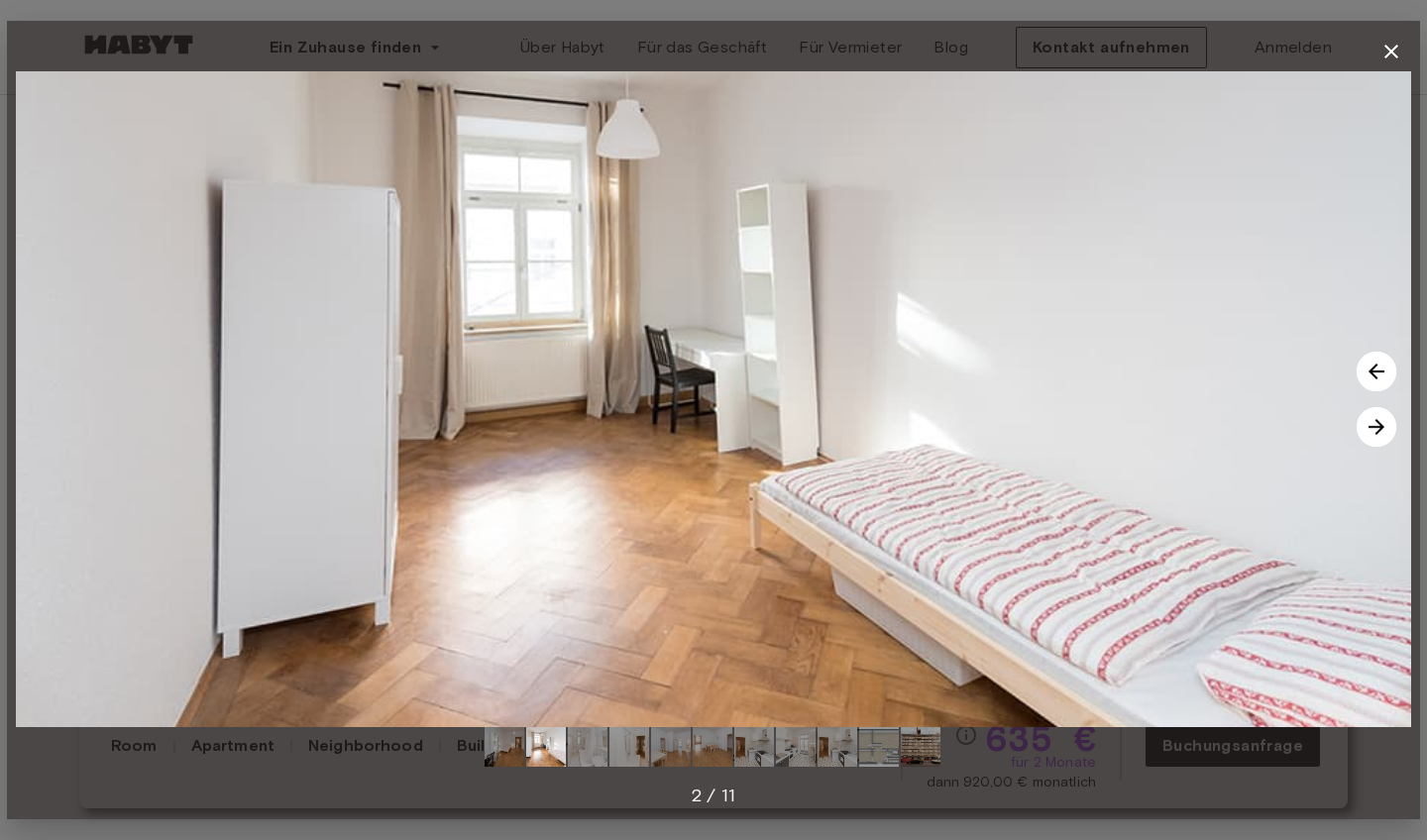 click at bounding box center (1376, 427) 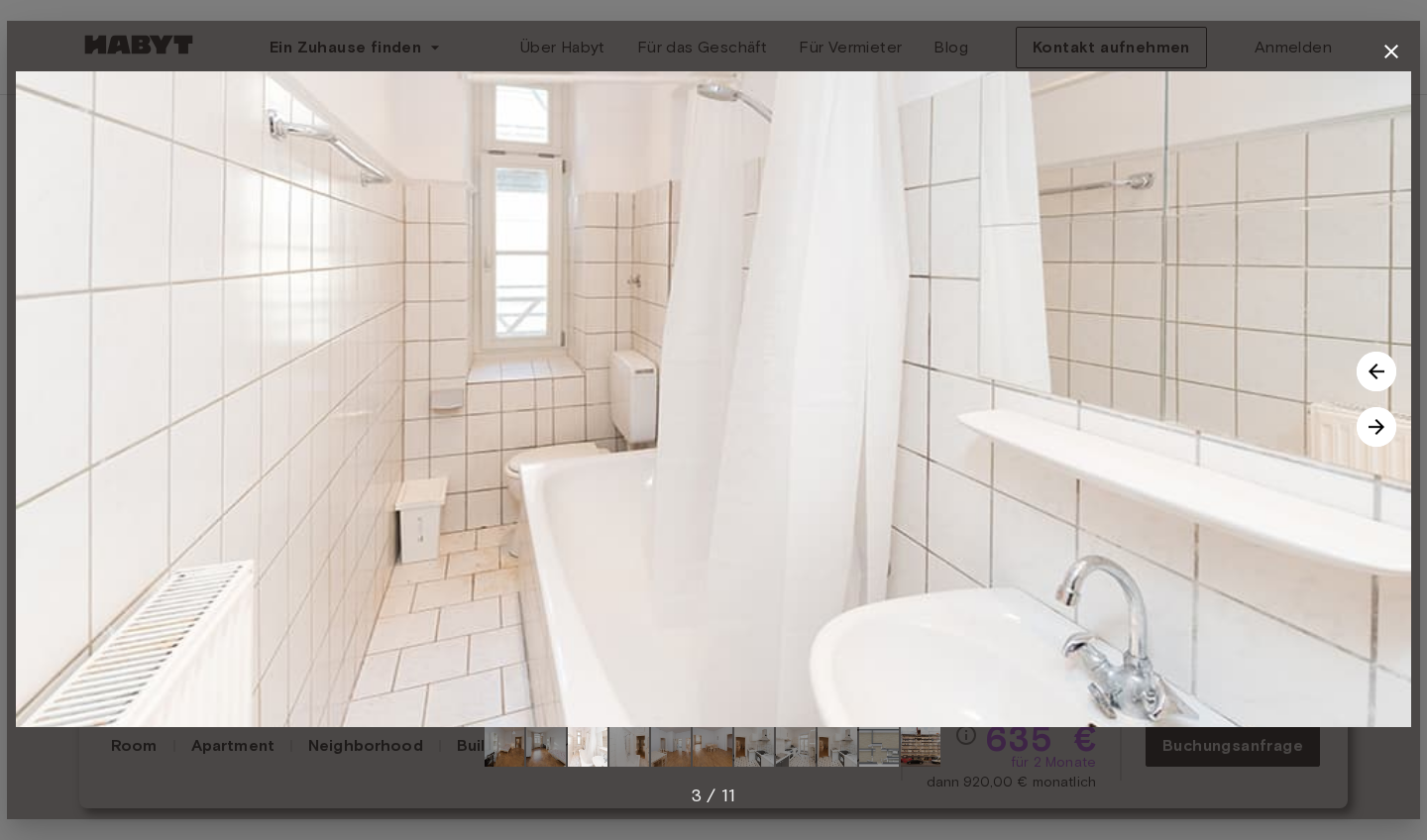 click at bounding box center (1376, 427) 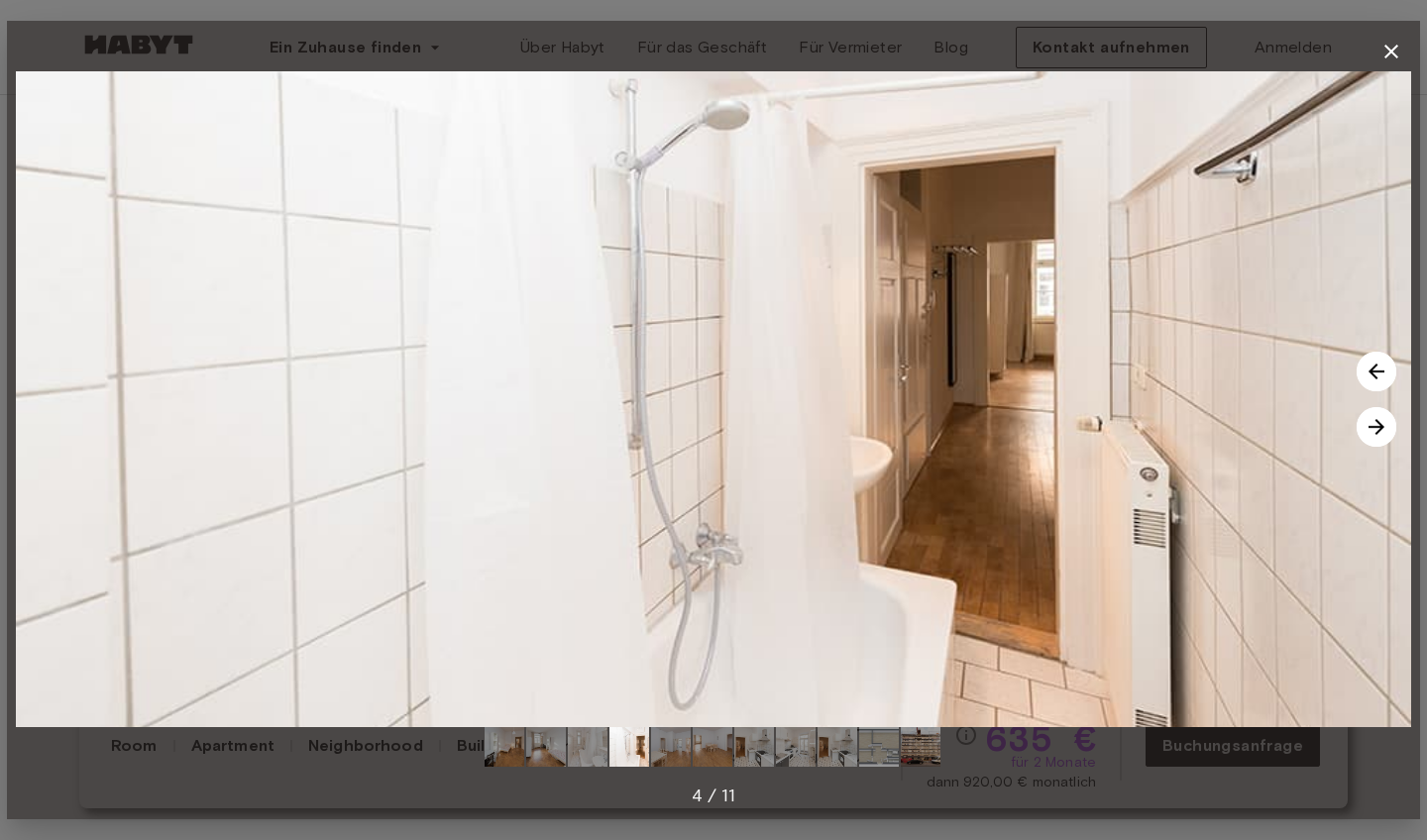 click at bounding box center [1376, 427] 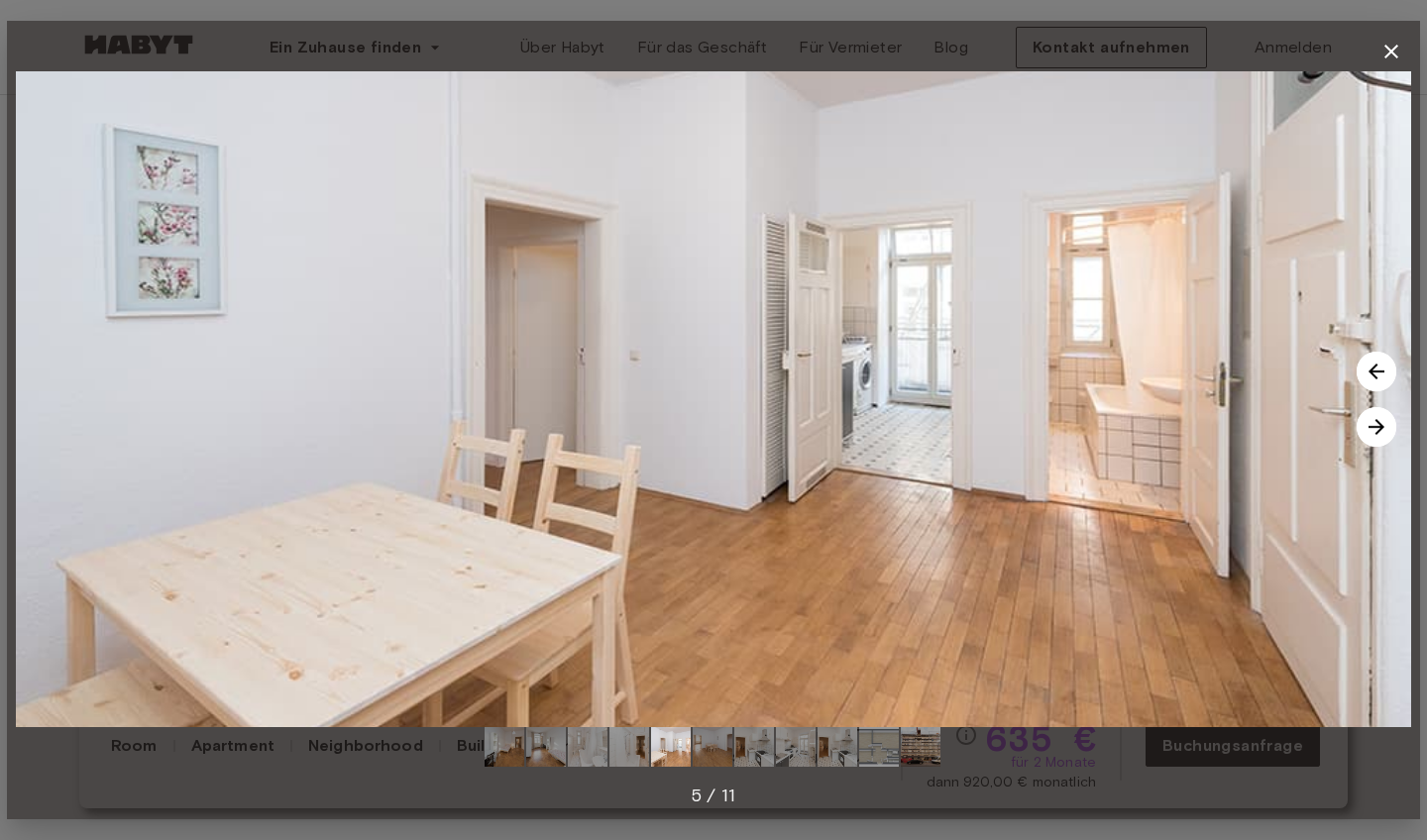 click at bounding box center (1376, 427) 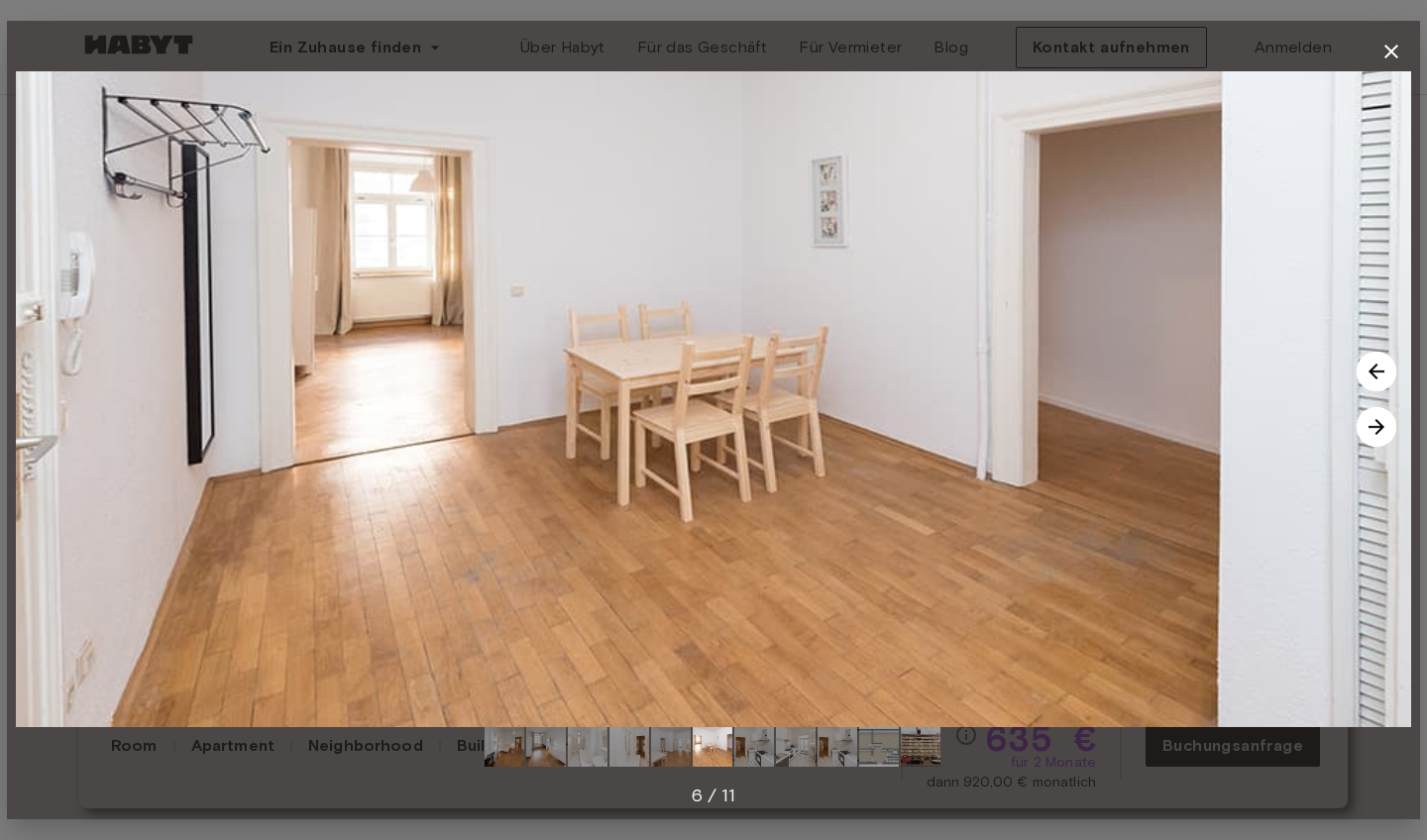 click at bounding box center [1376, 427] 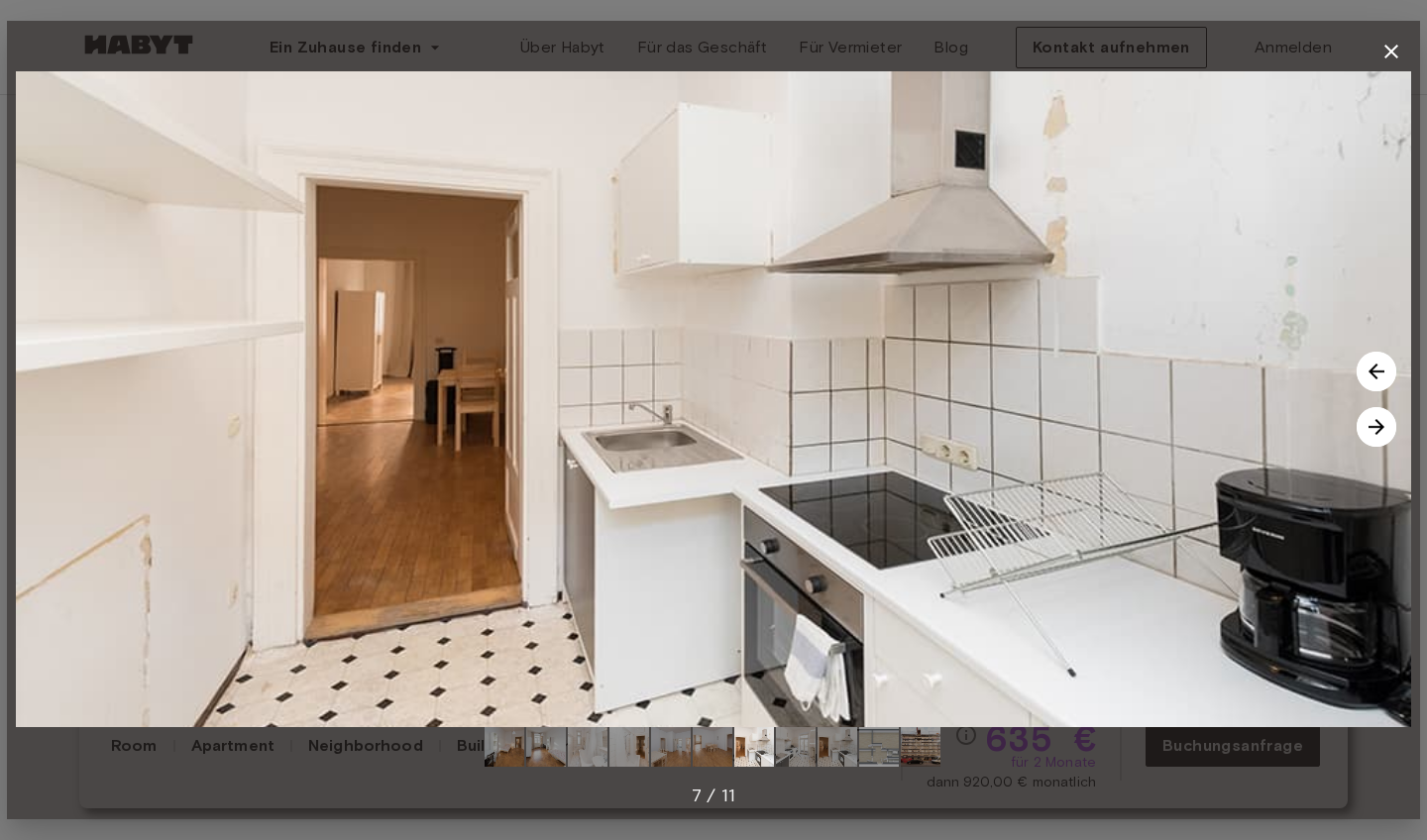 click at bounding box center [1376, 427] 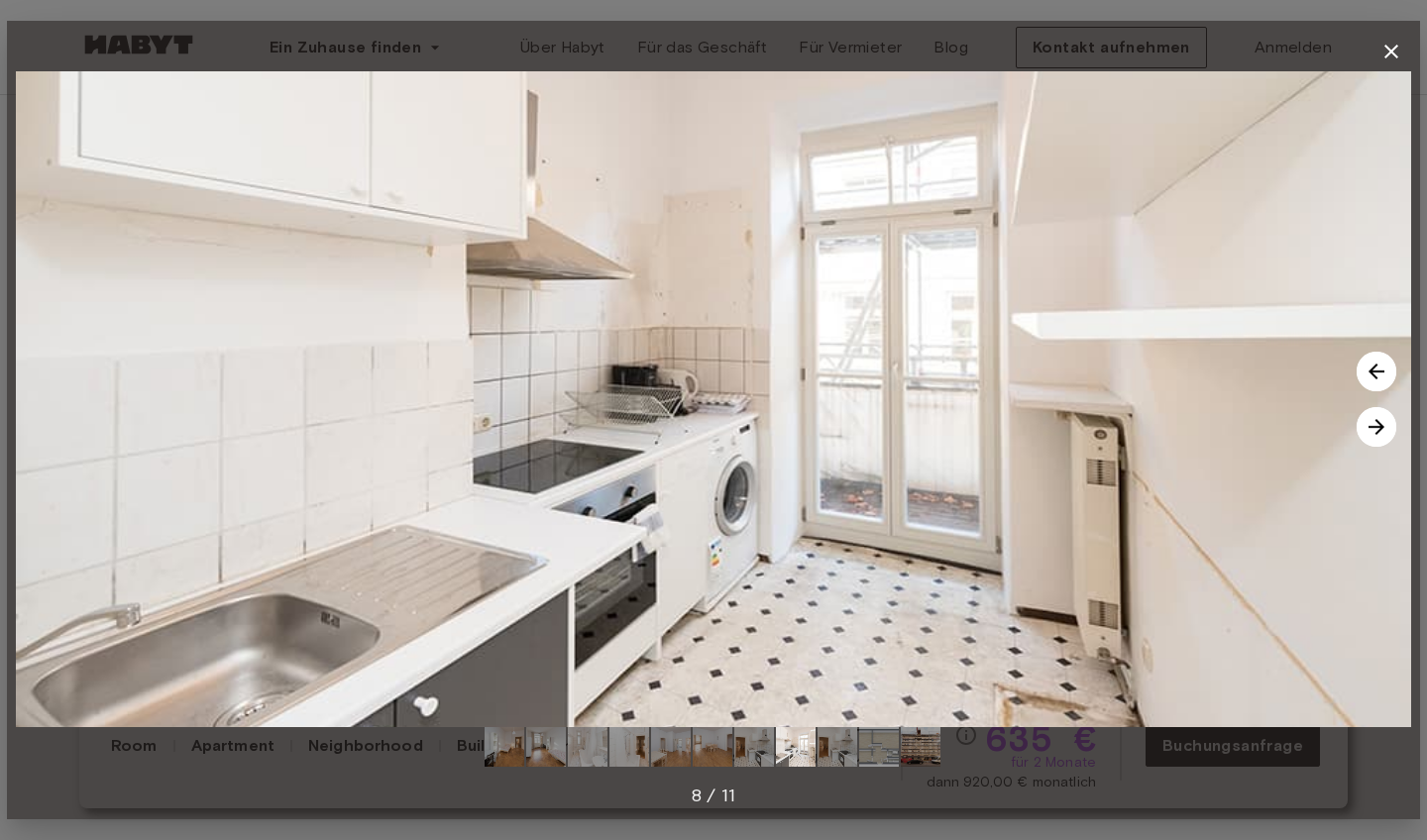 click at bounding box center [1376, 427] 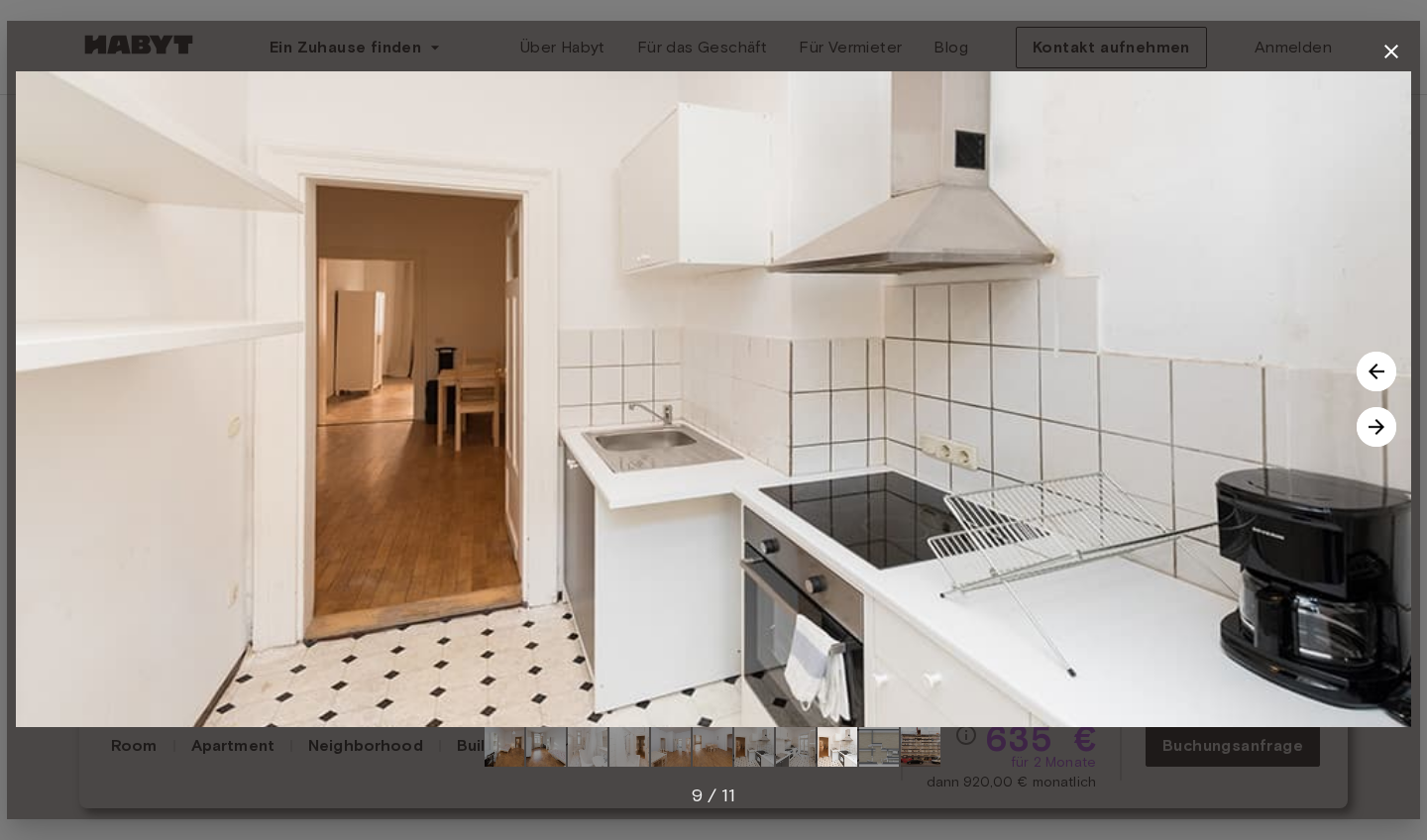 click at bounding box center [1376, 427] 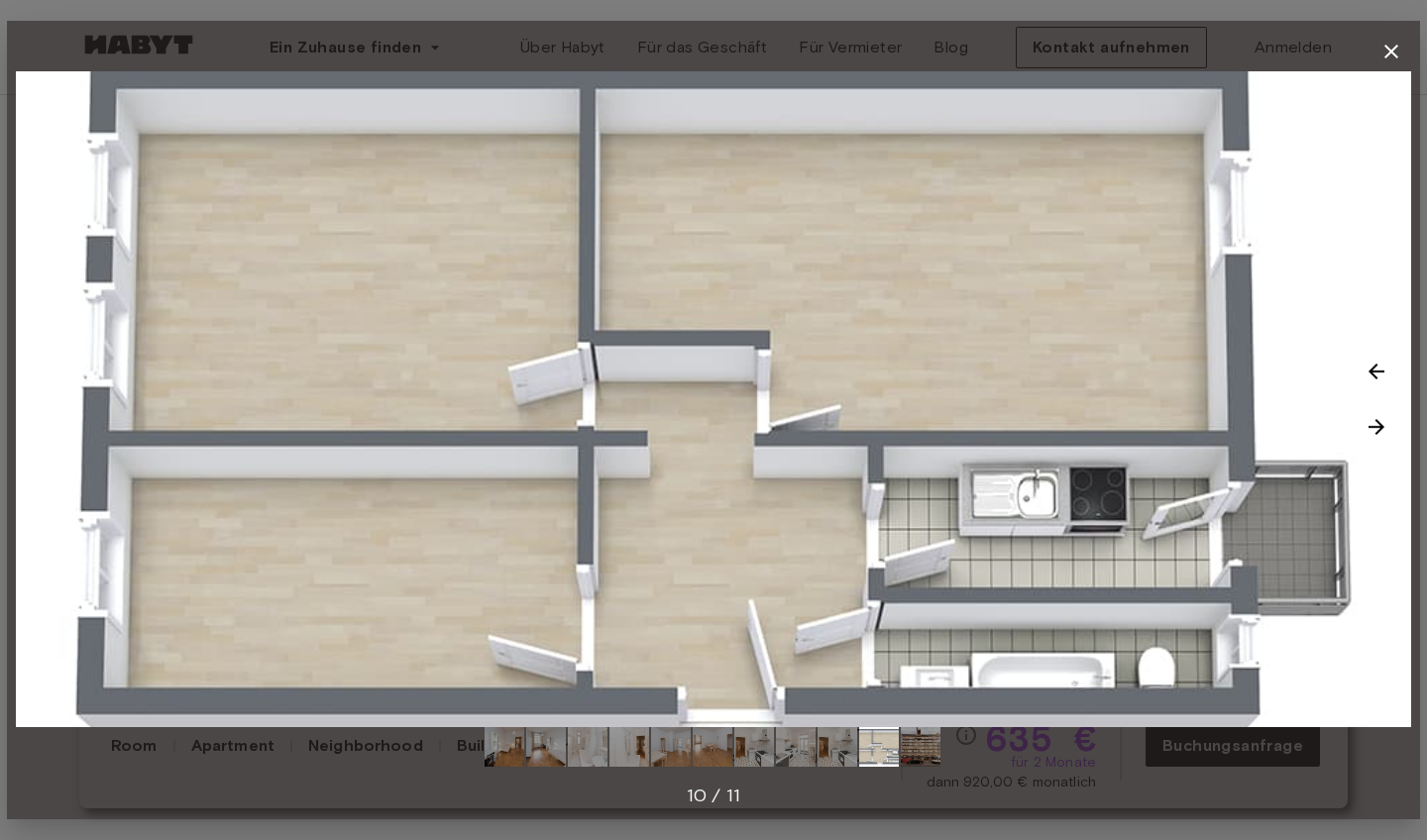 click at bounding box center (1376, 427) 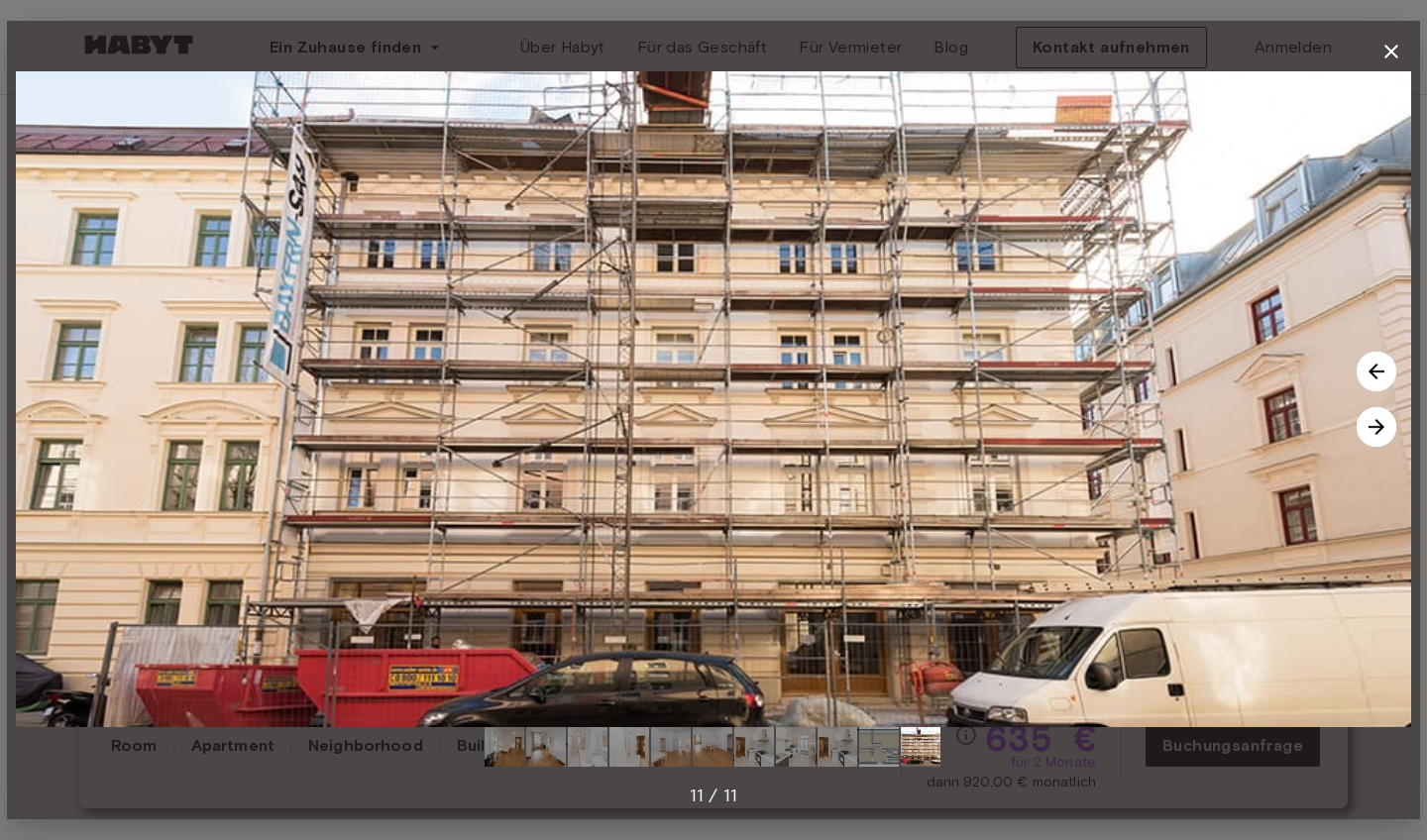click at bounding box center (1376, 427) 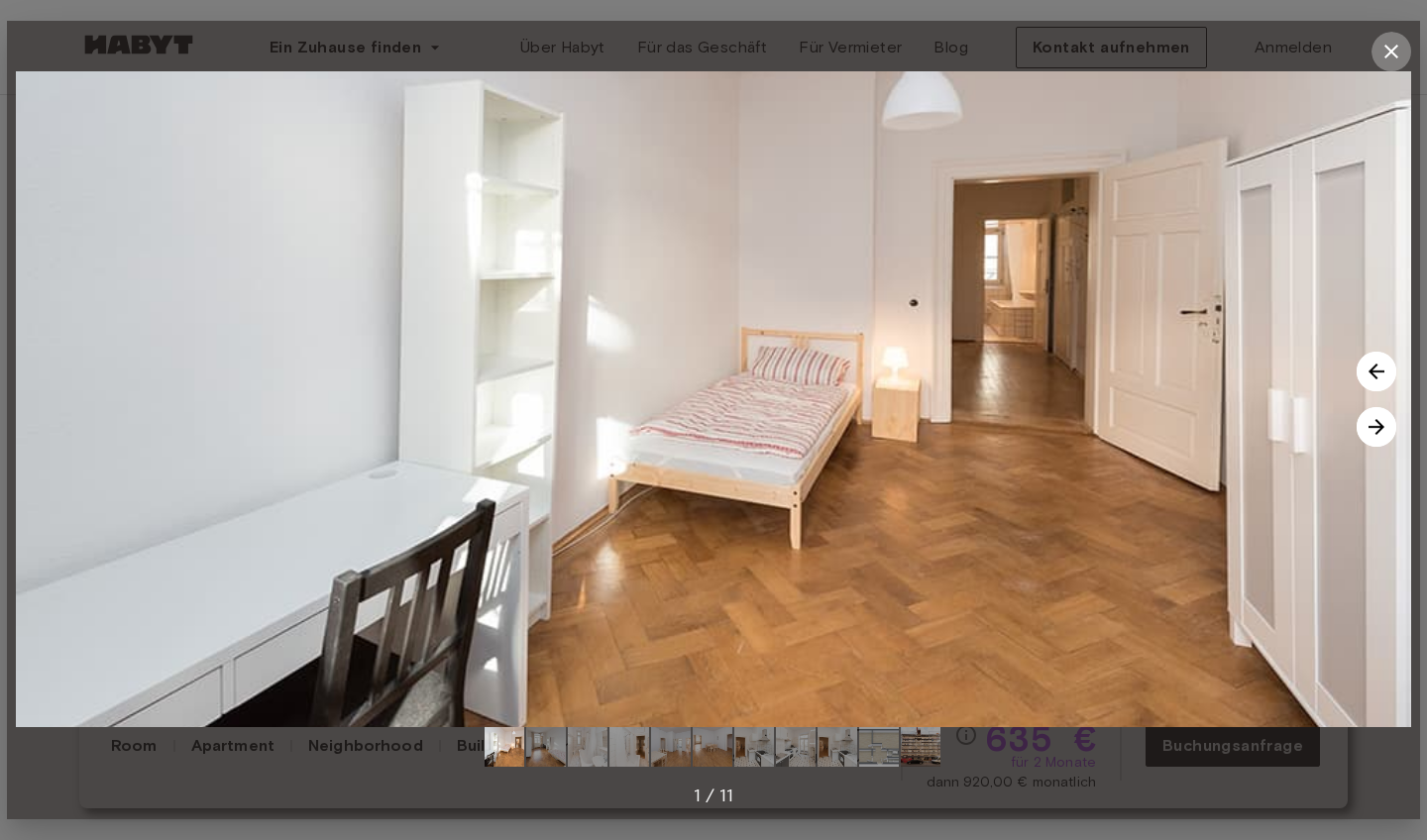 click 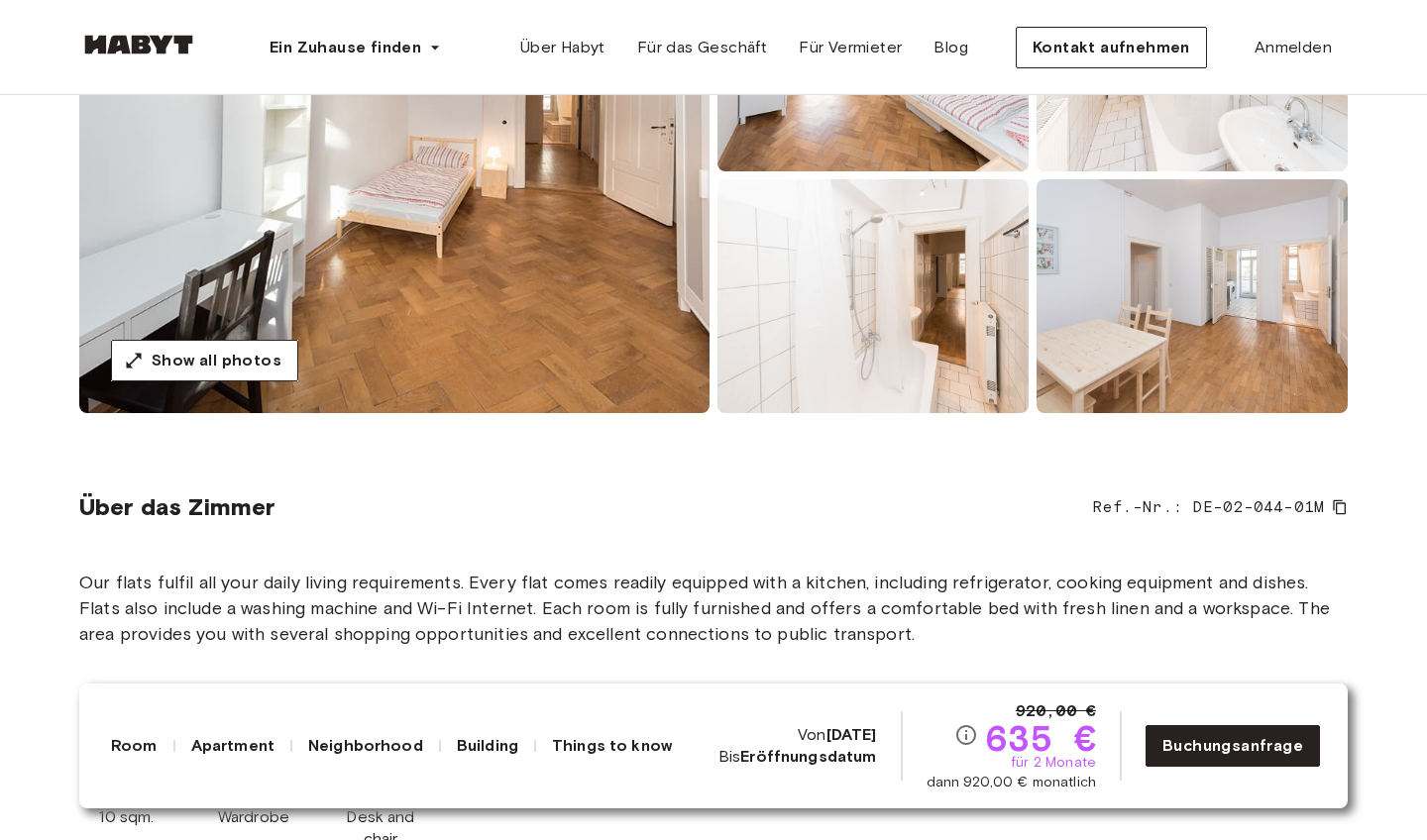 scroll, scrollTop: 373, scrollLeft: 0, axis: vertical 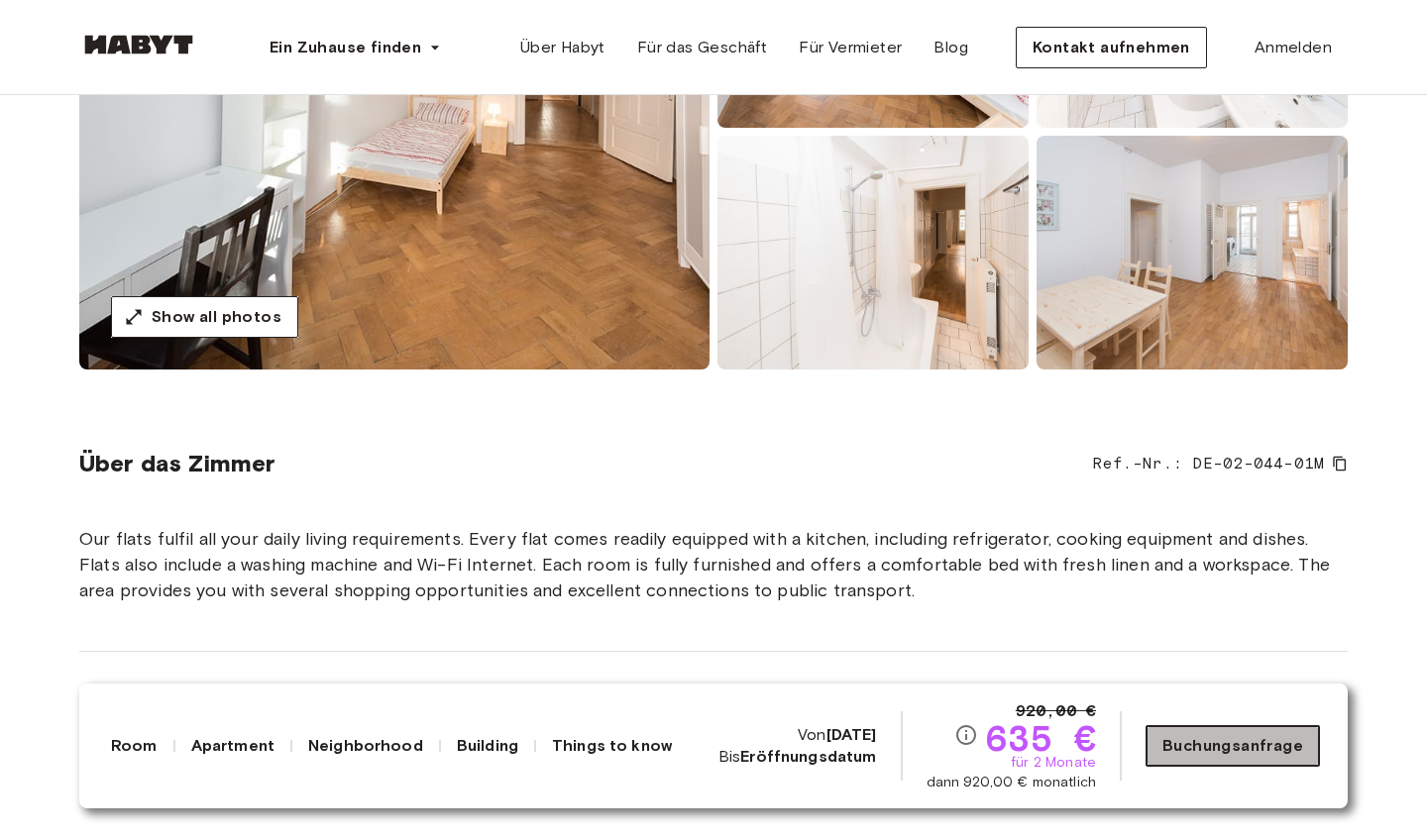 click on "Buchungsanfrage" at bounding box center (1233, 746) 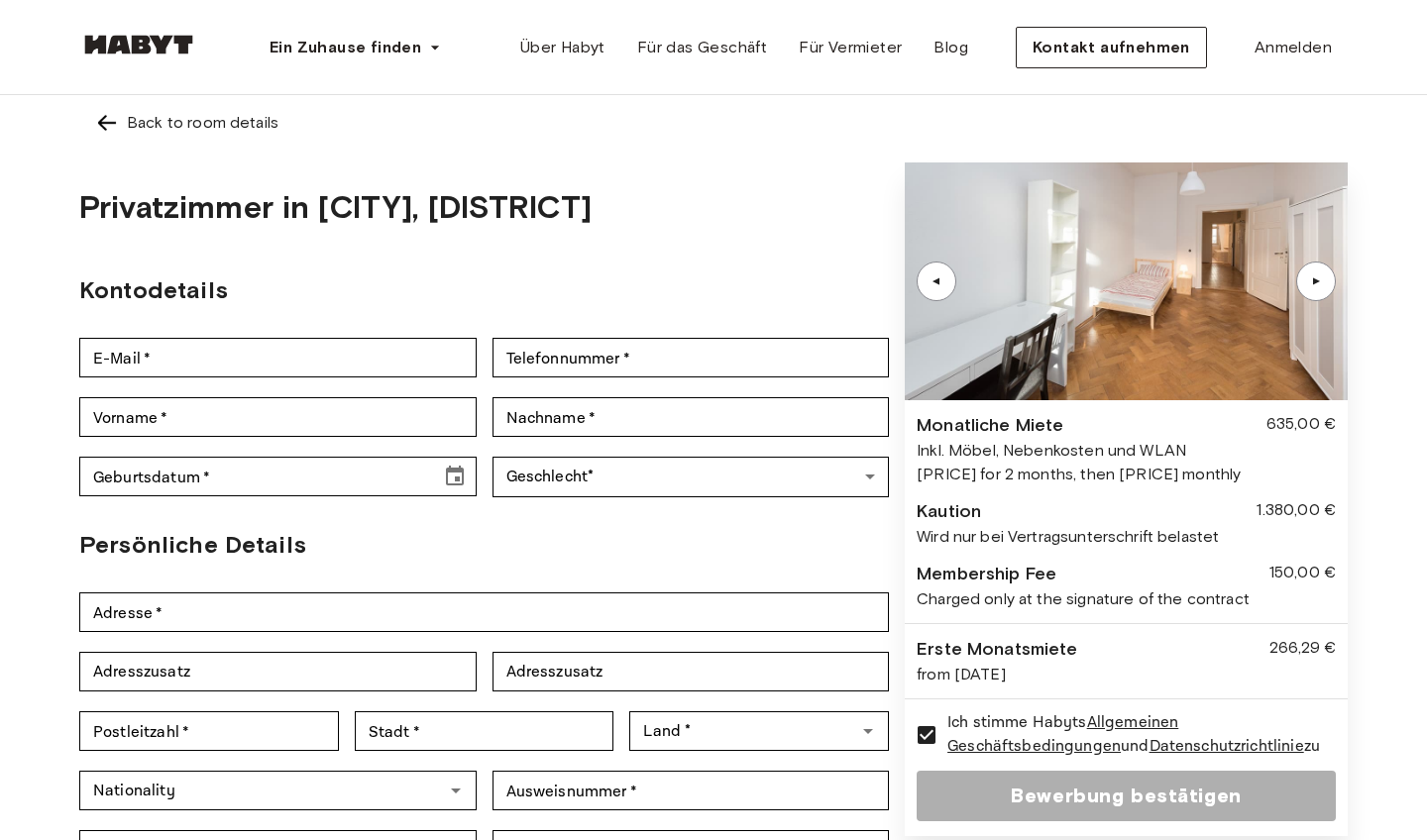 scroll, scrollTop: 0, scrollLeft: 0, axis: both 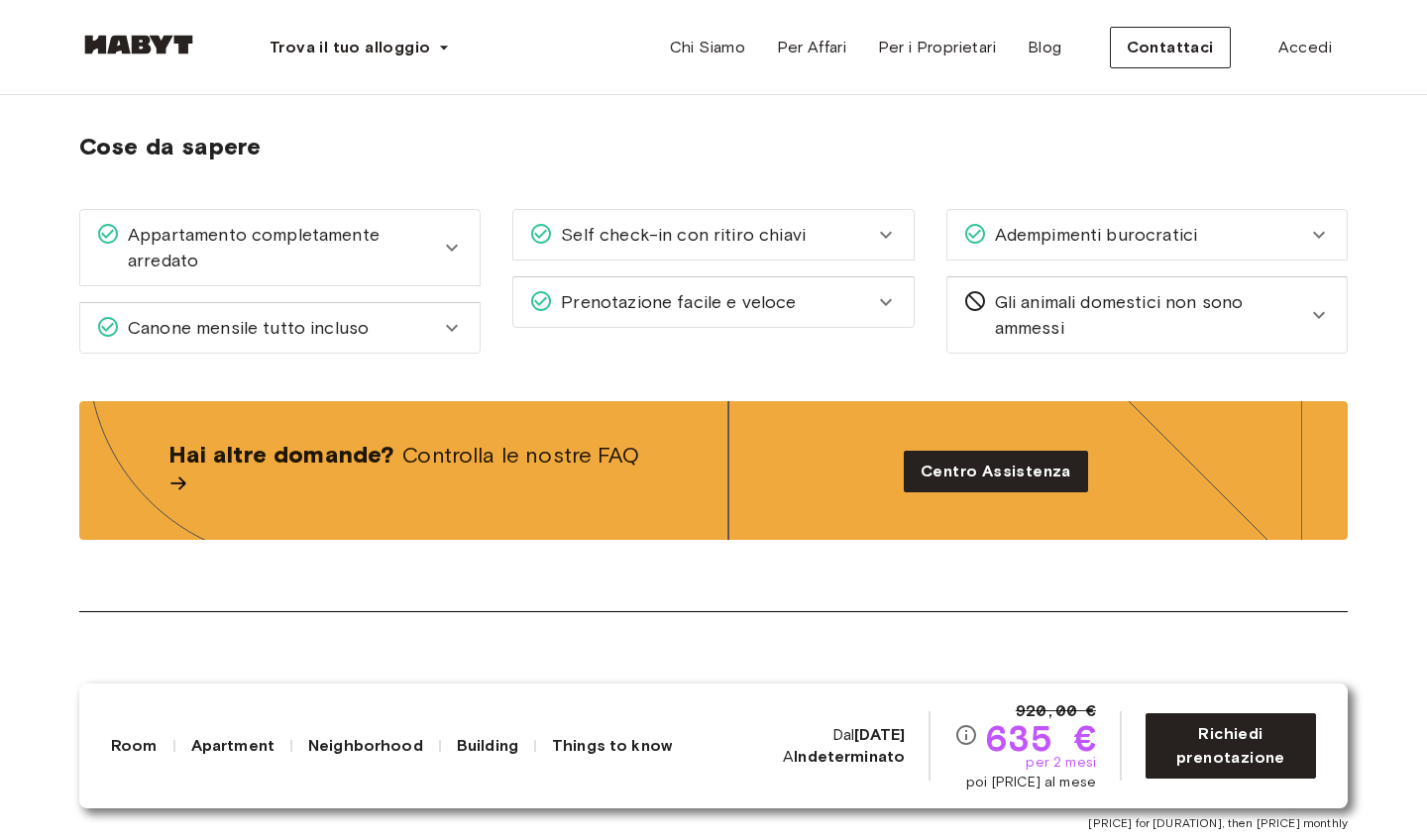 click 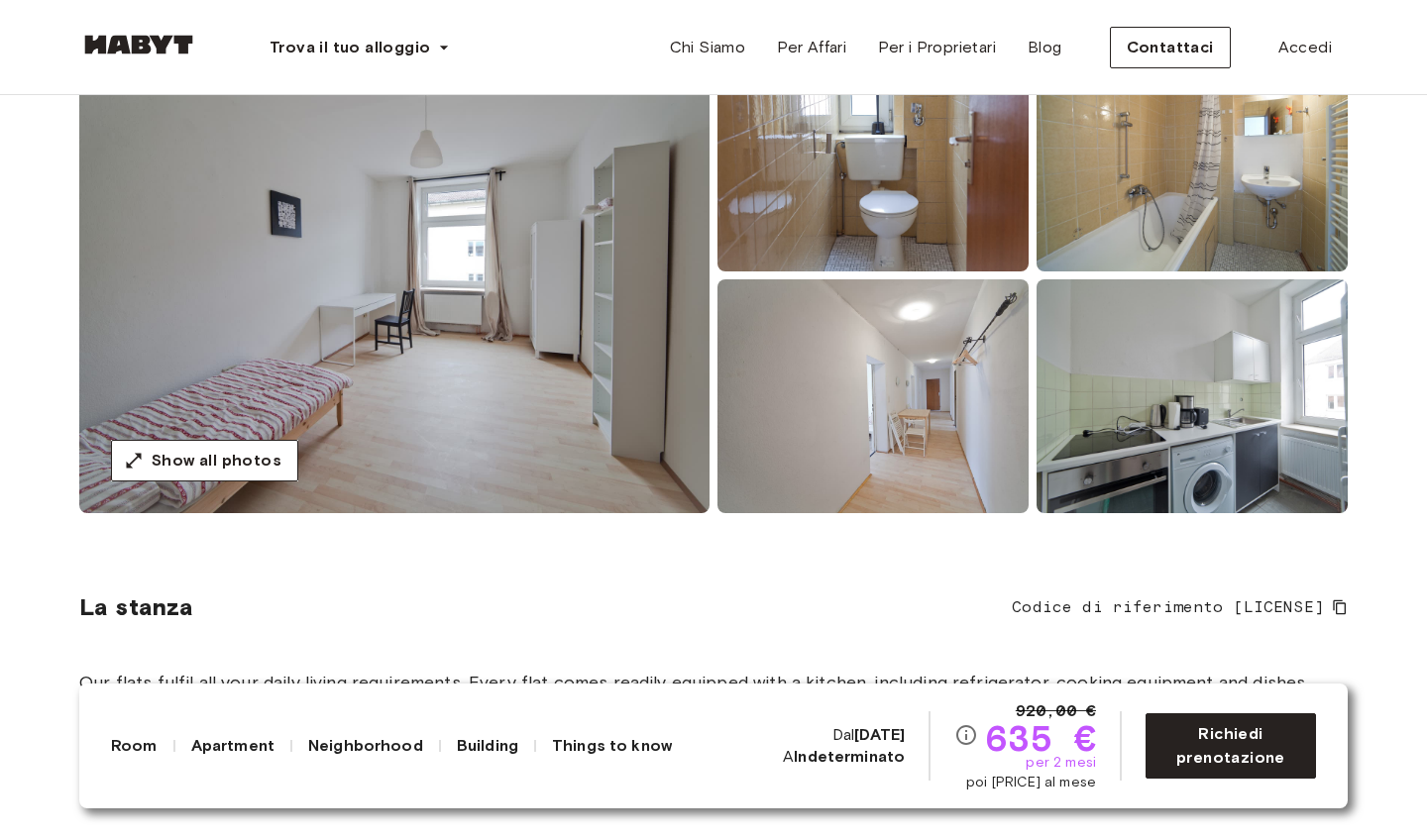 scroll, scrollTop: 230, scrollLeft: 0, axis: vertical 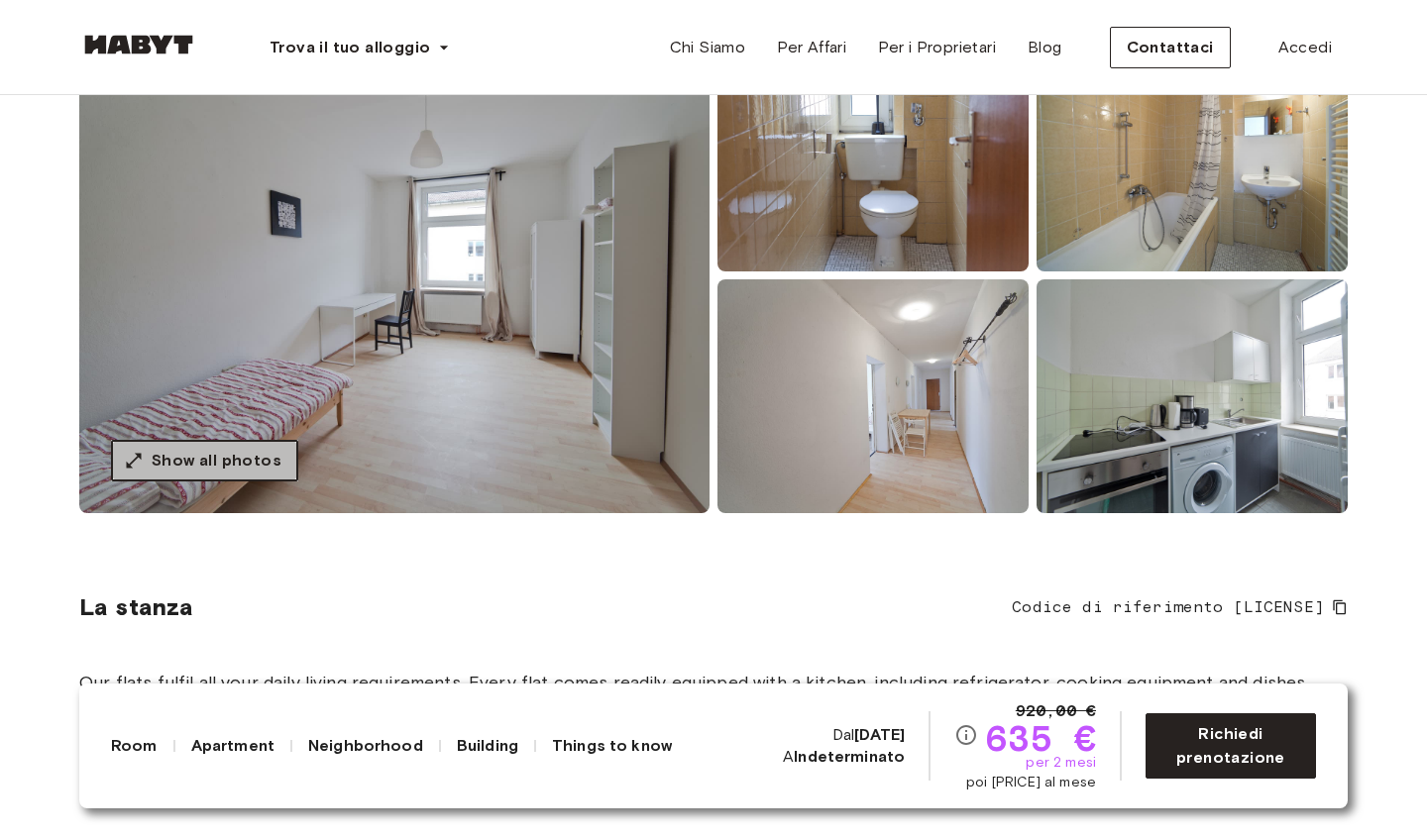 click on "Show all photos" at bounding box center [216, 461] 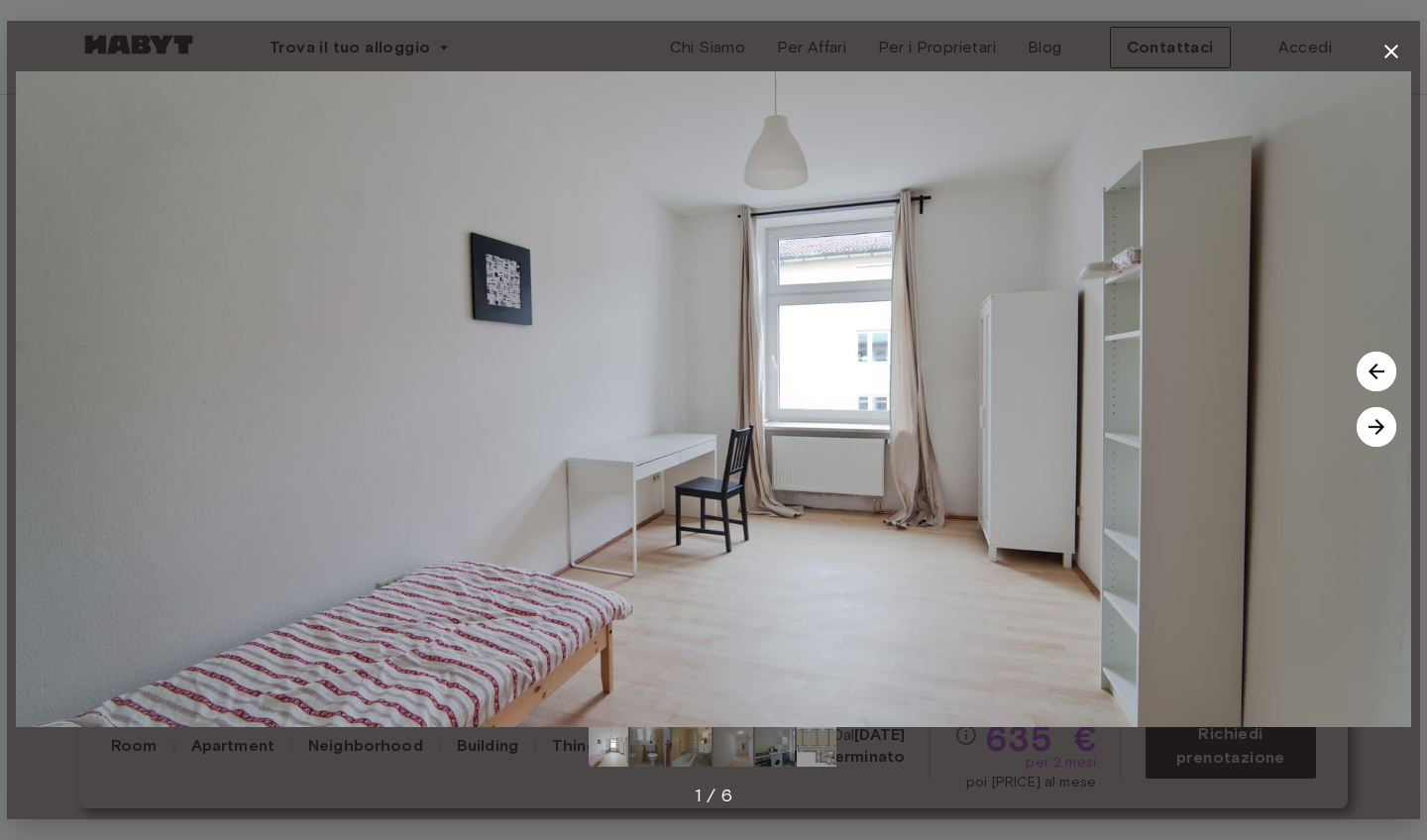 click at bounding box center (1376, 427) 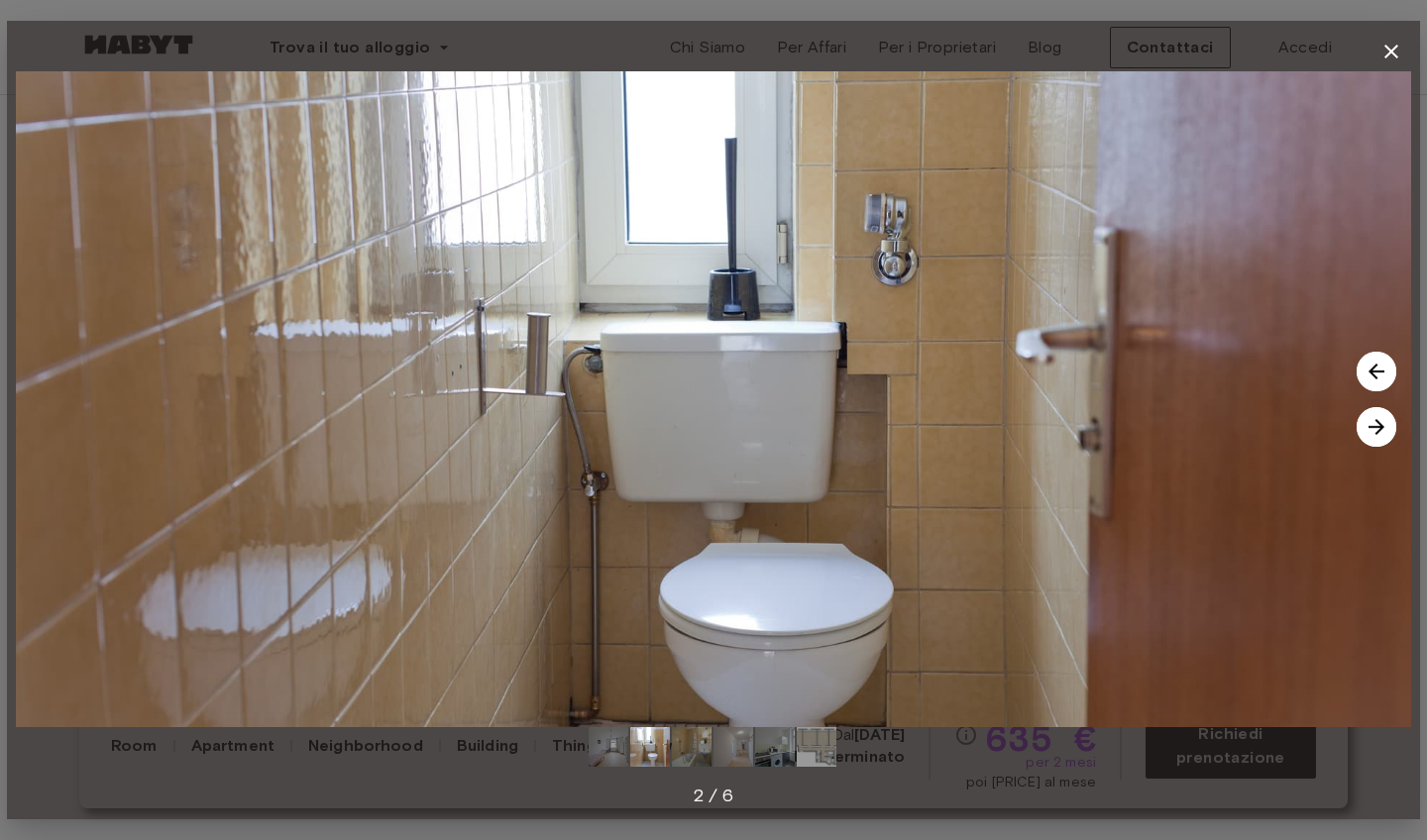 click at bounding box center (1376, 427) 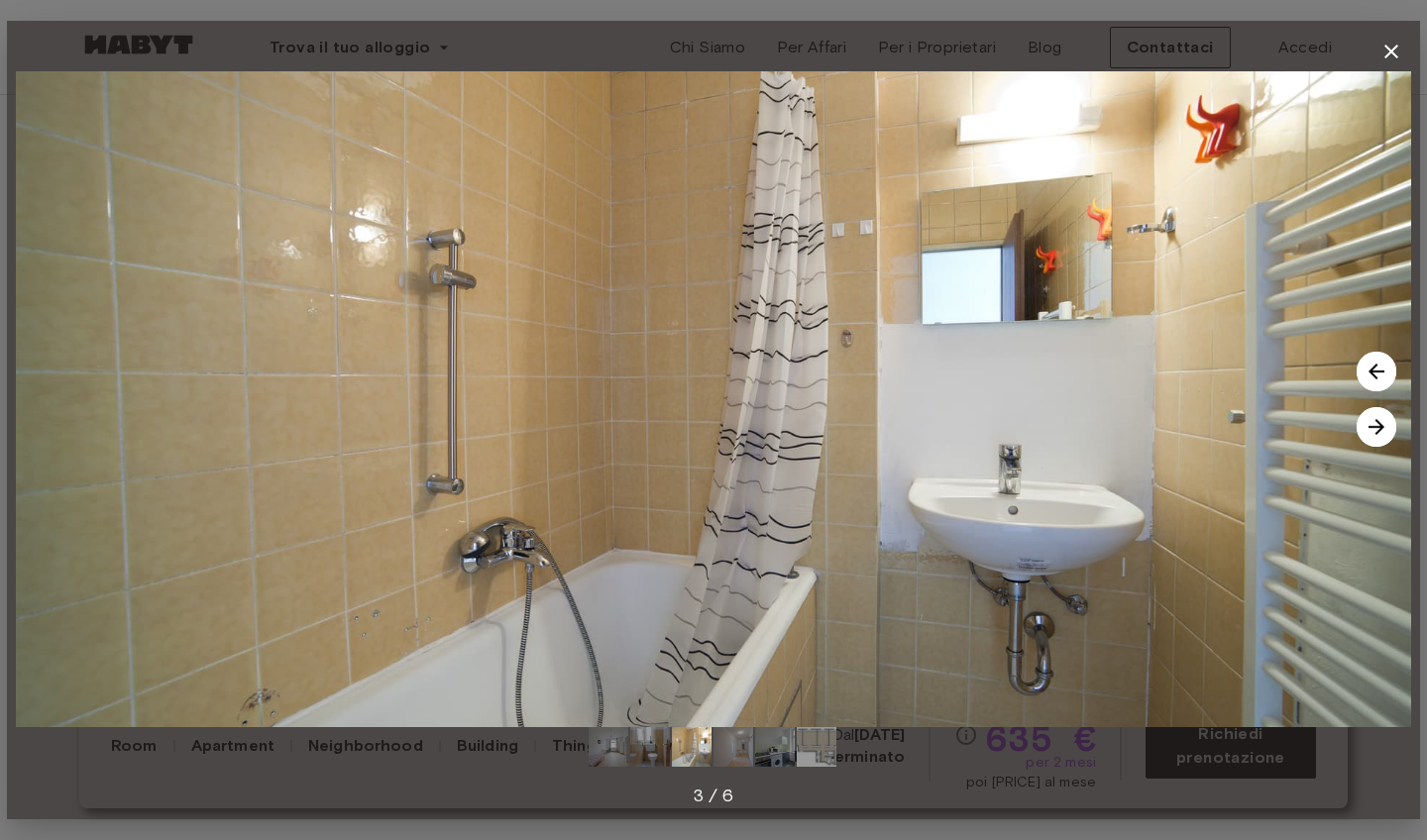 click at bounding box center (1376, 427) 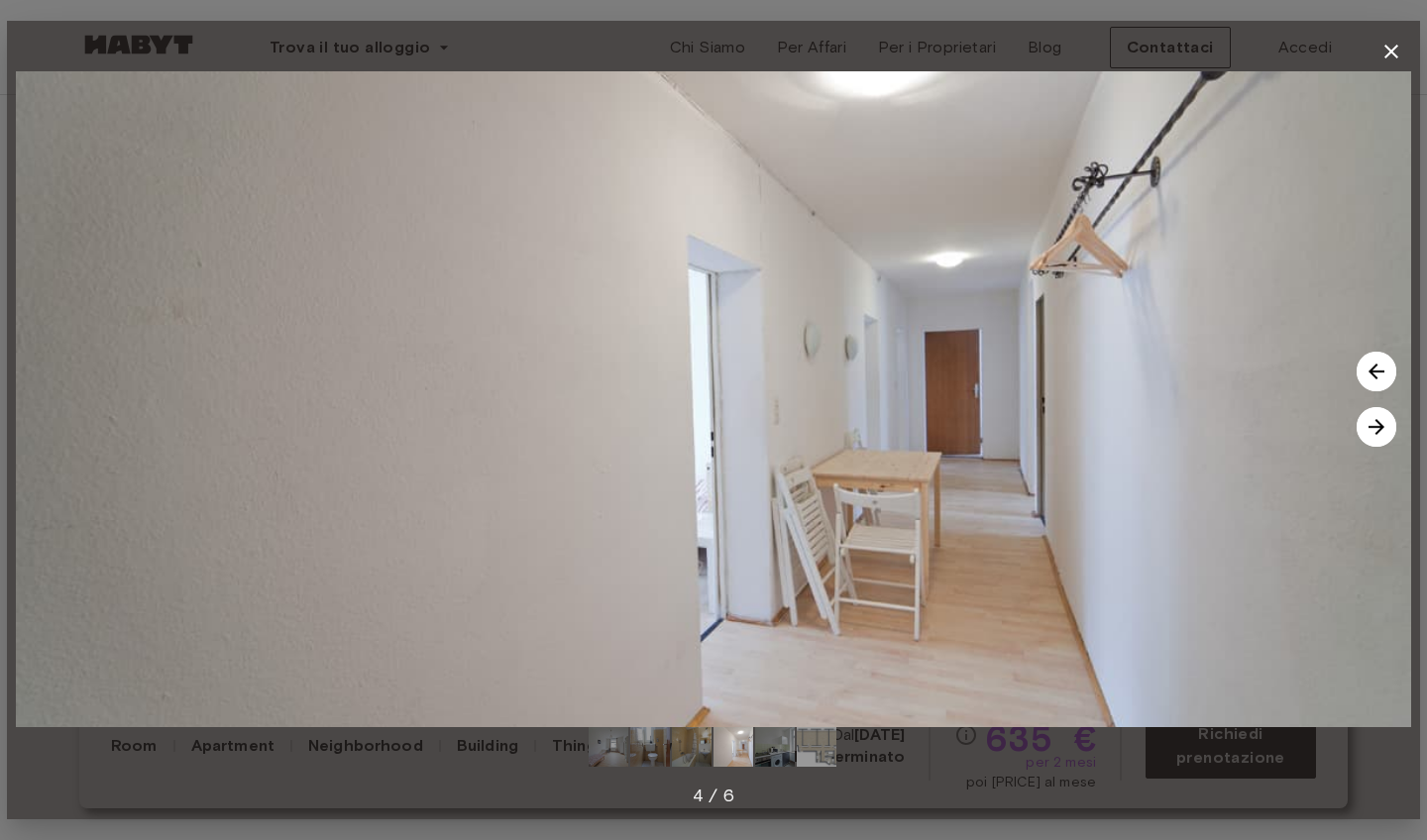 click at bounding box center (1376, 427) 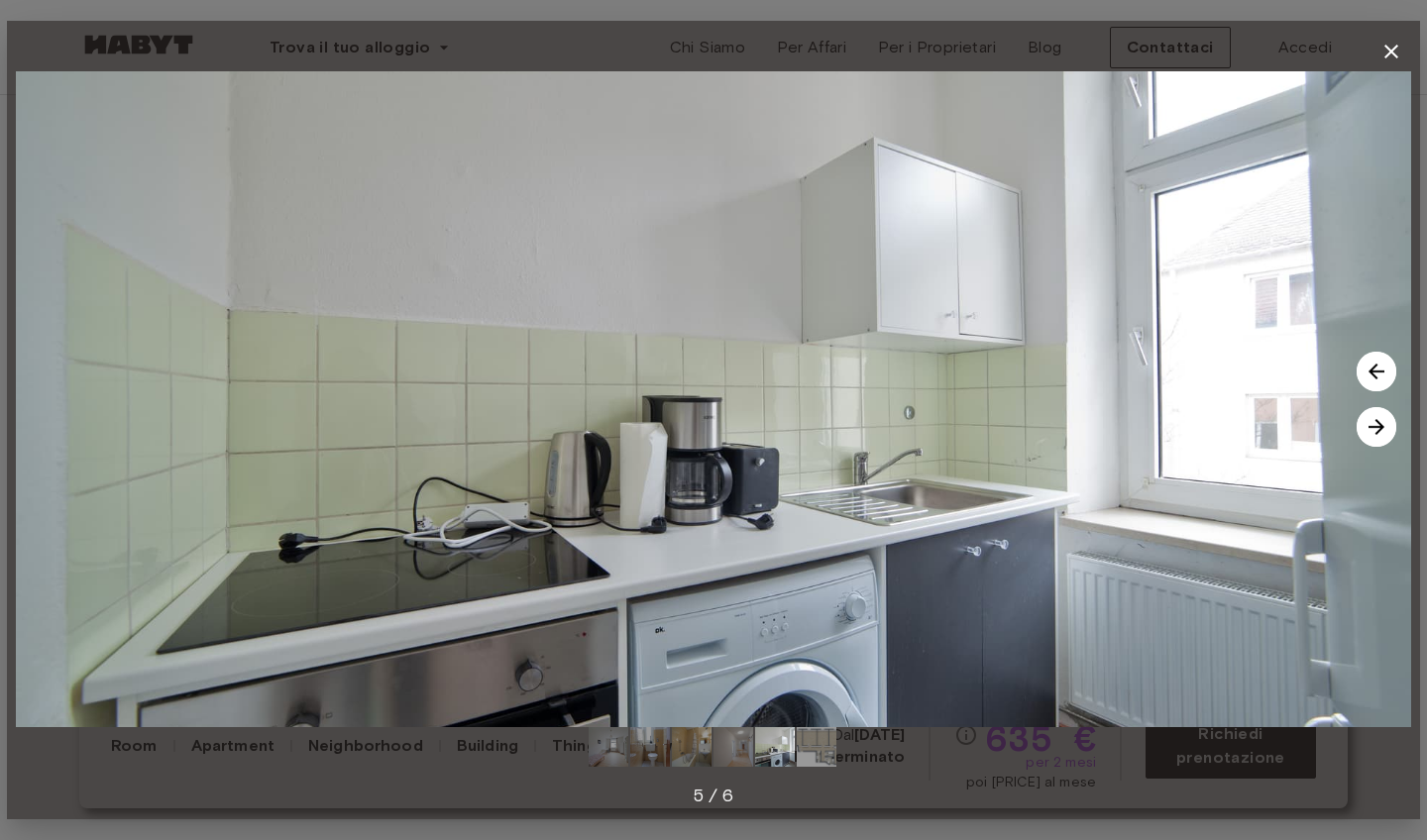 click at bounding box center [1376, 427] 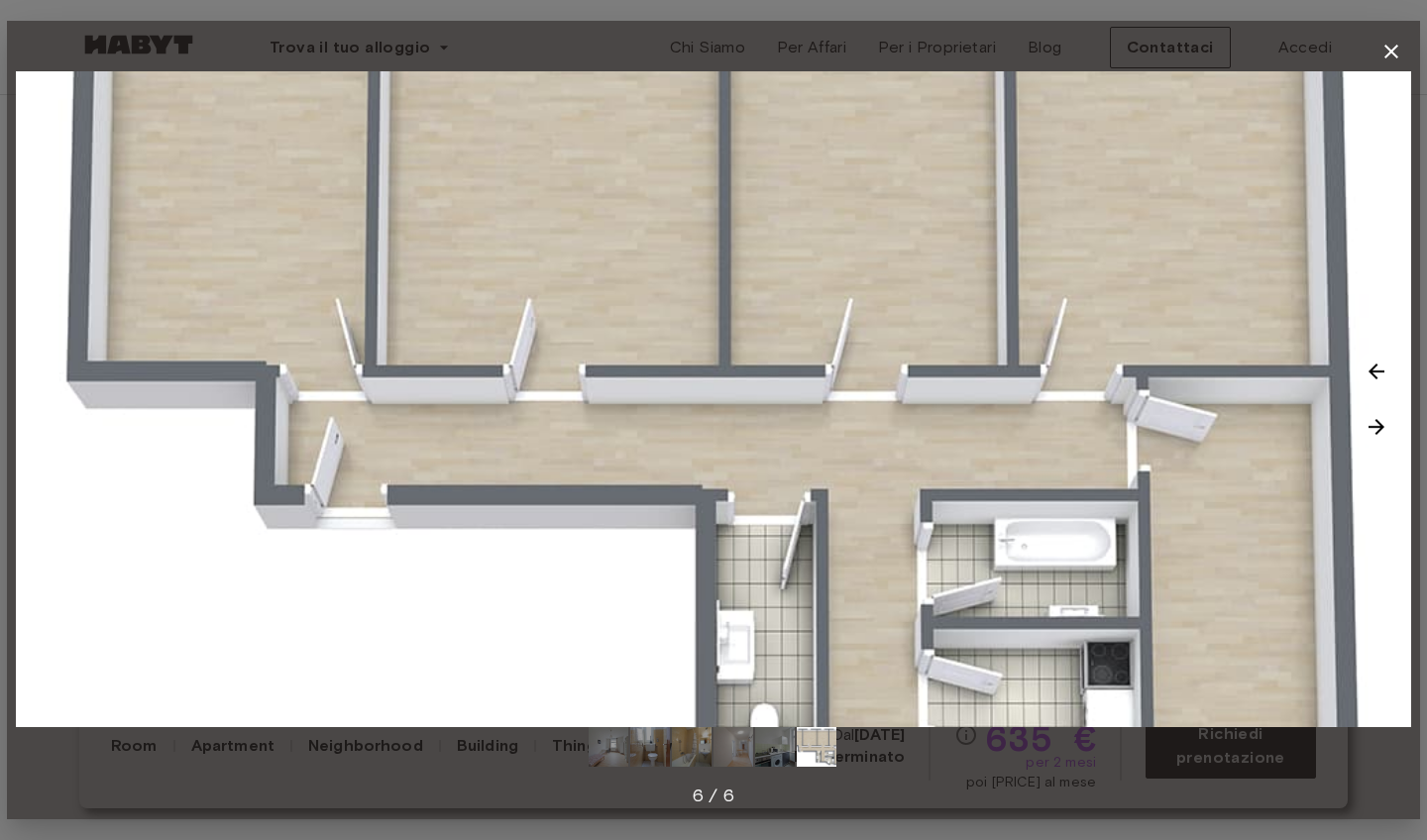 click at bounding box center (1376, 427) 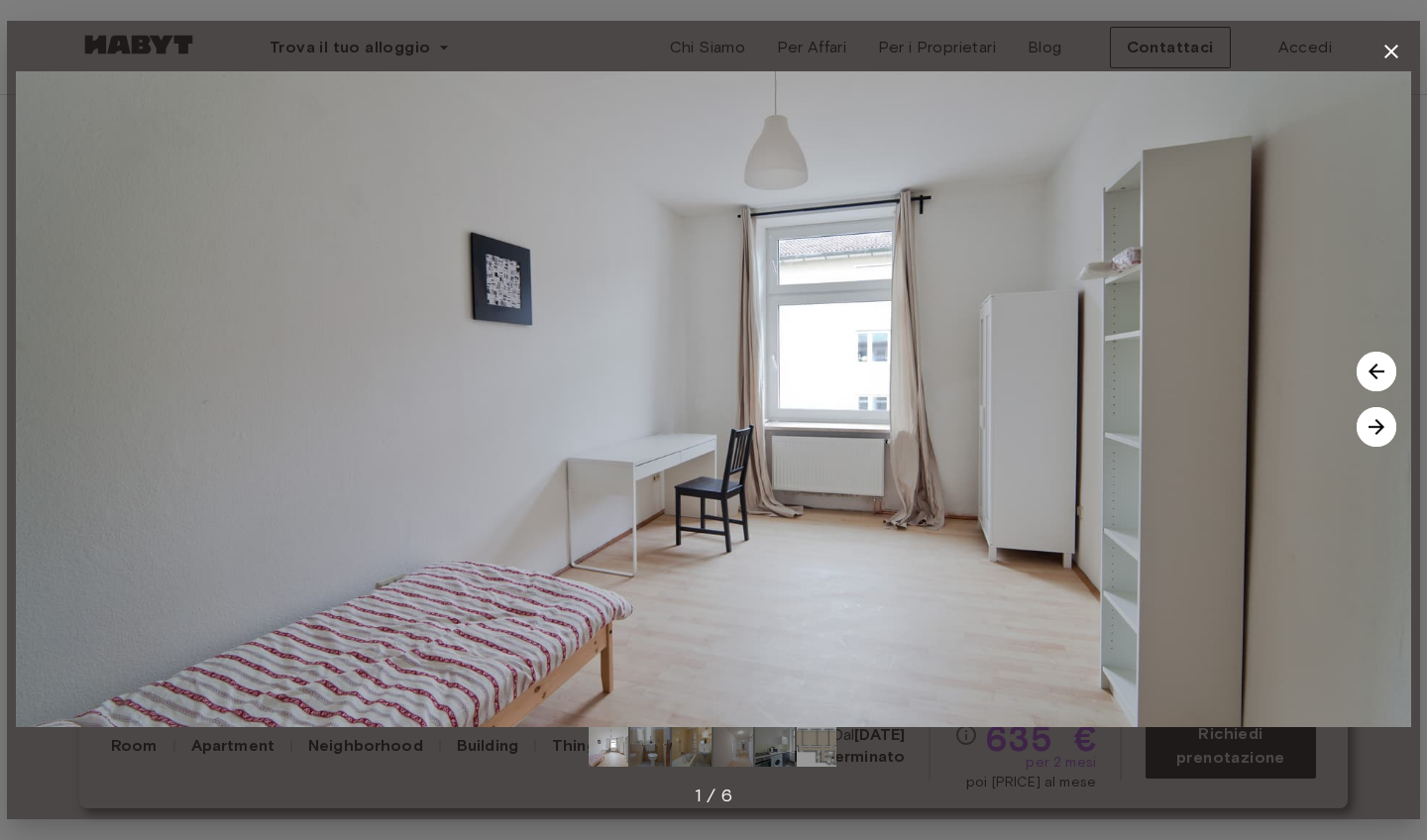 click 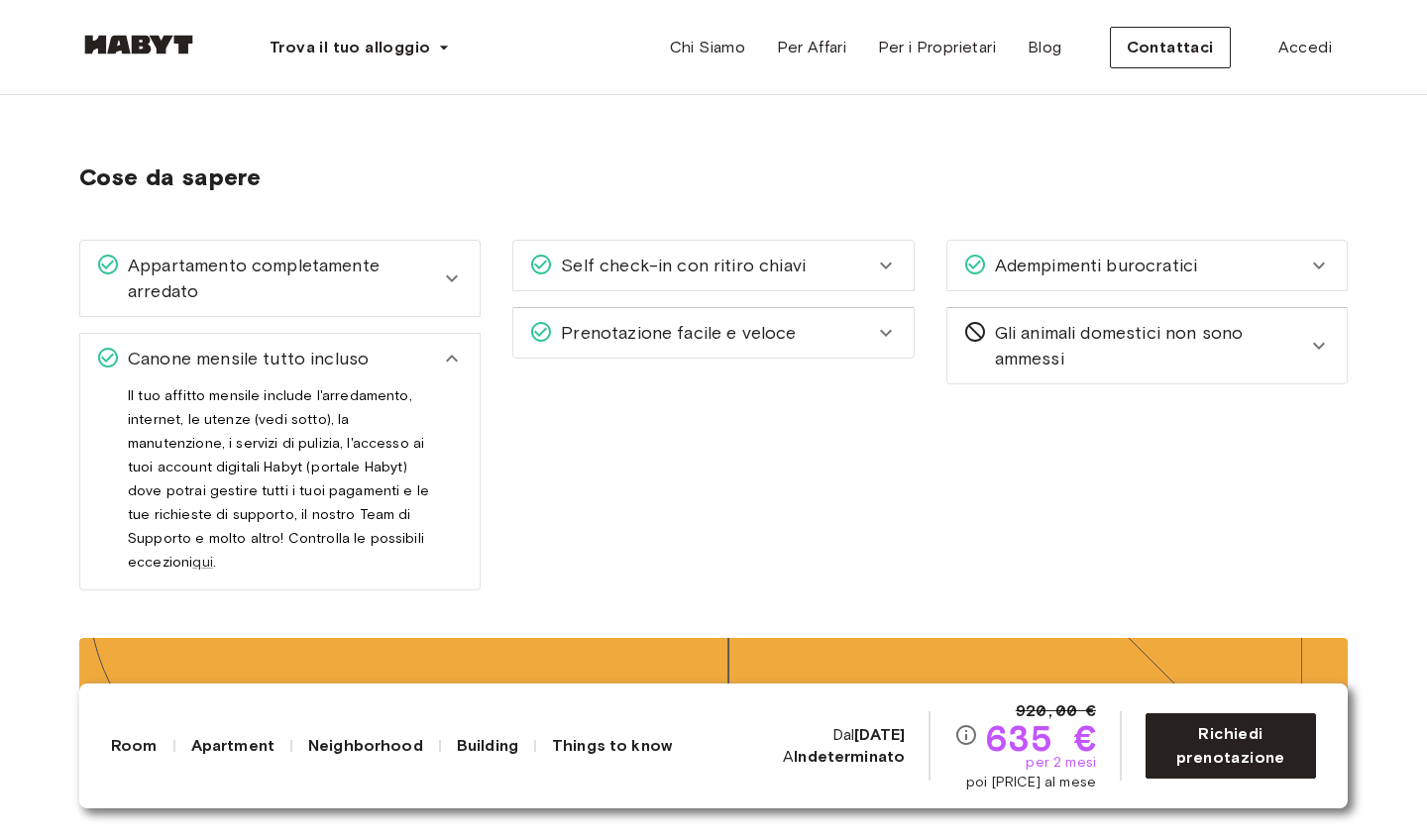 scroll, scrollTop: 2343, scrollLeft: 0, axis: vertical 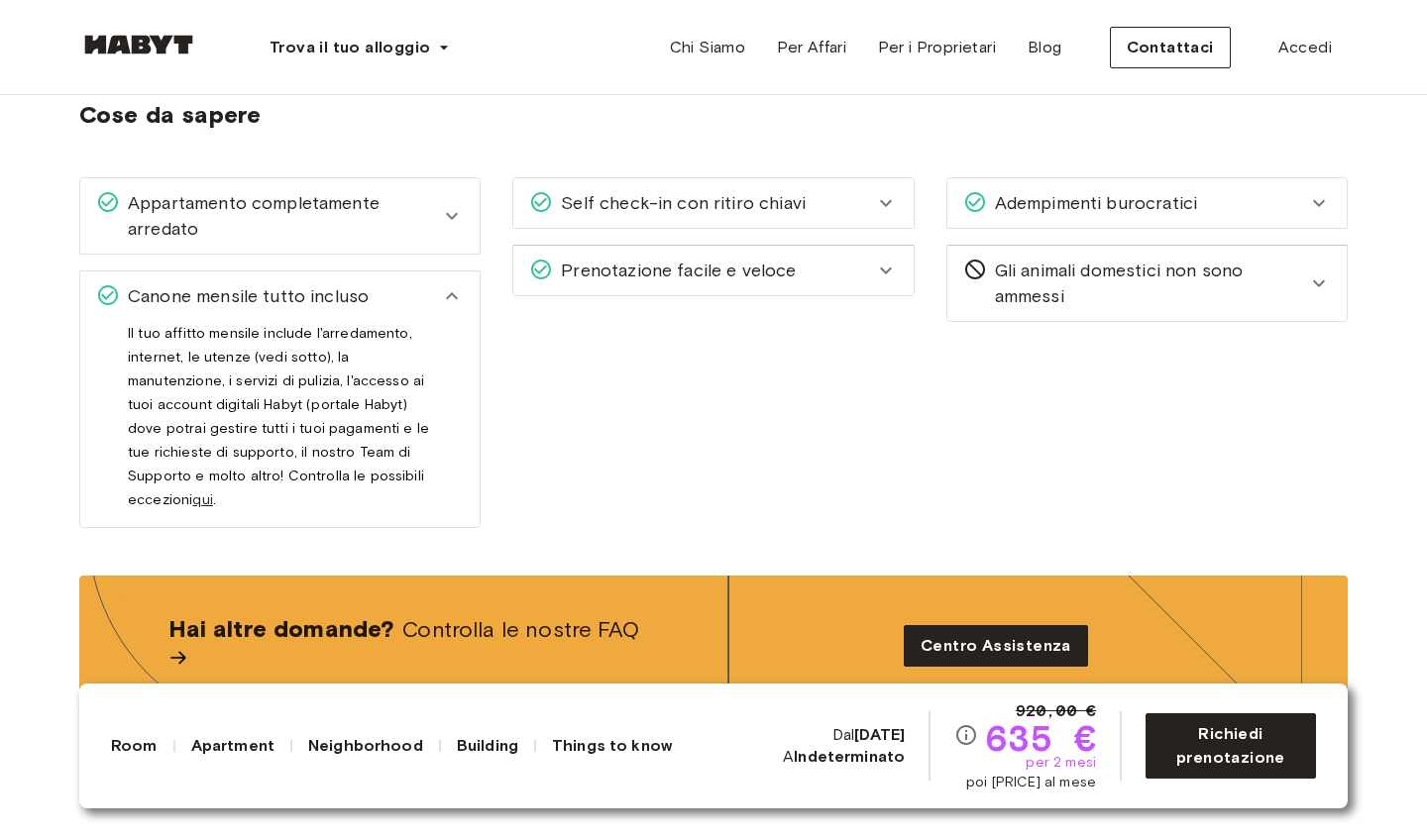 click on "qui" at bounding box center [202, 499] 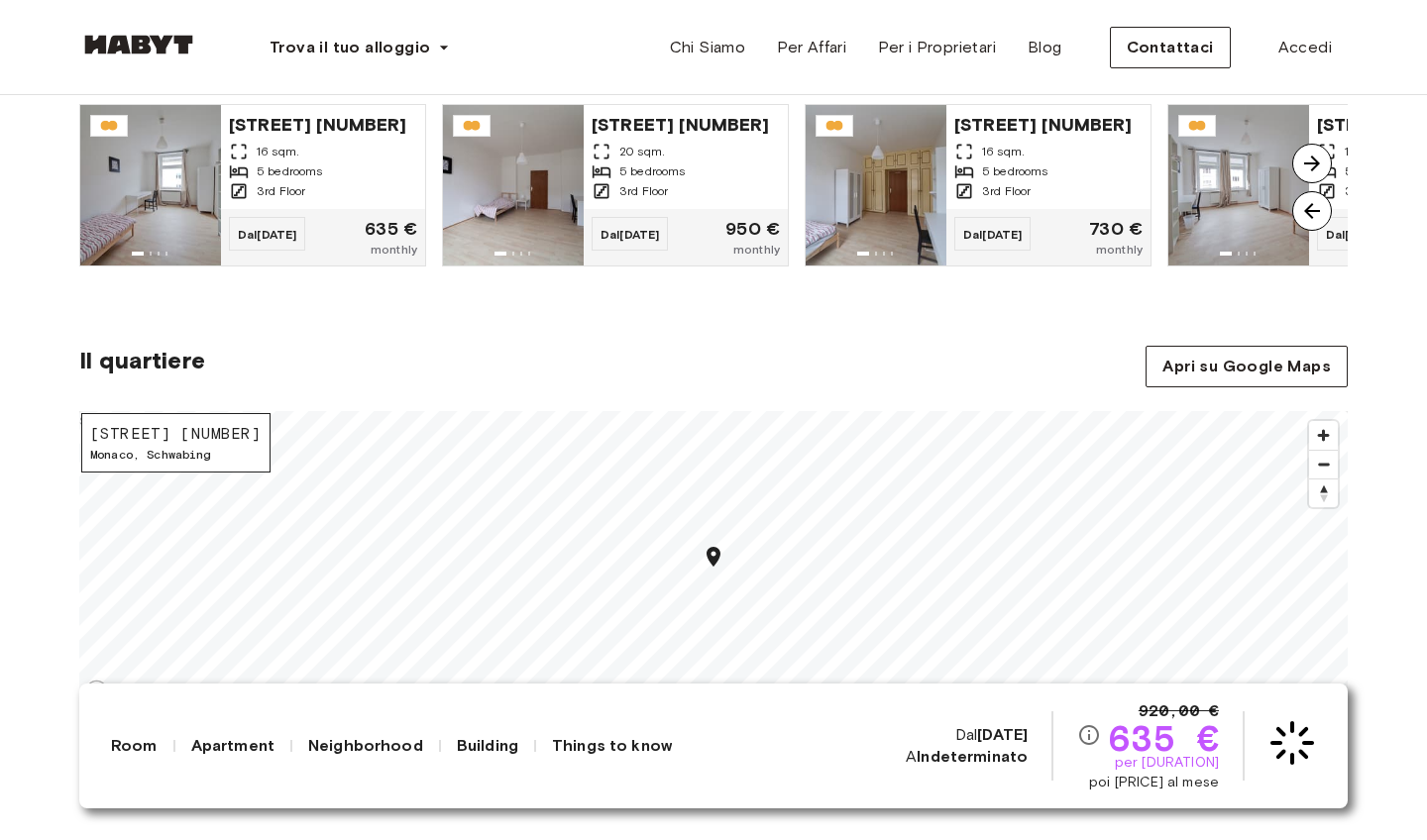 scroll, scrollTop: 1583, scrollLeft: 0, axis: vertical 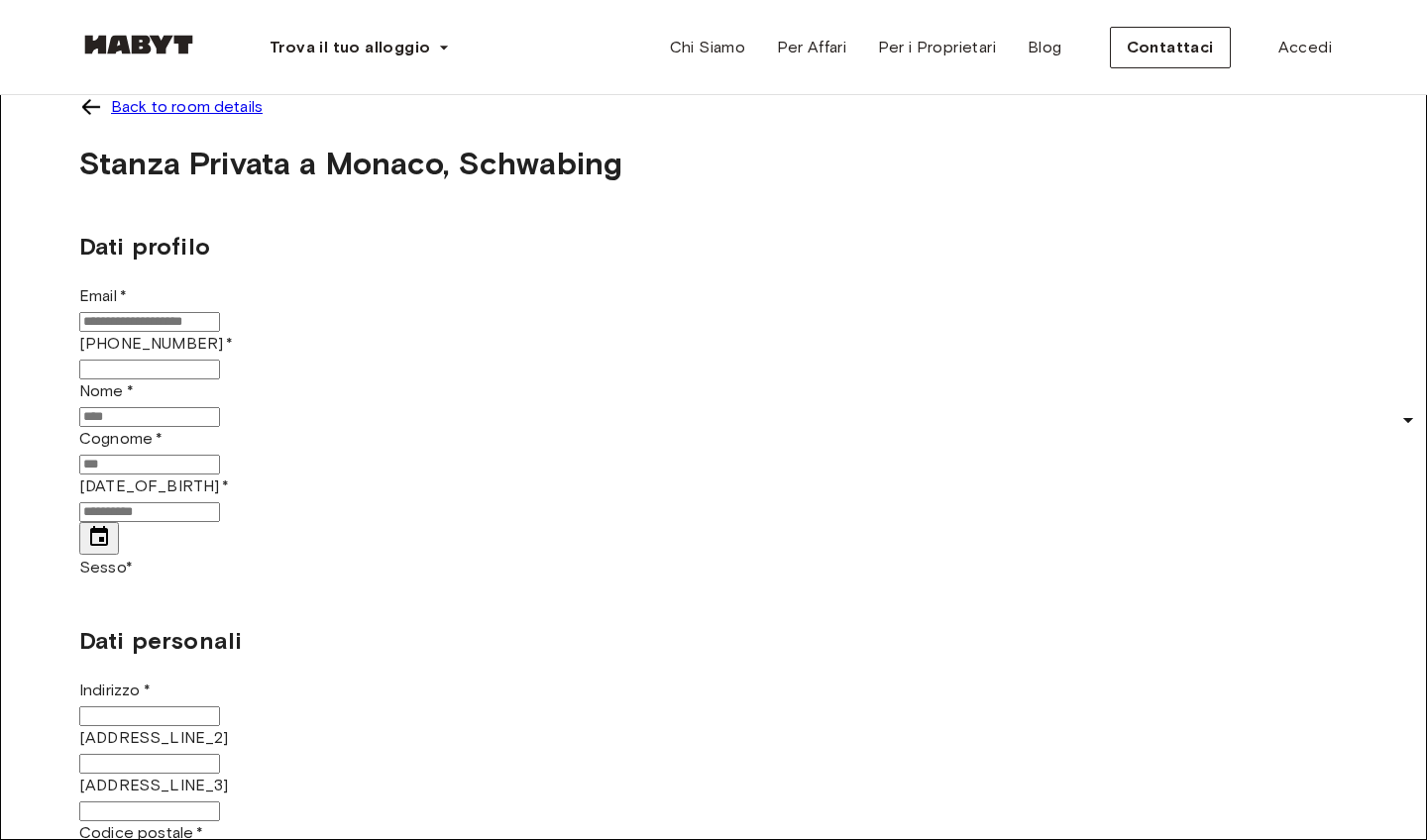 click on "Stanza Privata a Monaco, Schwabing Dati profilo Email   * Email   * Numero di telefono   * Numero di telefono   * Nome   * Nome   * Cognome   * Cognome   * Data di nascita   * Data di nascita   * Sesso  * ​ Sesso Dati personali Indirizzo   * Indirizzo   * Indirizzo linea 2 Indirizzo linea 2 Indirizzo linea 3 Indirizzo linea 3 Codice postale   * Codice postale   * Città   * Città   * Paese * Paese * Nationality Nationality Numero d' Identificazione   * Numero d' Identificazione   * Professione   * ​ Professione   * Reddito mensile   * ​ Reddito mensile   * ▲ ▲ Affitto mensile 635,00 € Include arredamento e utenze e Wi-Fi 635,00 € per 2 mesi, poi 920,00 € al mese Deposito Cauzionale 1.380,00 € Addebitato solo alla firma del contratto Membership Fee 150,00 € Charged only at the signature of the contract Primo mese di affitto 266,29 € from Aug 19, 2025 Accetto i   Termini di Servizio  e la  Politica sulla Privacy  di Habyt" at bounding box center [714, 846] 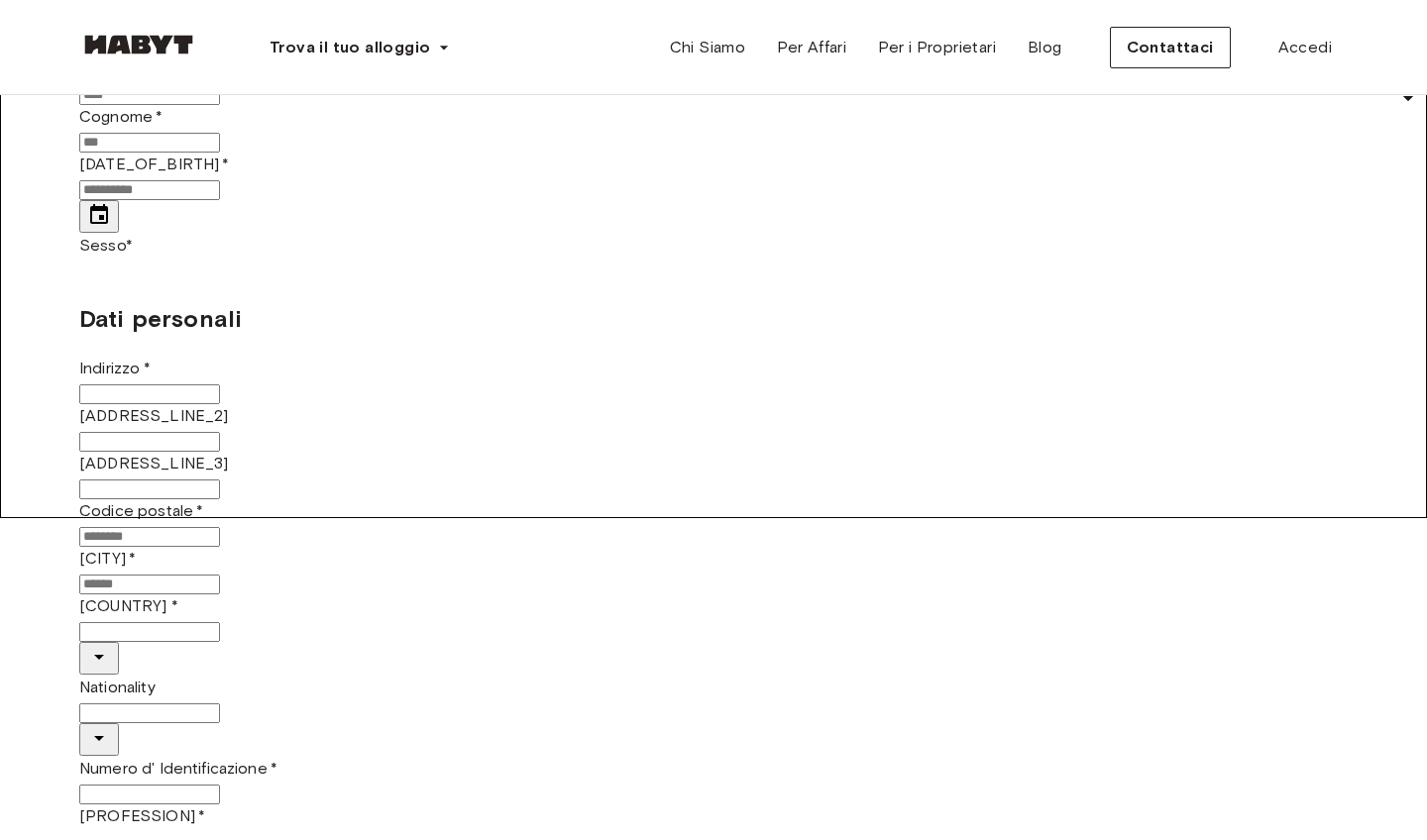 scroll, scrollTop: 323, scrollLeft: 0, axis: vertical 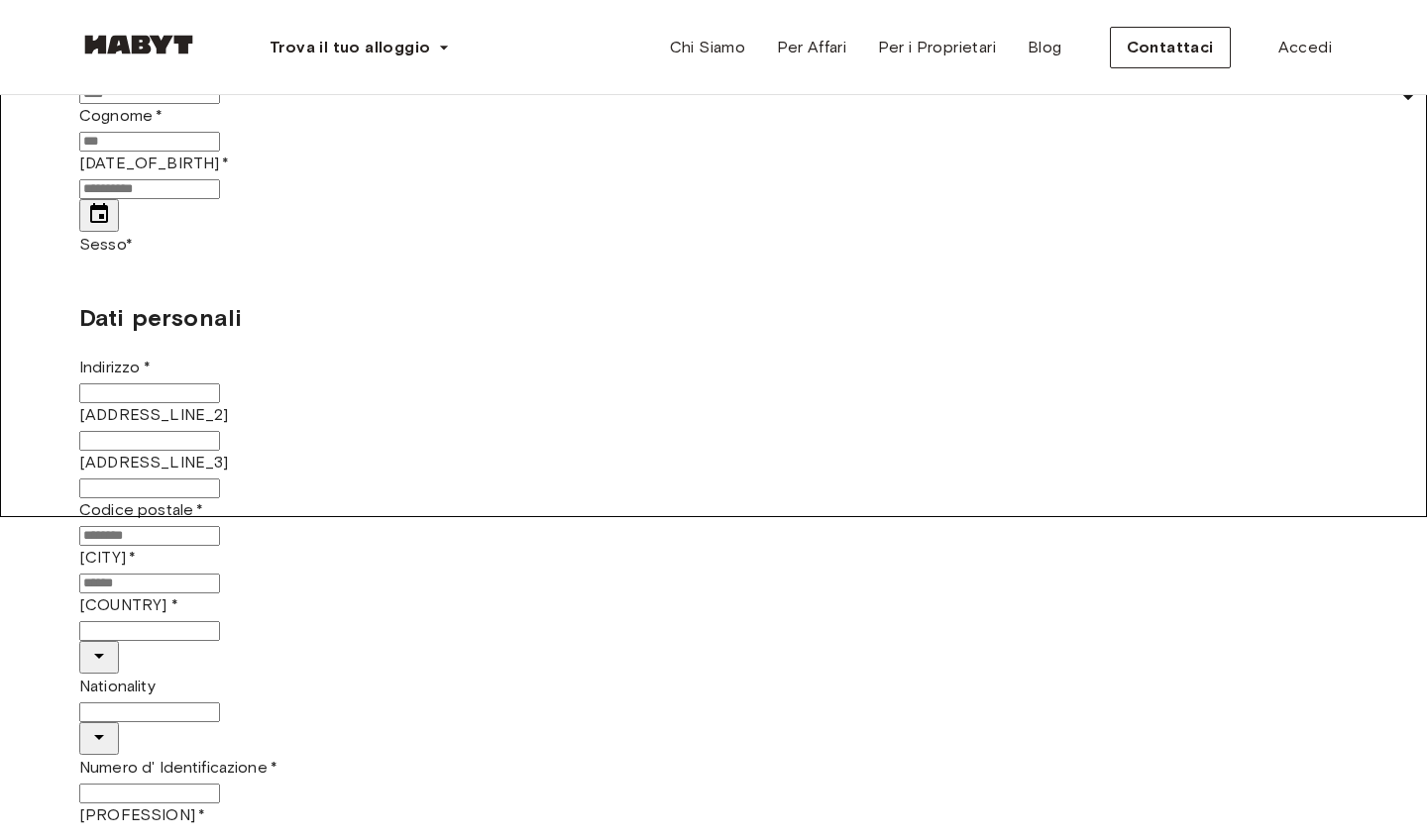 click on "Trova il tuo alloggio Europe Amsterdam Berlino Francoforte Amburgo Lisbona Madrid Milano Modena Parigi Torino Monaco Rotterdam Stoccarda Düsseldorf Colonia Zurigo L'Aia Graz Bruxelles Lipsia Asia Hong Kong Singapore Seoul Phuket Tokyo Chi Siamo Per Affari Per i Proprietari Blog Contattaci Accedi Back to room details Stanza Privata a Monaco, Schwabing Dati profilo Email   * Email   * Numero di telefono   * Numero di telefono   * Nome   * Nome   * Cognome   * Cognome   * Data di nascita   * Data di nascita   * Sesso  * ​ Sesso Dati personali Indirizzo   * Indirizzo   * Indirizzo linea 2 Indirizzo linea 2 Indirizzo linea 3 Indirizzo linea 3 Codice postale   * Codice postale   * Città   * Città   * Paese * Paese * Nationality Nationality Numero d' Identificazione   * Numero d' Identificazione   * Professione   * ​ Professione   * Reddito mensile   * ​ Reddito mensile   * ▲ ▲ Affitto mensile 635,00 € Include arredamento e utenze e Wi-Fi 1.380,00 € Sedi" at bounding box center (714, 937) 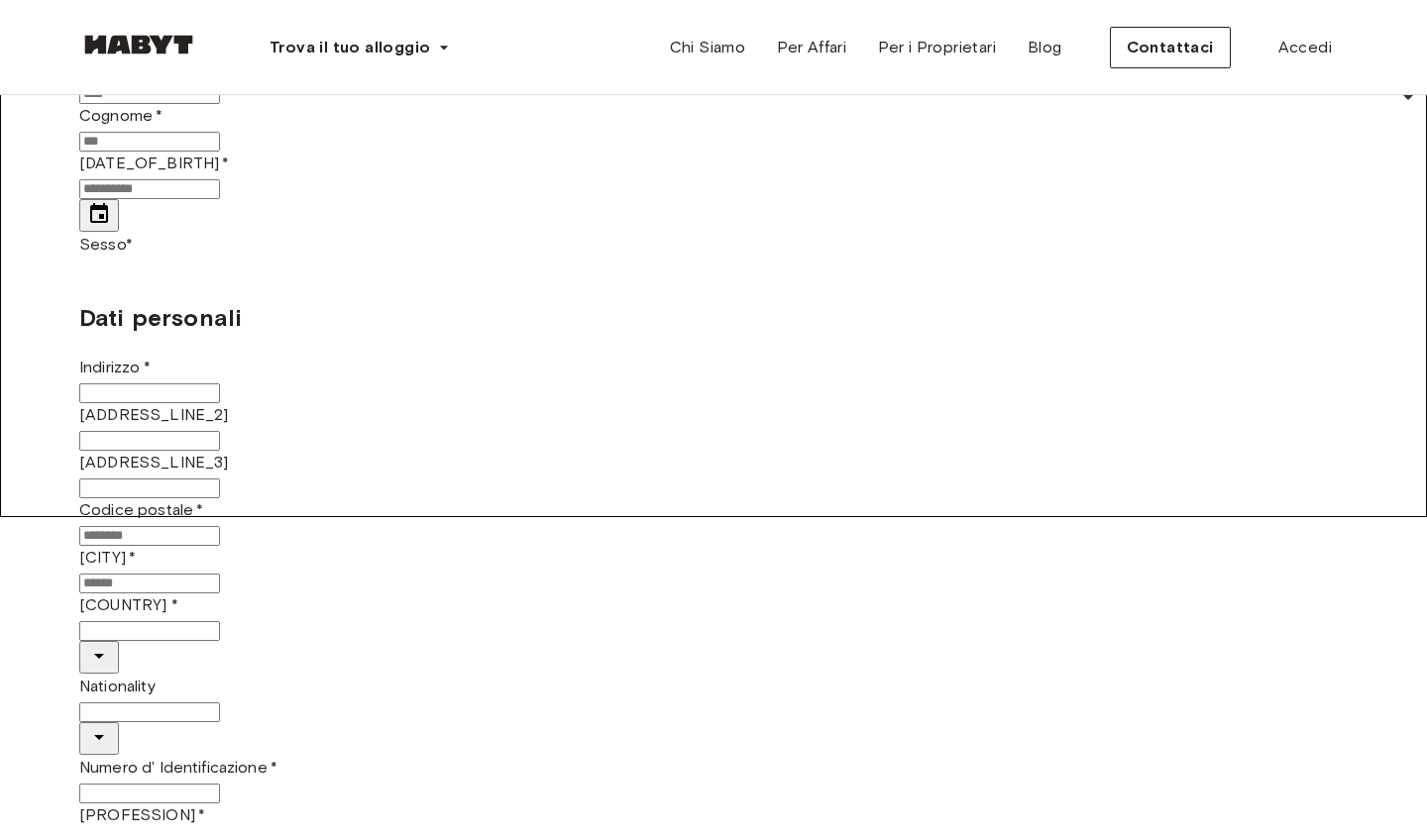 click on "1000 - 2500" at bounding box center (733, 3523) 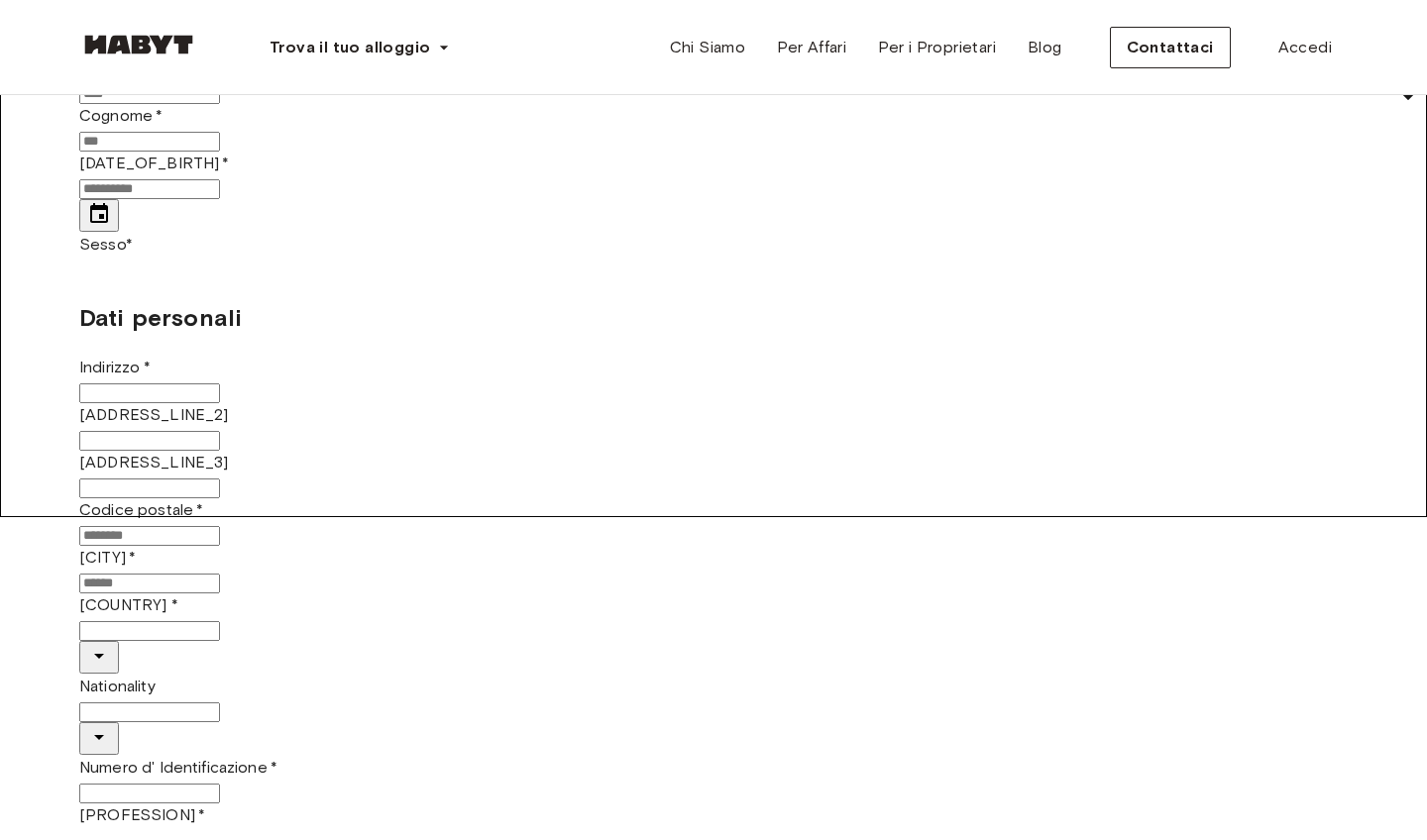 click on "Numero d' Identificazione   *" at bounding box center (150, 793) 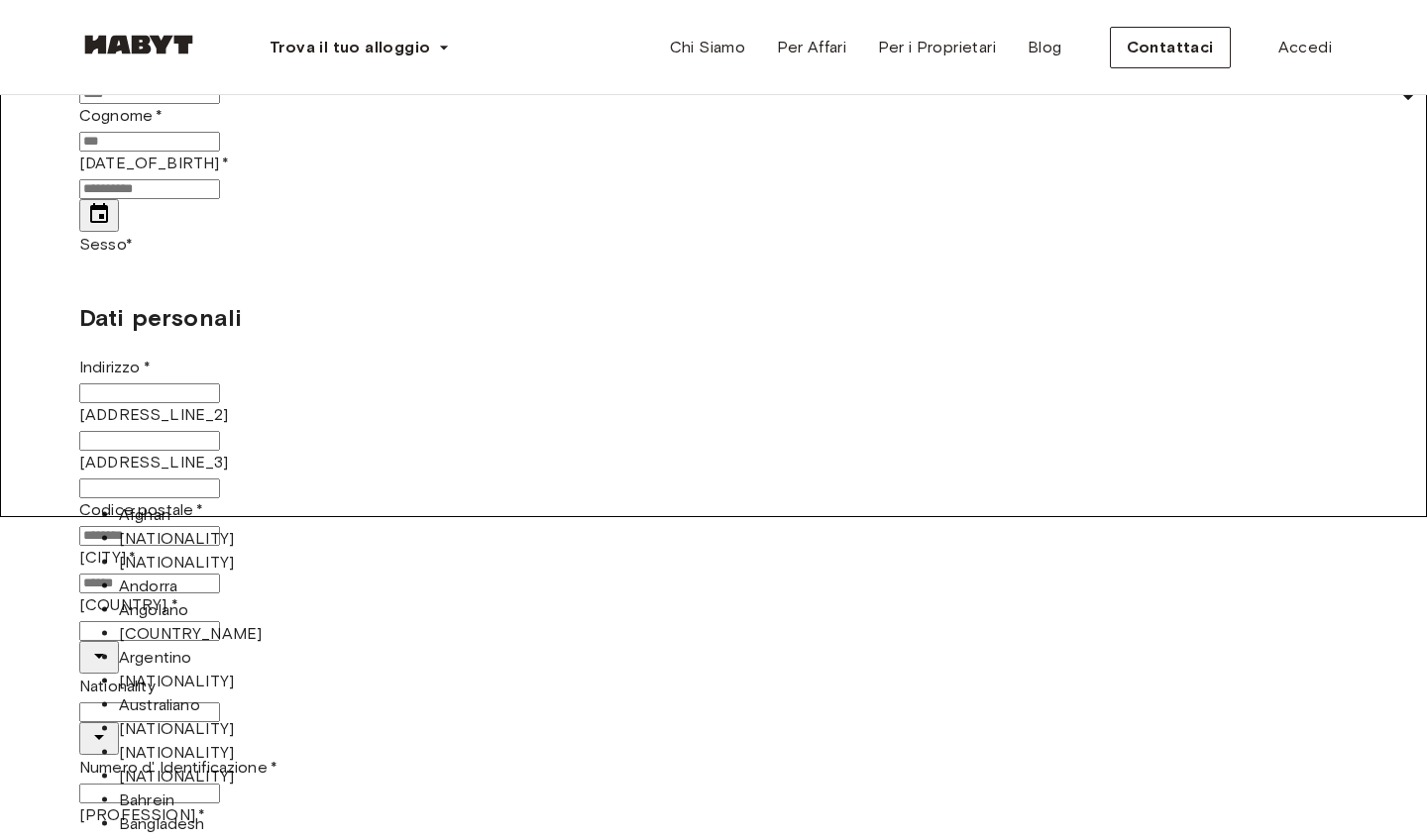 click on "Numero d' Identificazione   *" at bounding box center [150, 793] 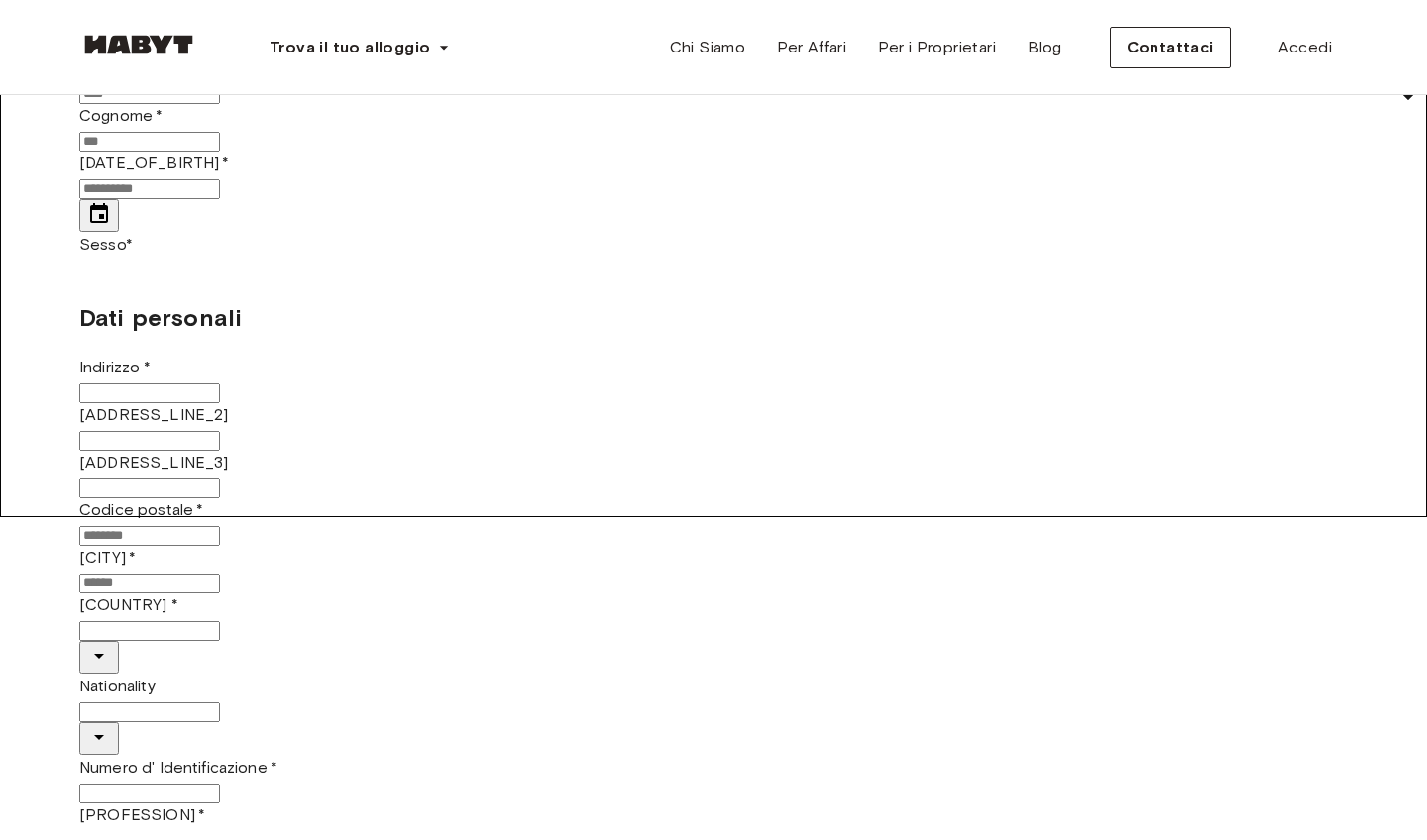 click on "**********" at bounding box center [714, 937] 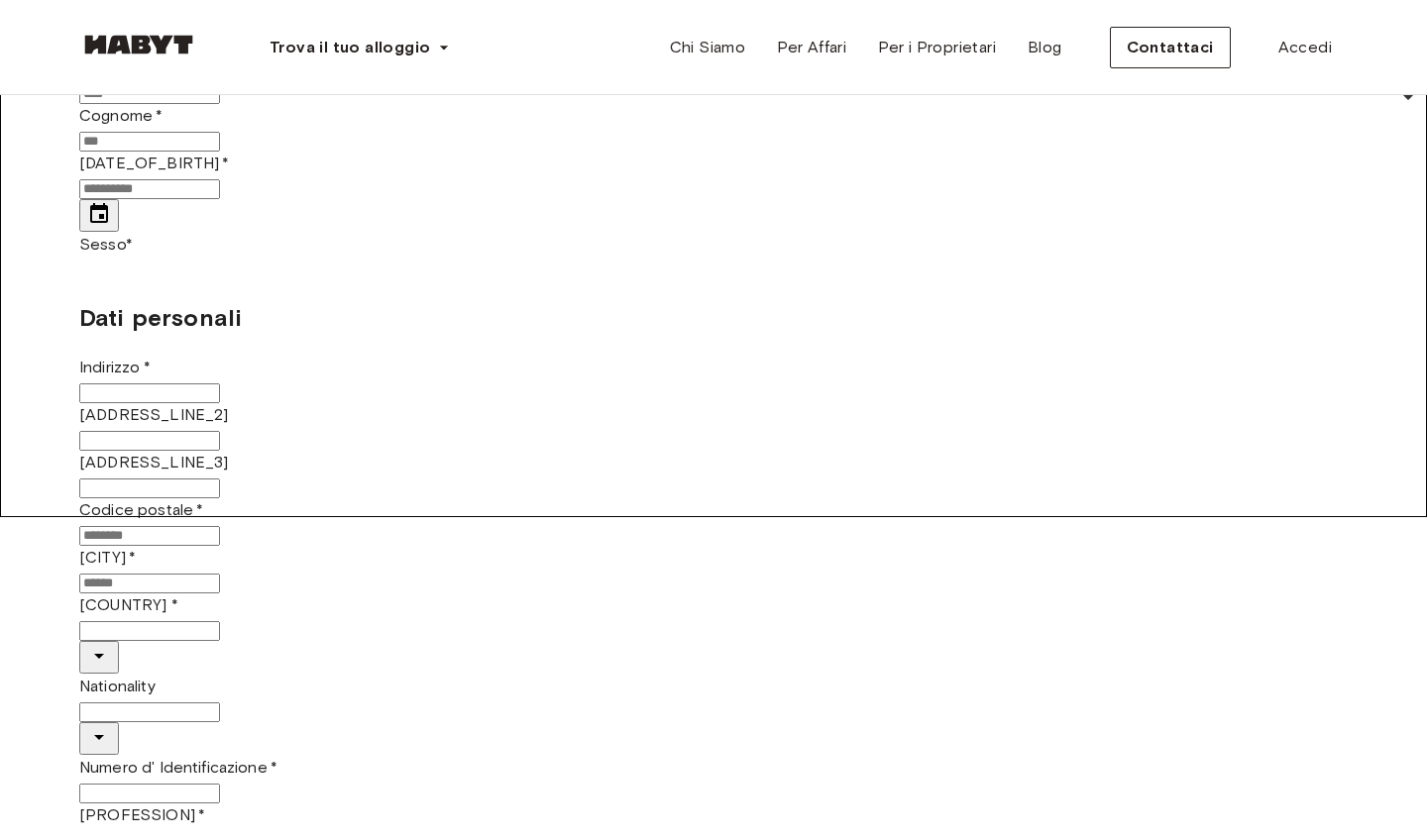 click at bounding box center (714, 3488) 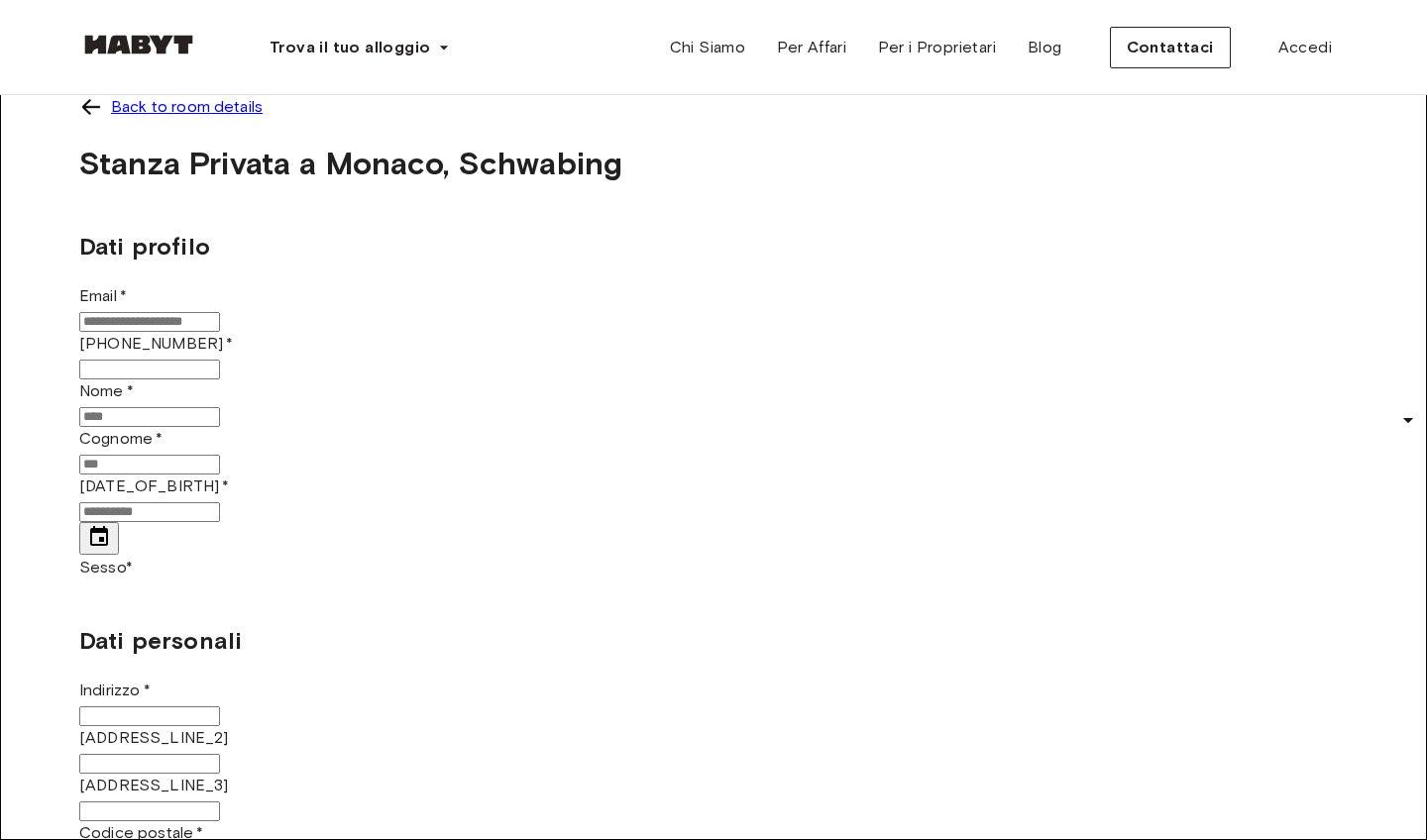 scroll, scrollTop: 0, scrollLeft: 0, axis: both 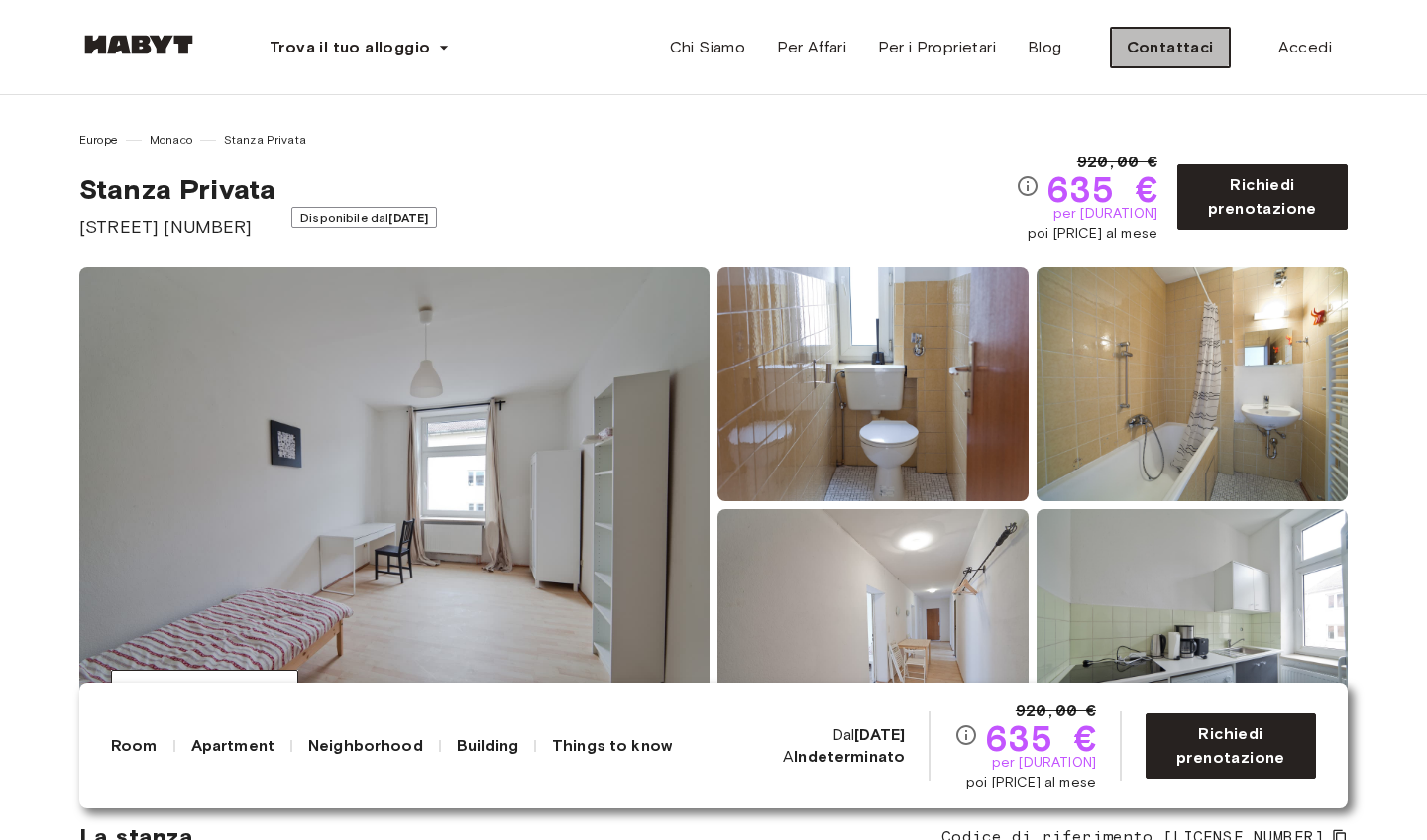 click on "Contattaci" at bounding box center (1170, 48) 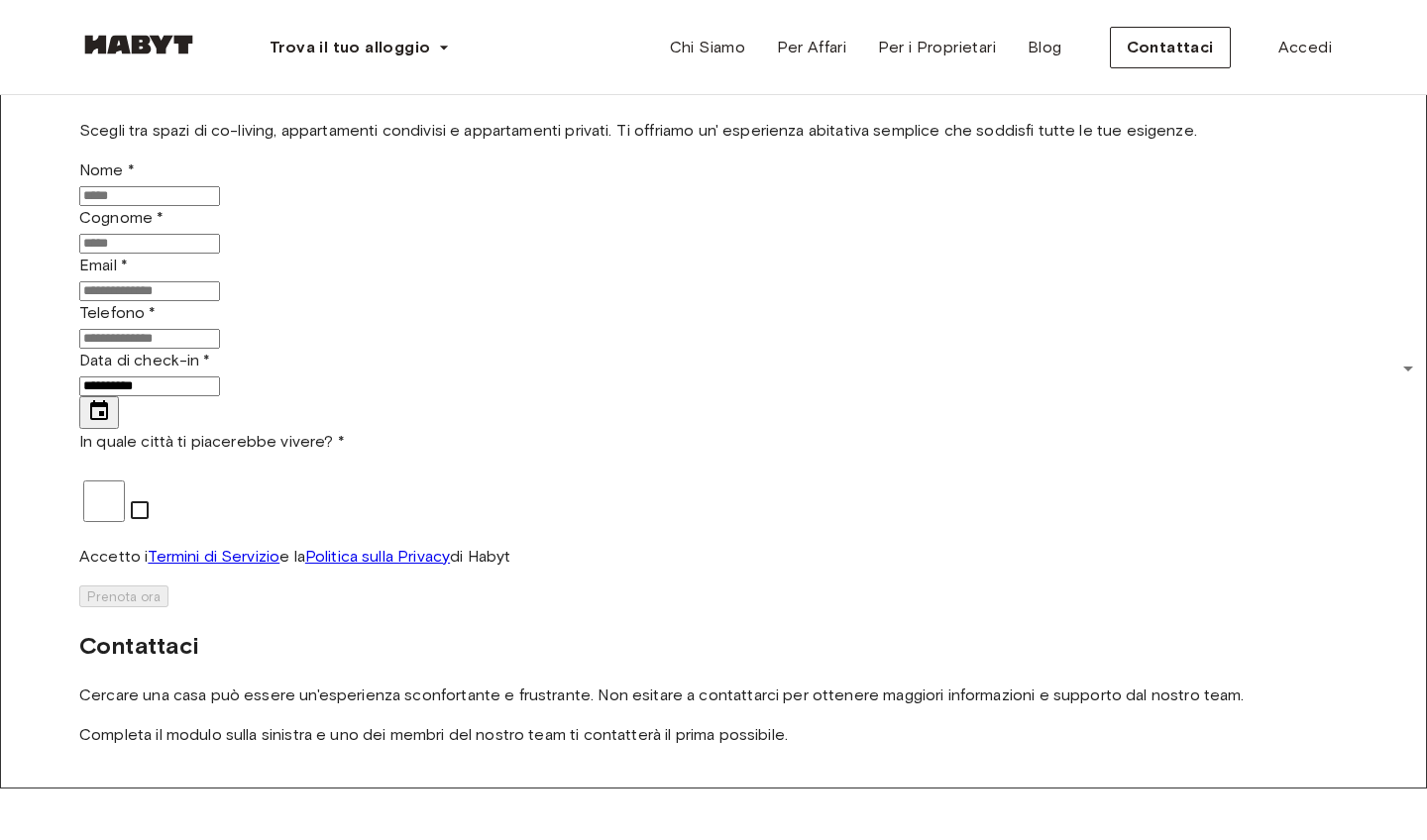 scroll, scrollTop: 52, scrollLeft: 0, axis: vertical 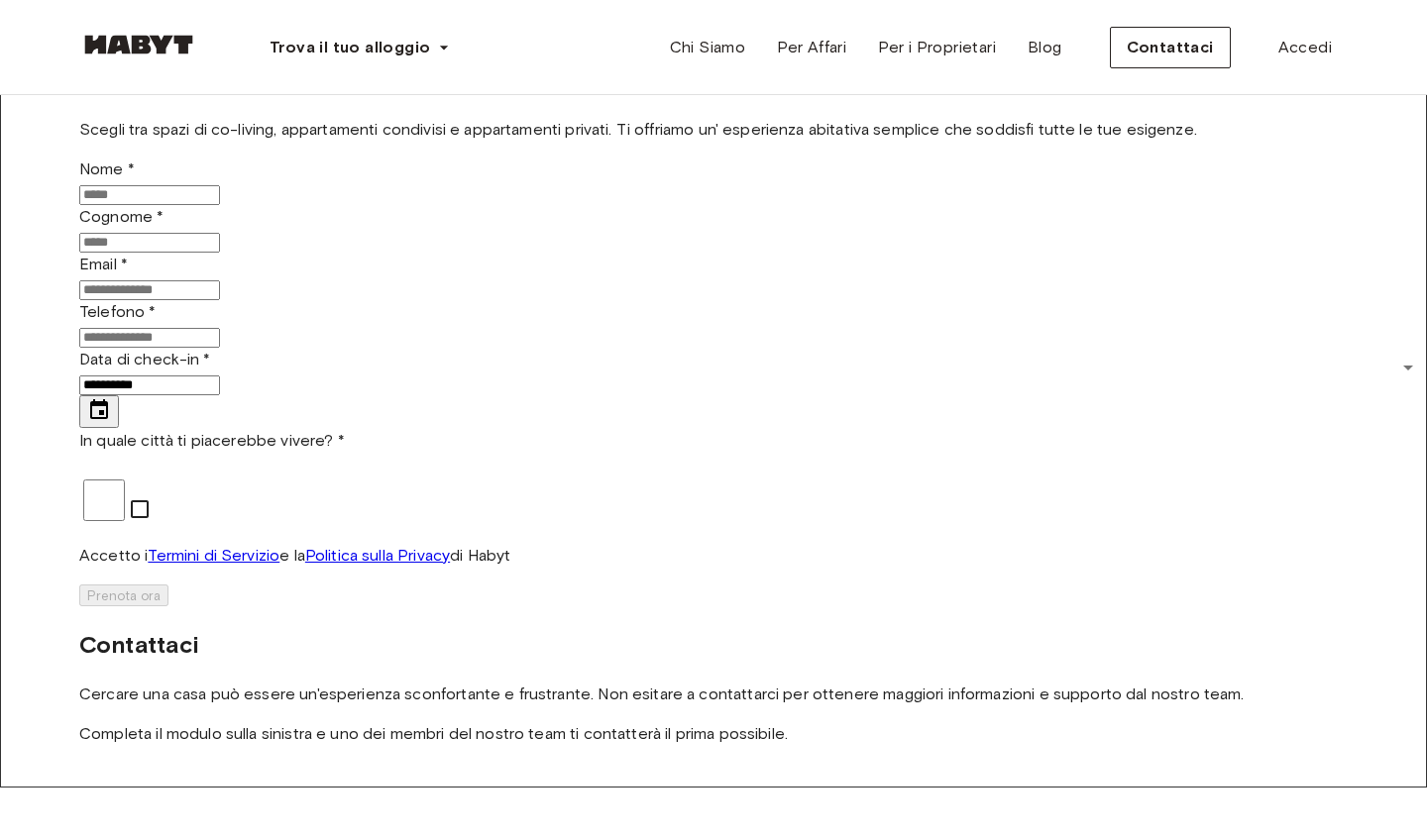 click on "**********" at bounding box center (714, 817) 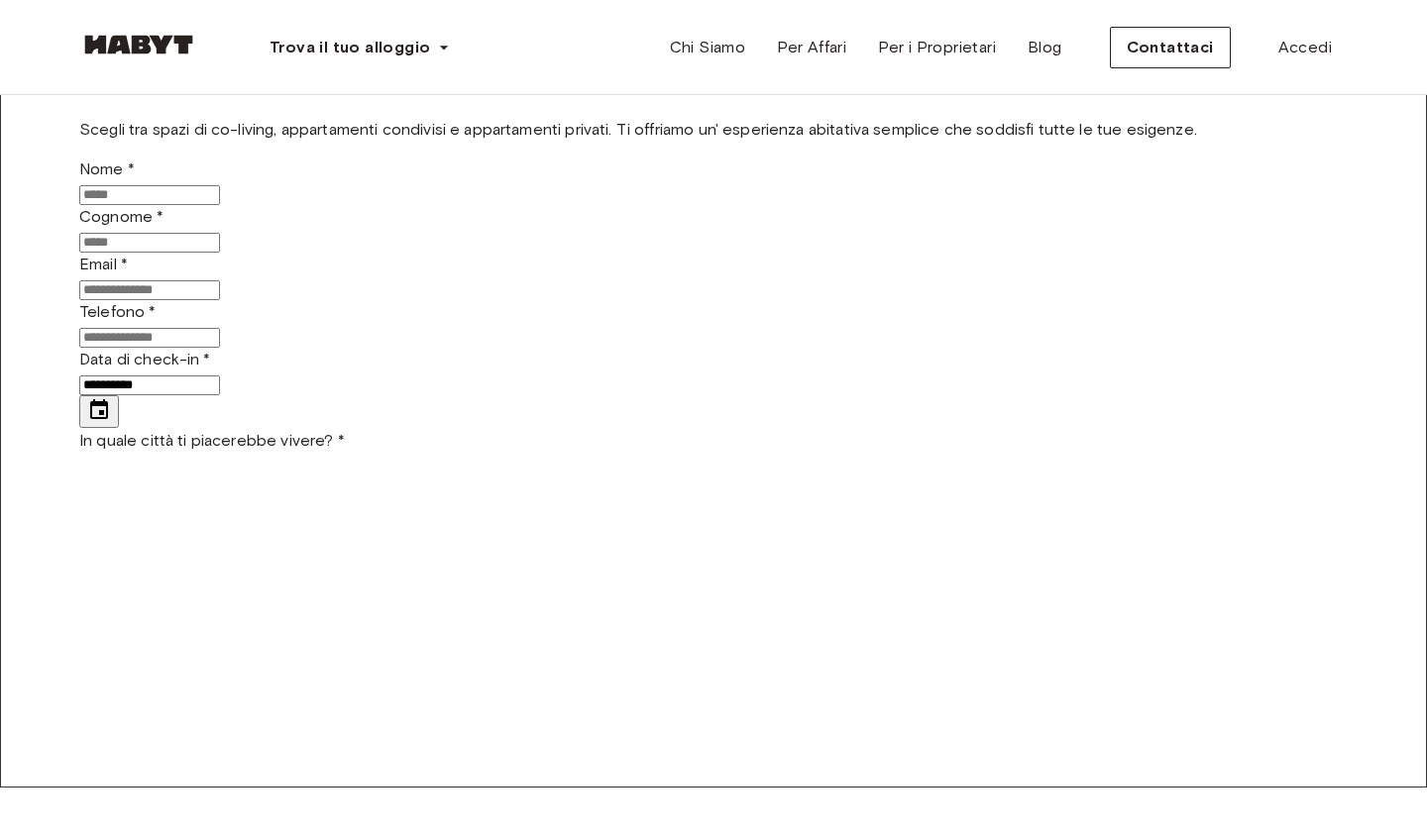 type 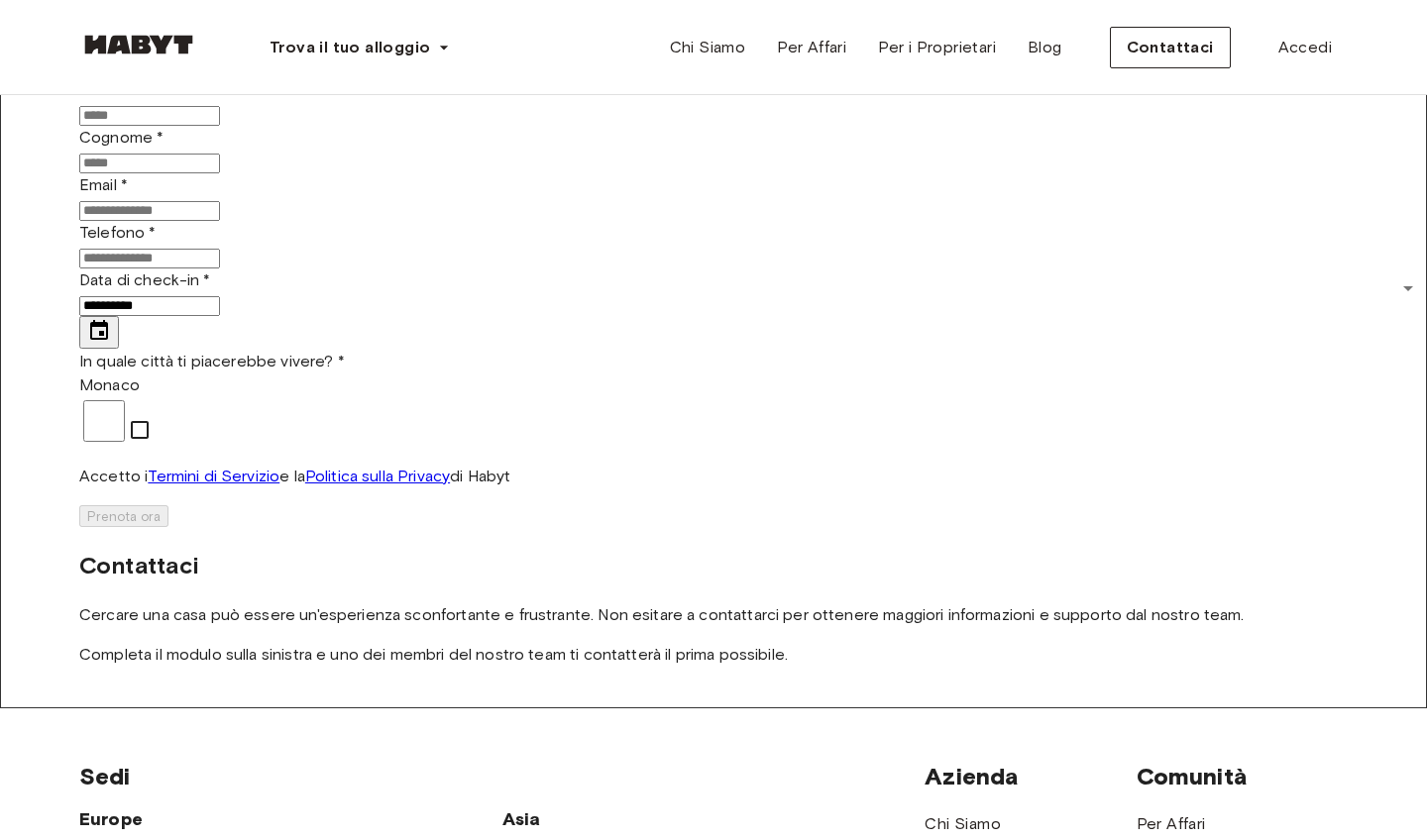 scroll, scrollTop: 177, scrollLeft: 0, axis: vertical 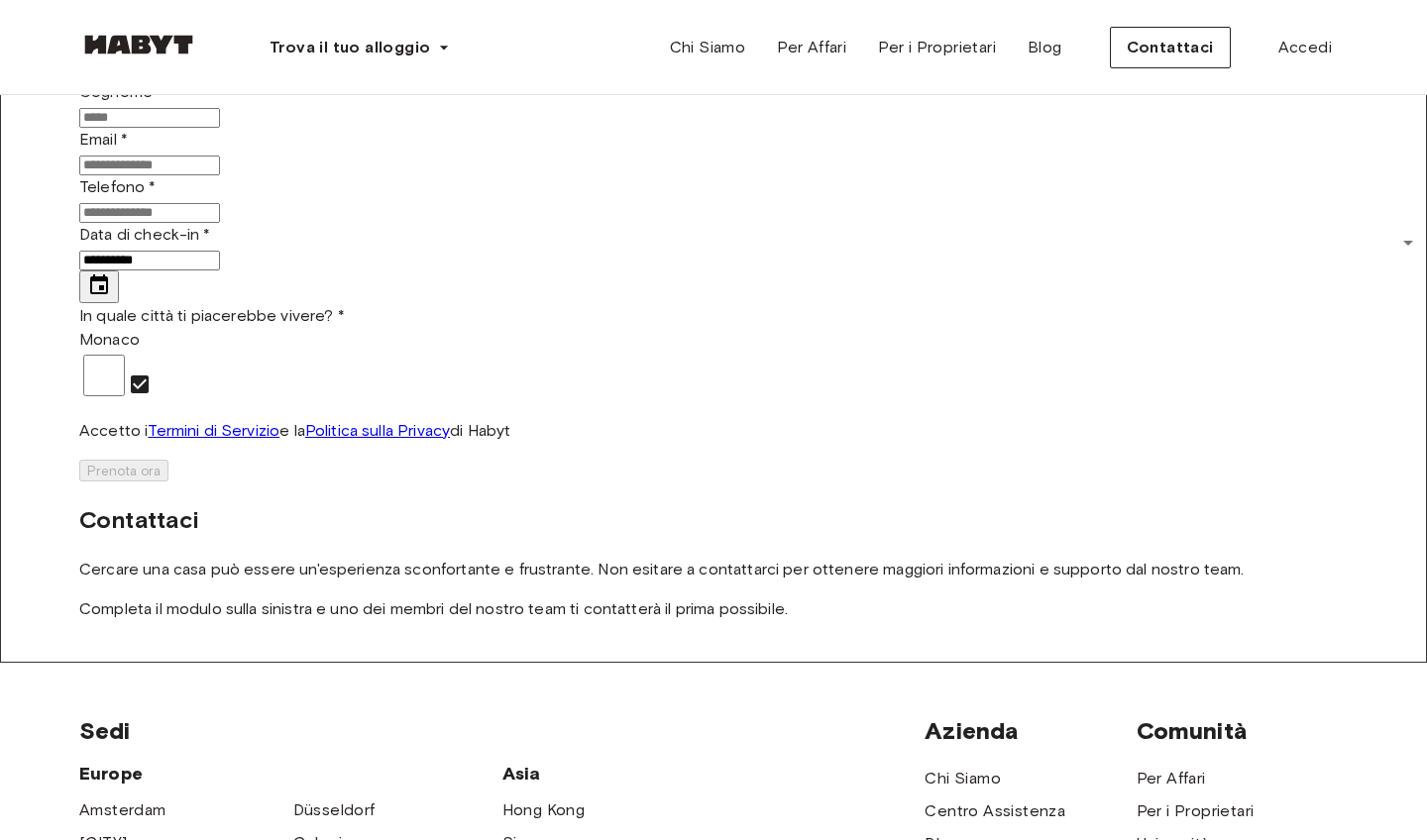 type on "**********" 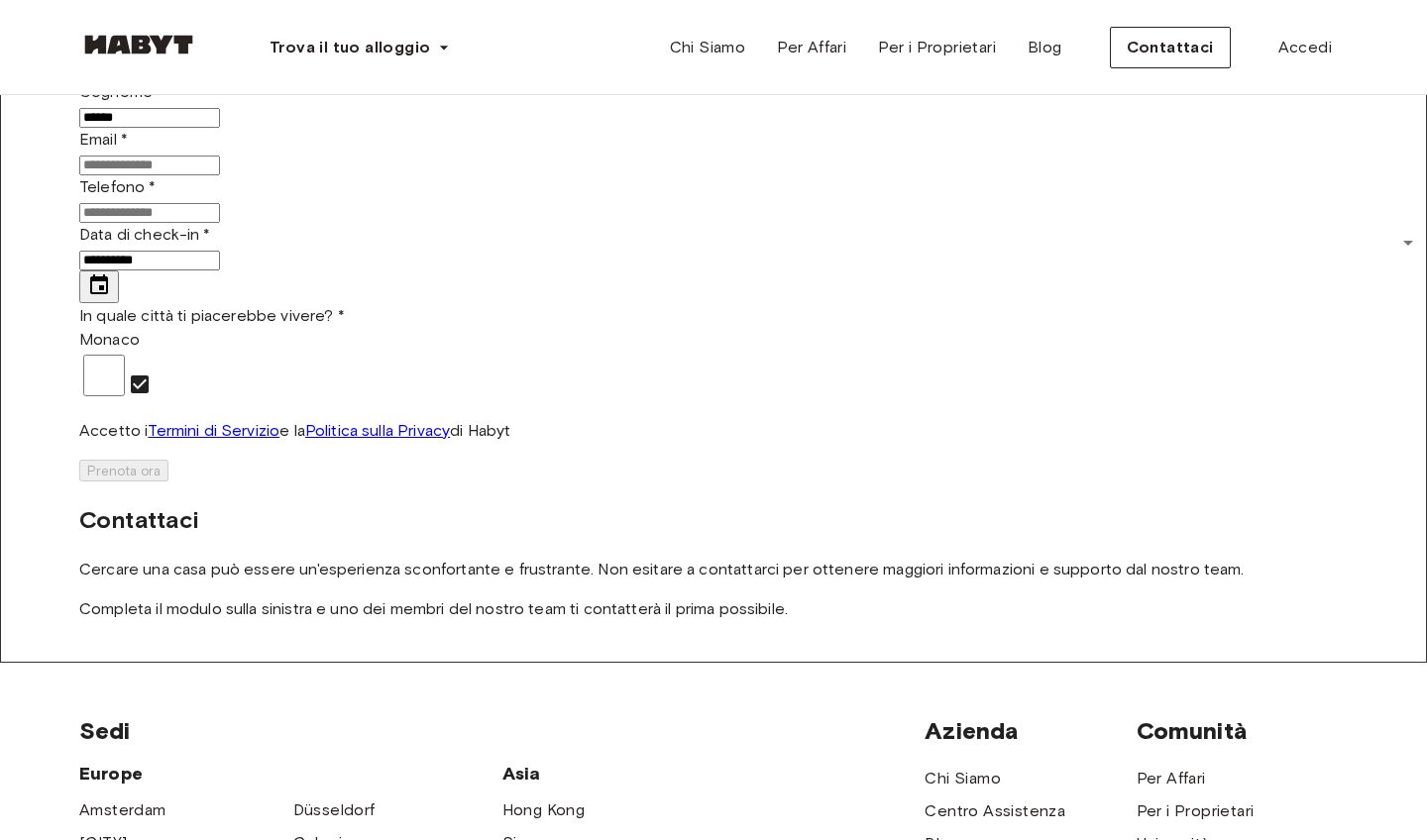 type on "******" 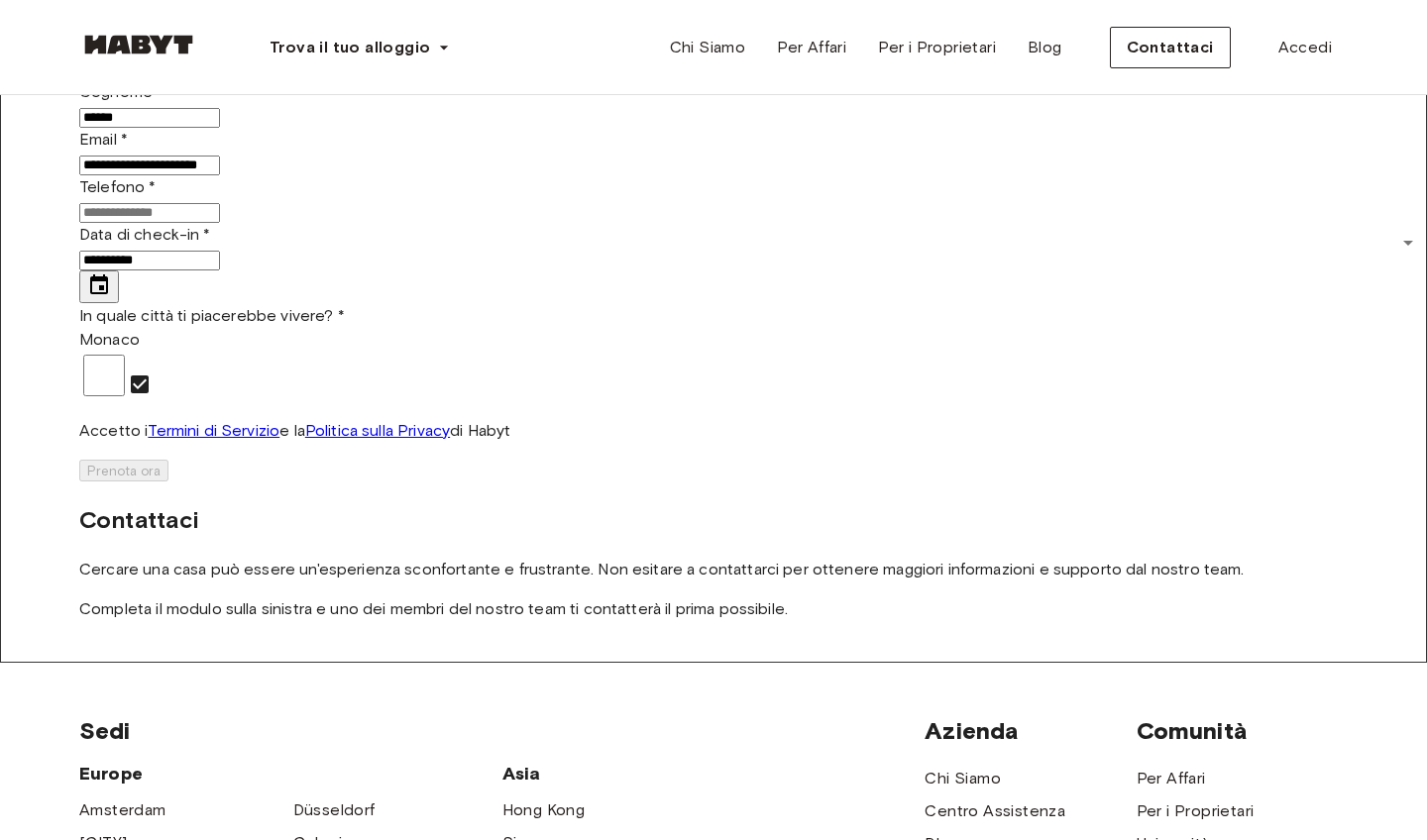type on "**********" 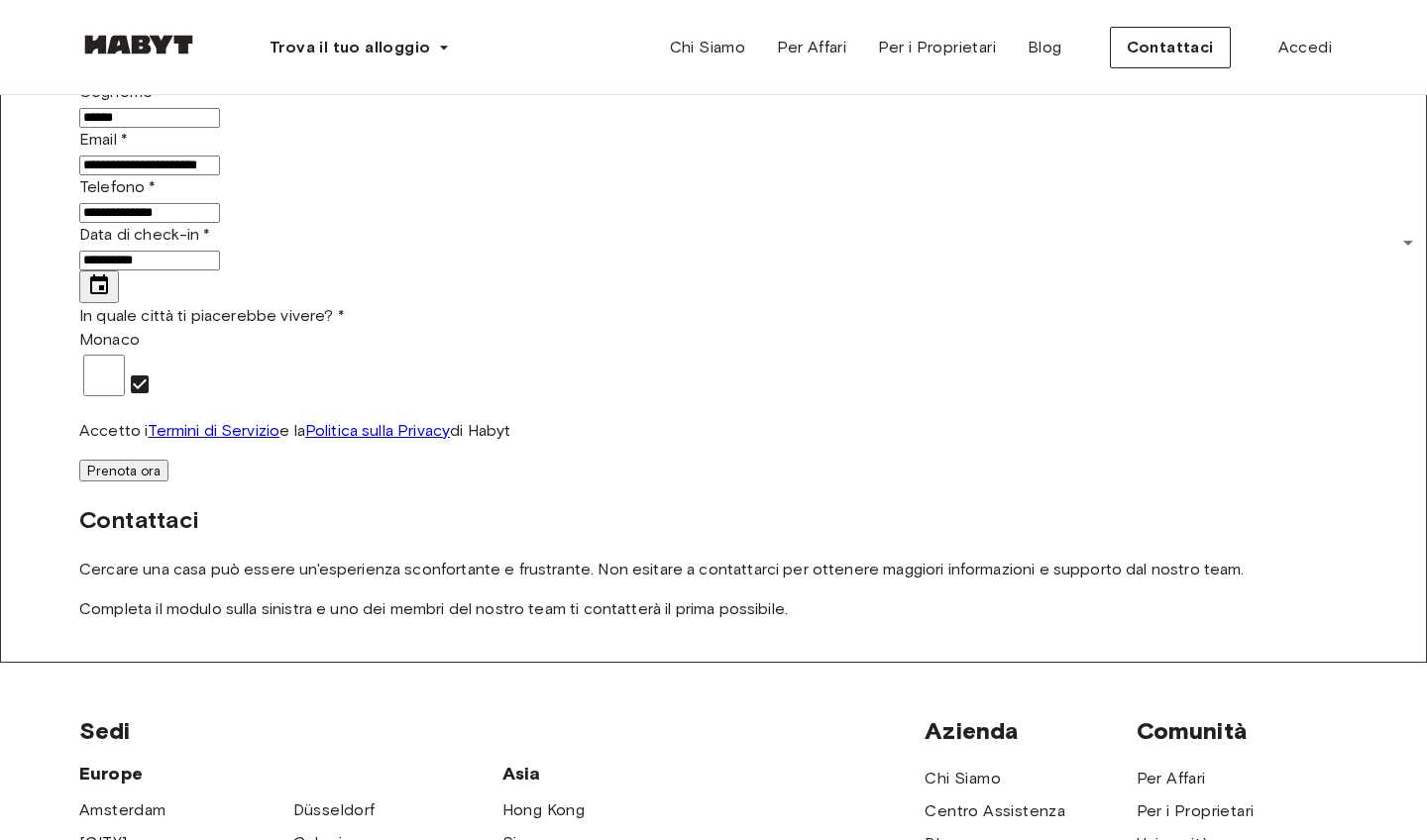 type on "**********" 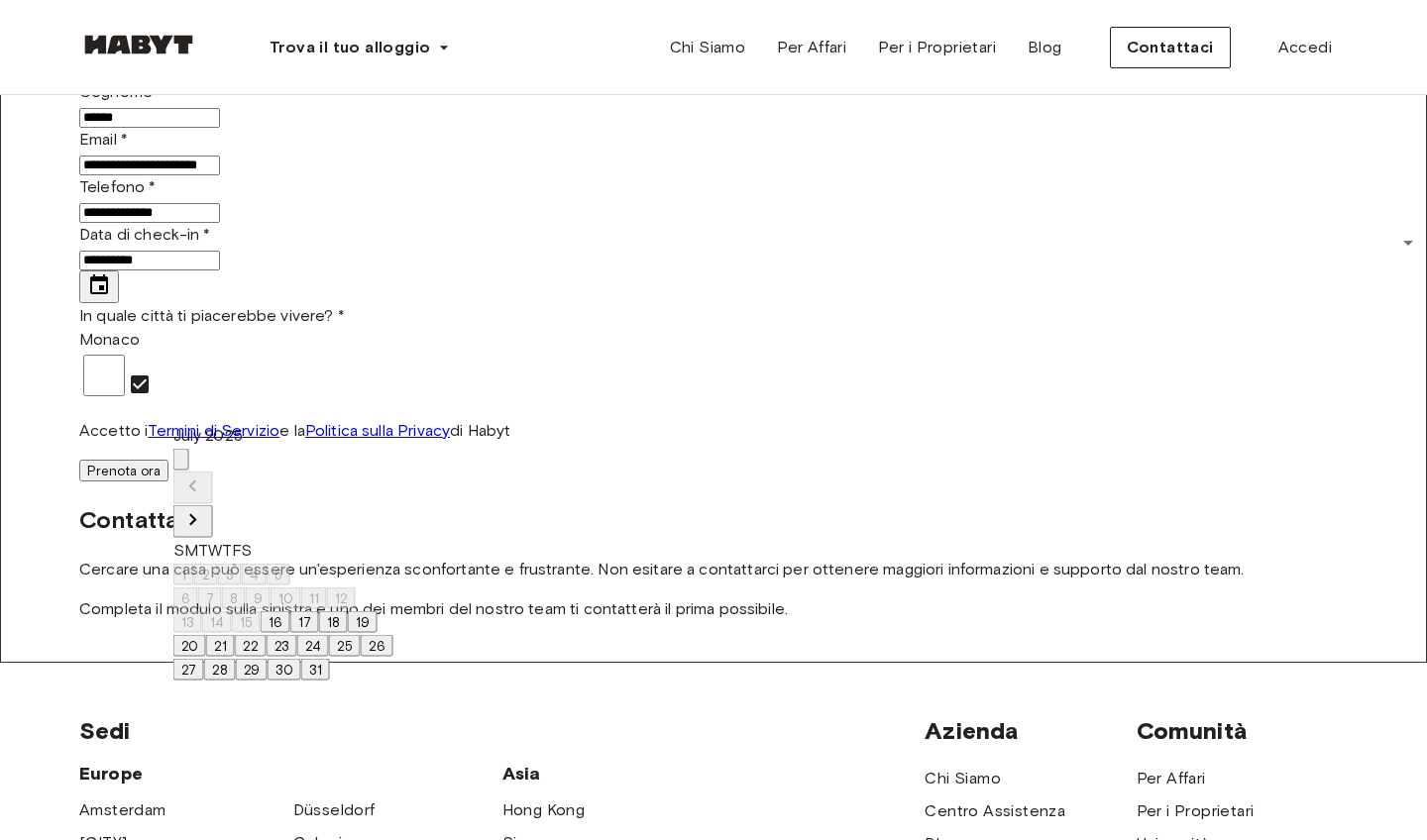 click 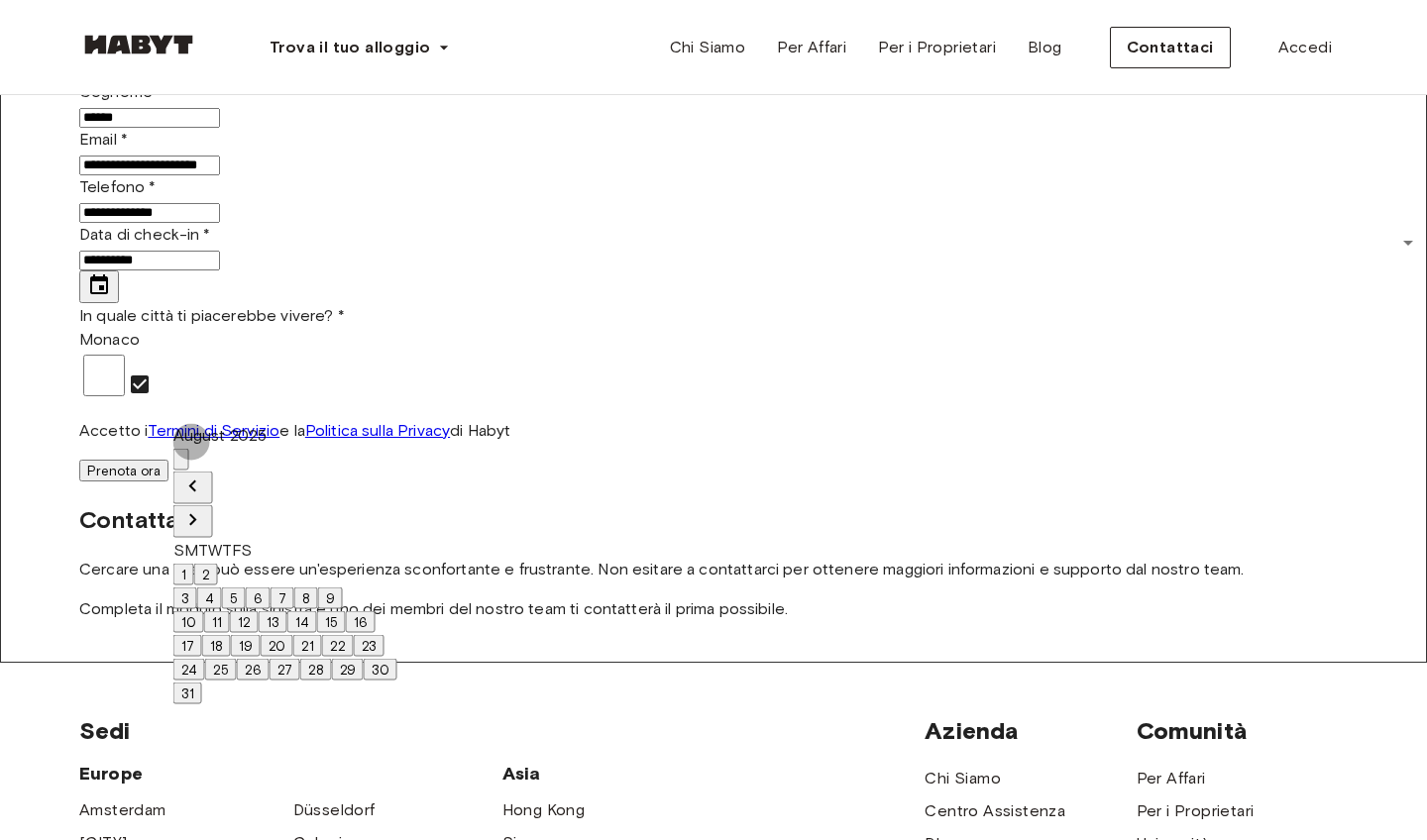 click on "25" at bounding box center [221, 670] 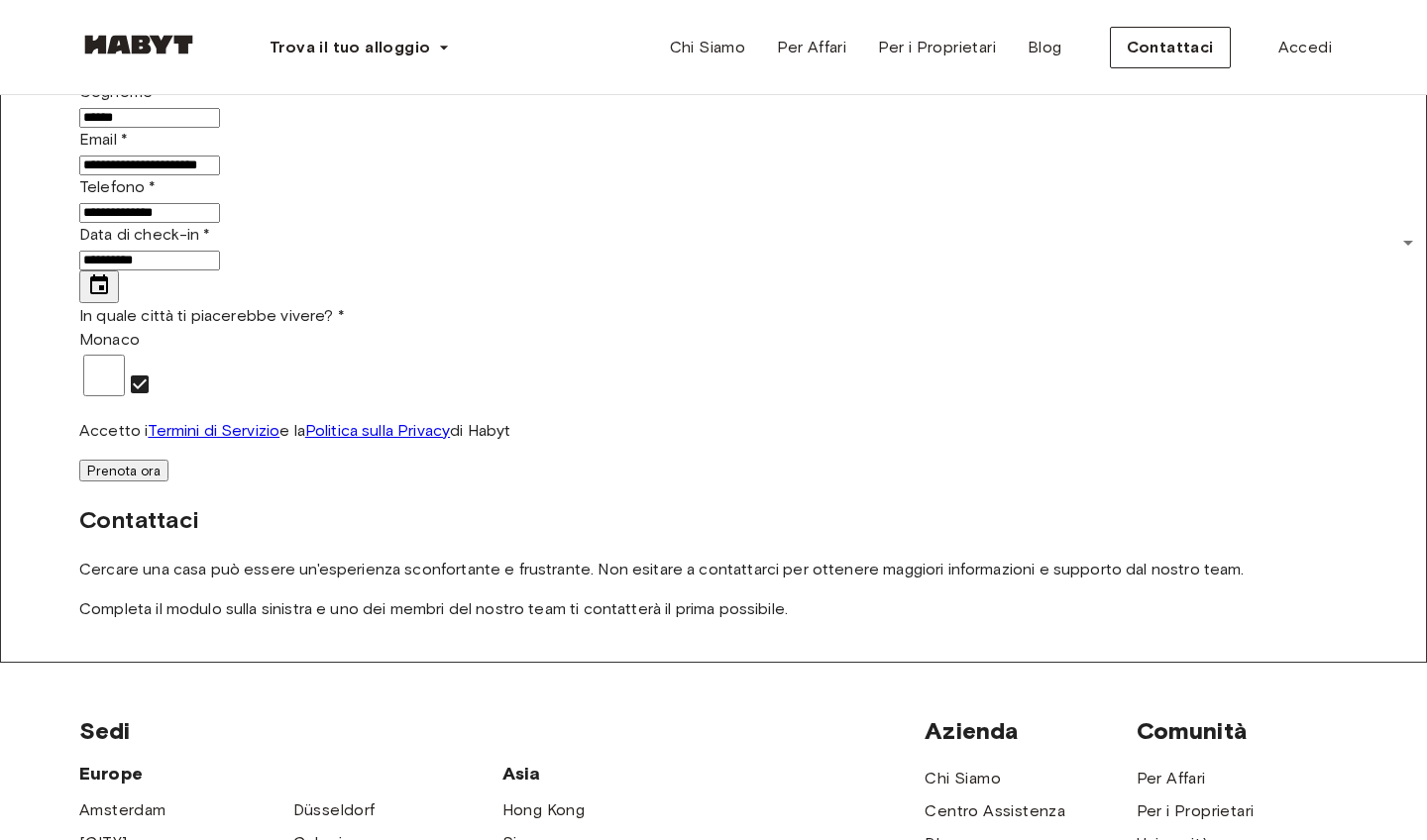 click on "Prenota ora" at bounding box center [124, 471] 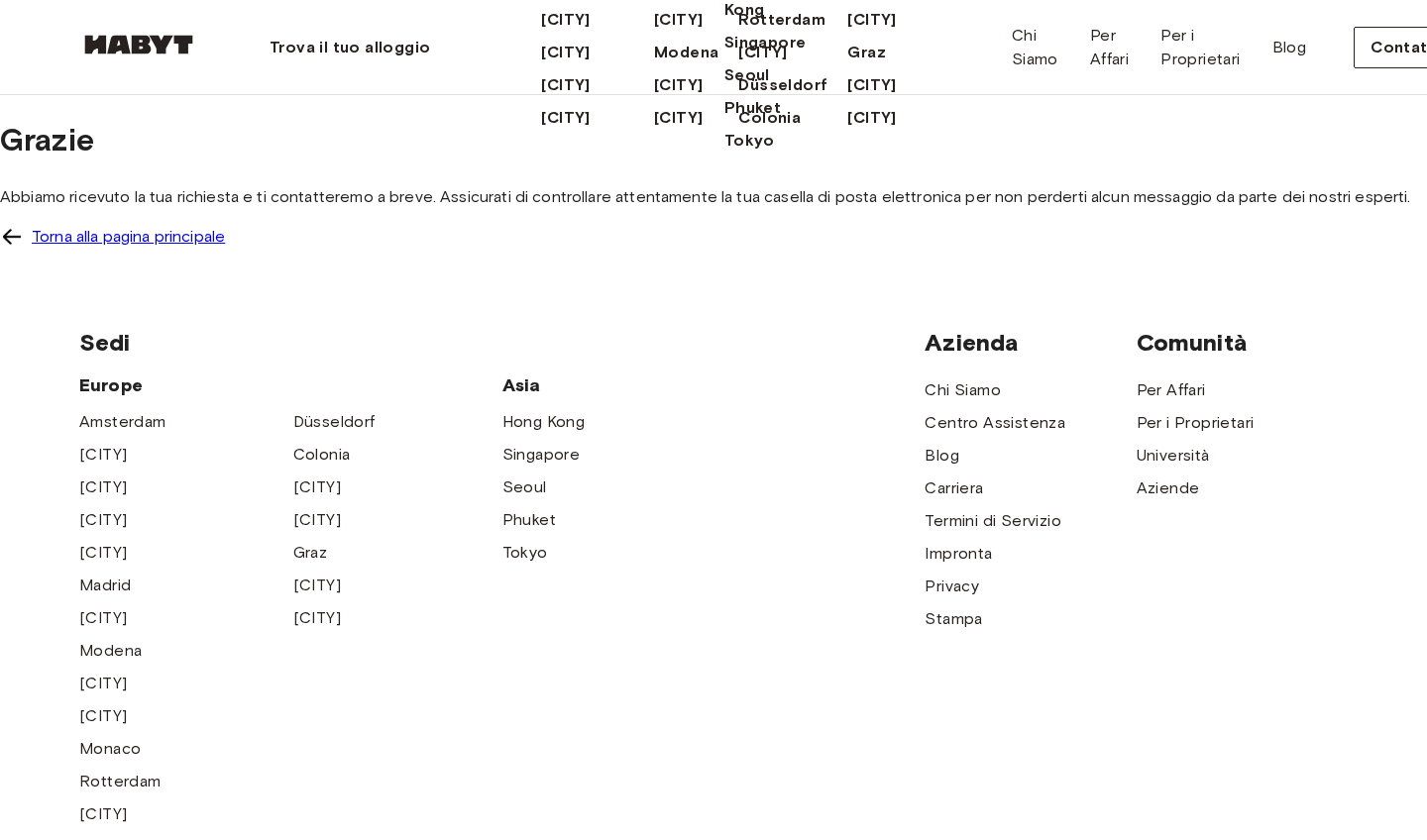 click on "Monaco" at bounding box center [774, -13] 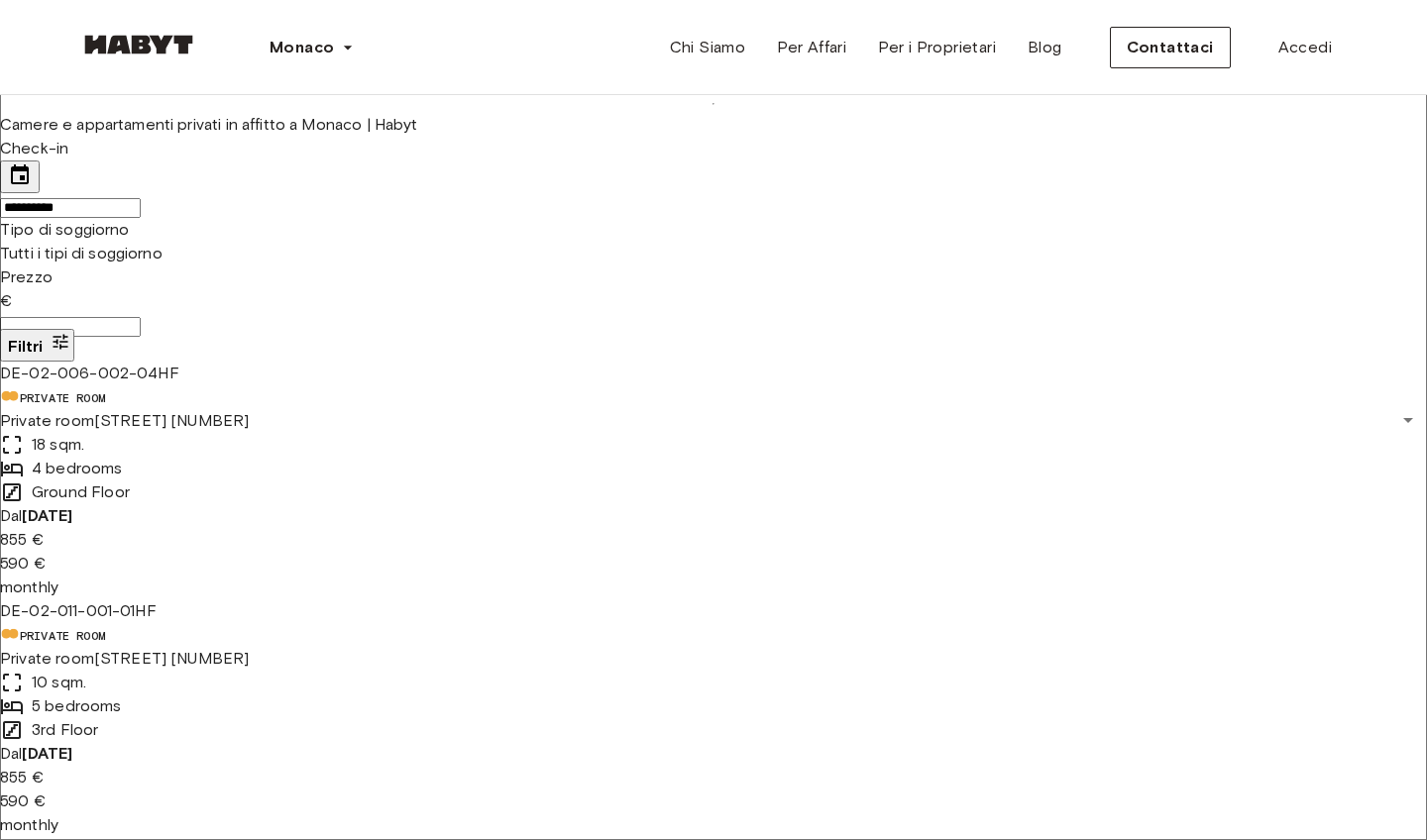 click on "**********" at bounding box center (714, 4934) 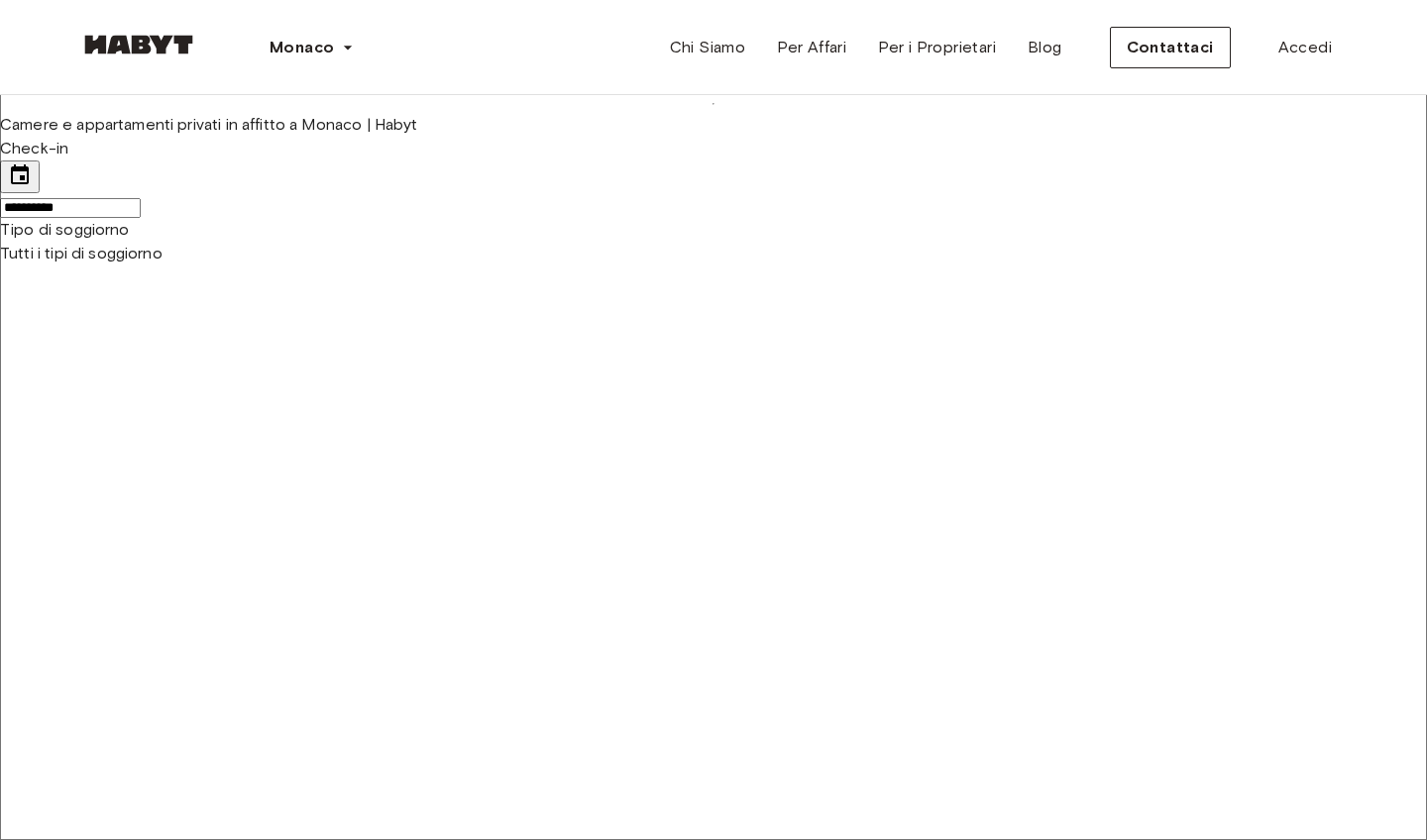 click at bounding box center (714, 11317) 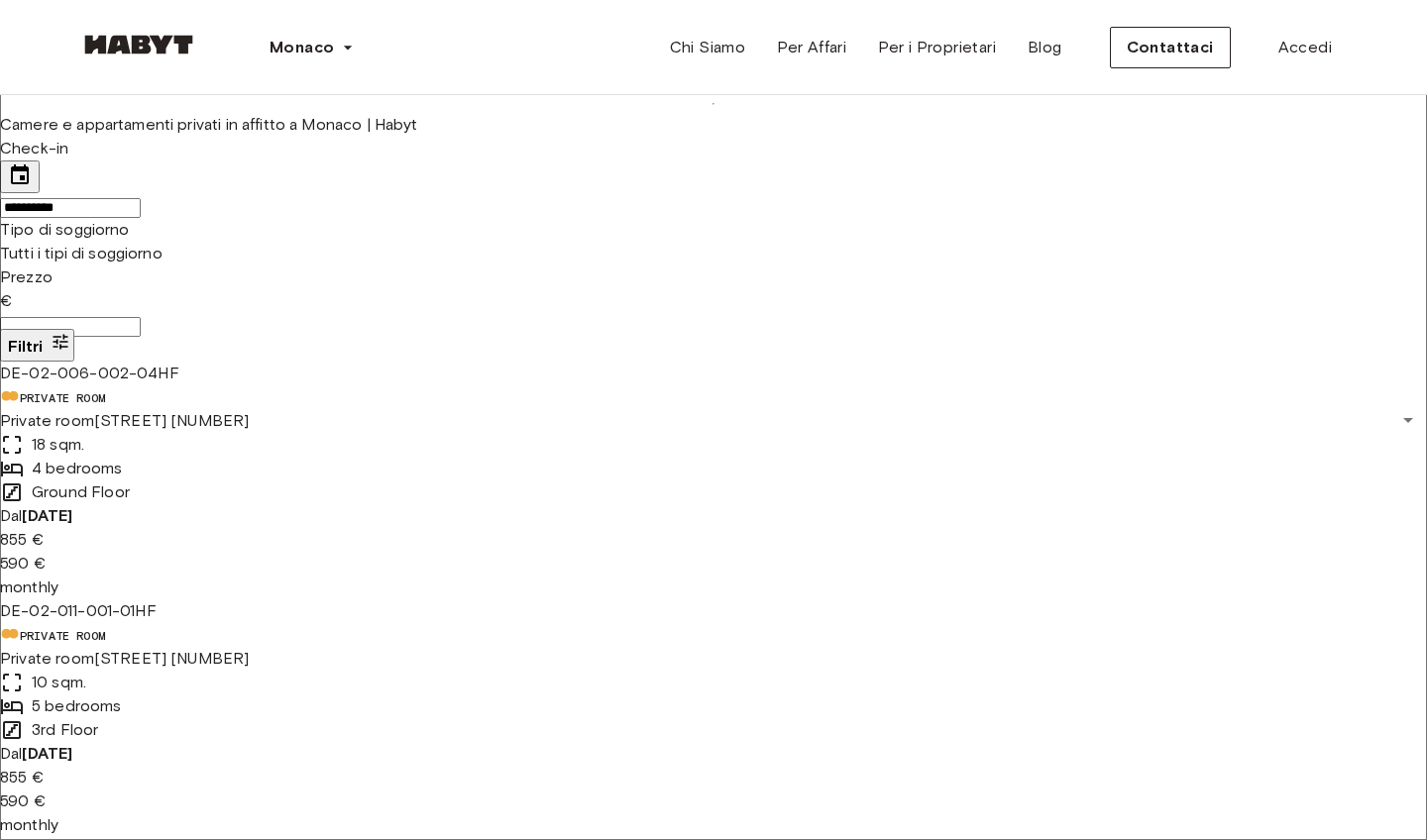 click on "Filtri" at bounding box center (25, 346) 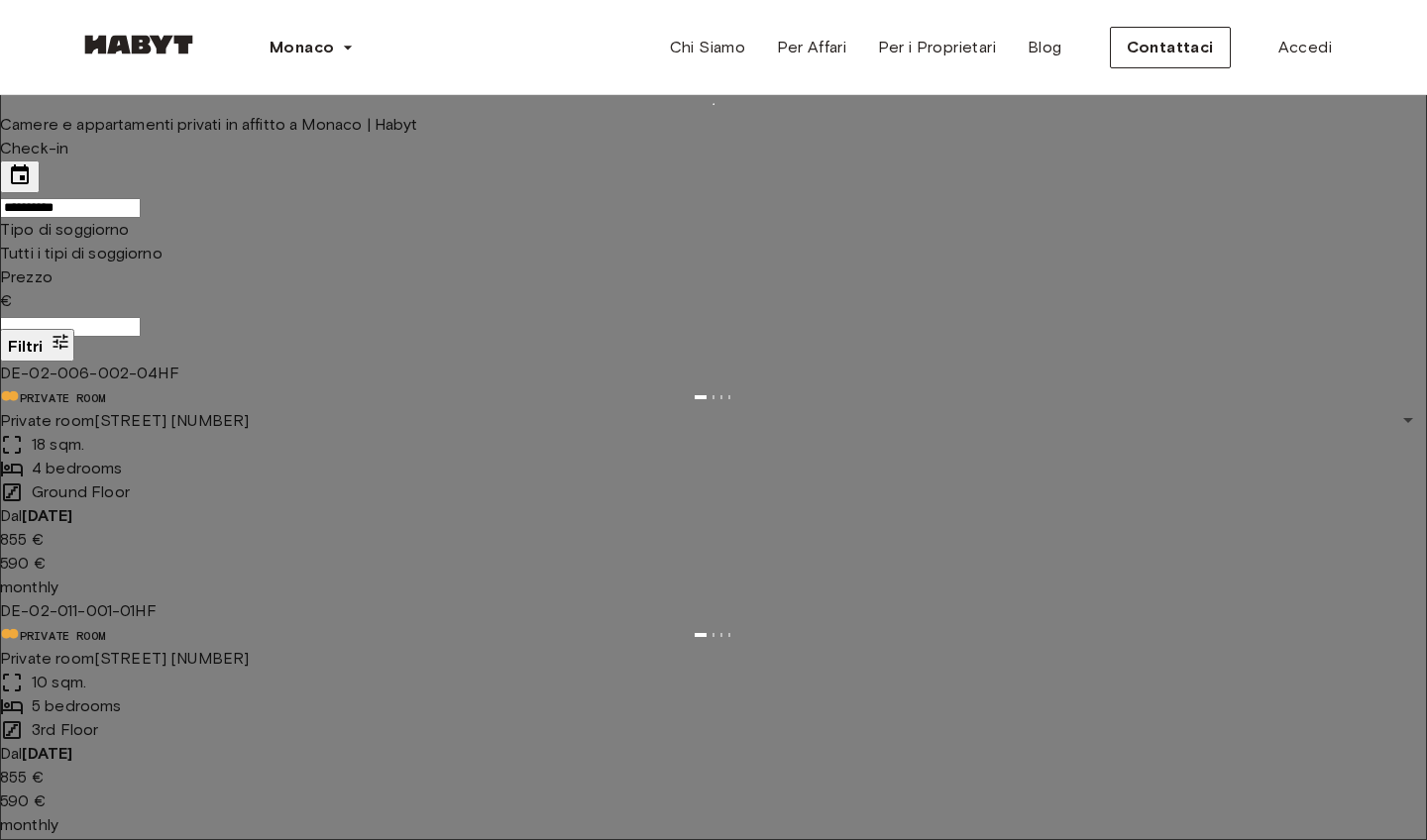 scroll, scrollTop: -1, scrollLeft: 0, axis: vertical 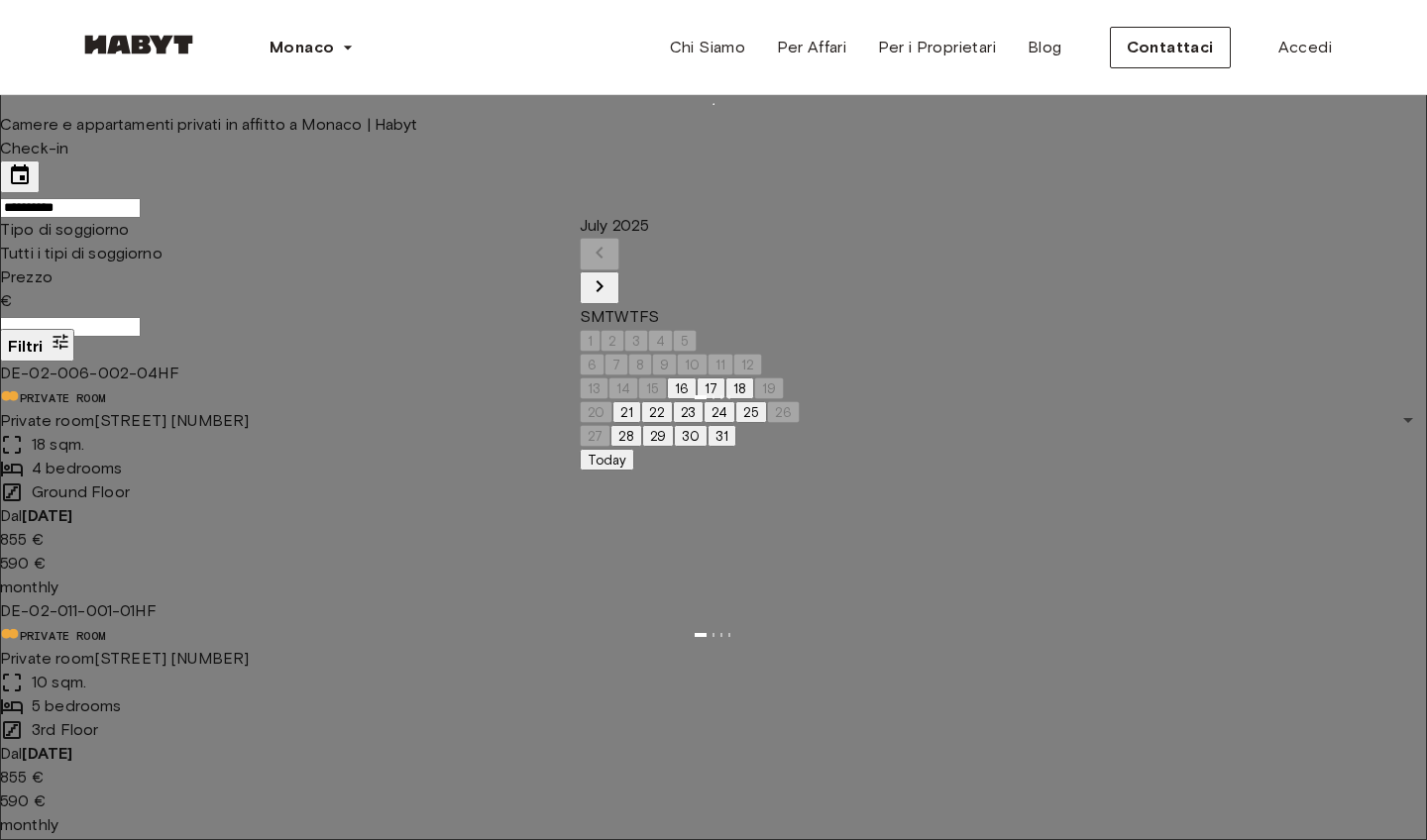 click on "**********" at bounding box center [70, 9998] 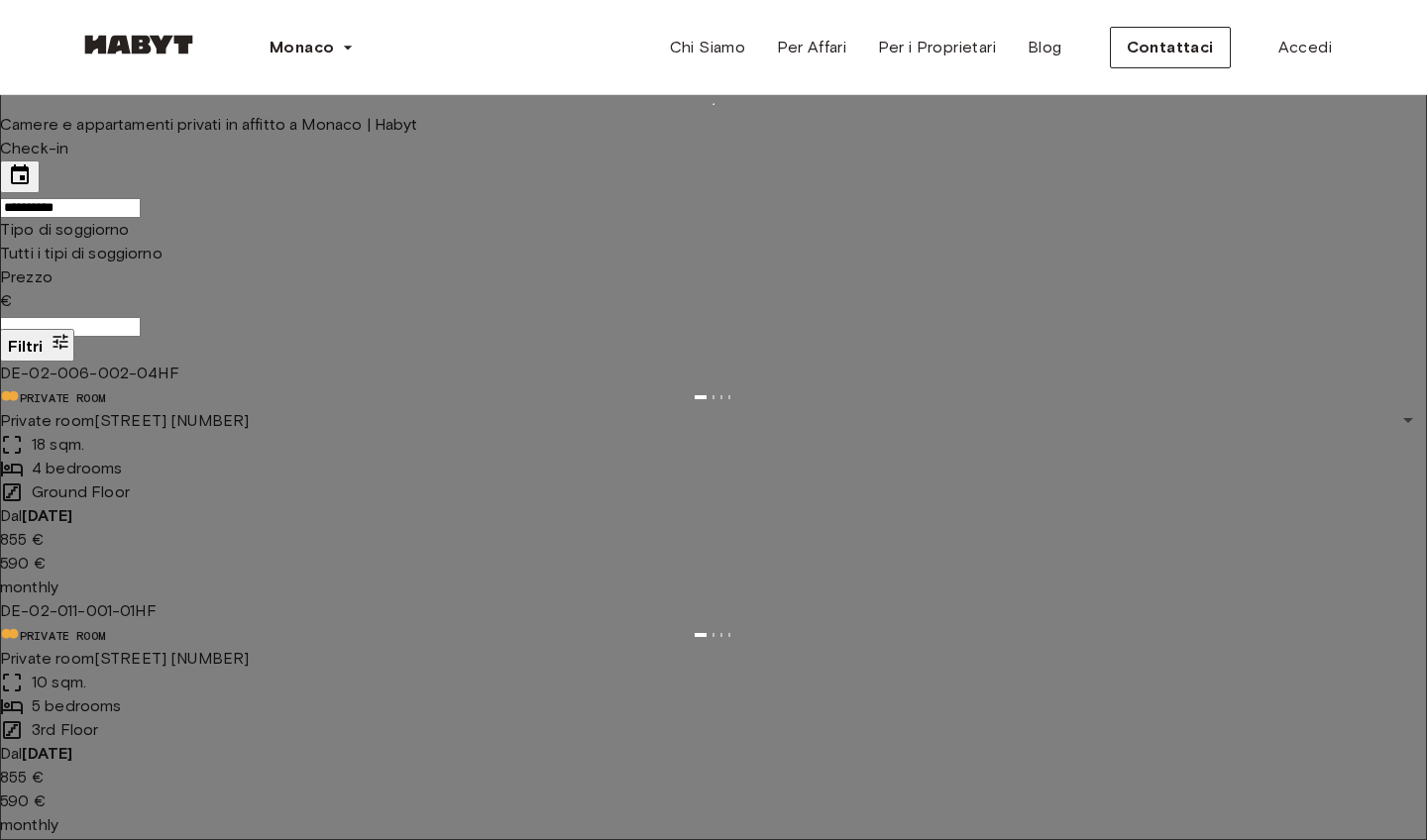 type on "**********" 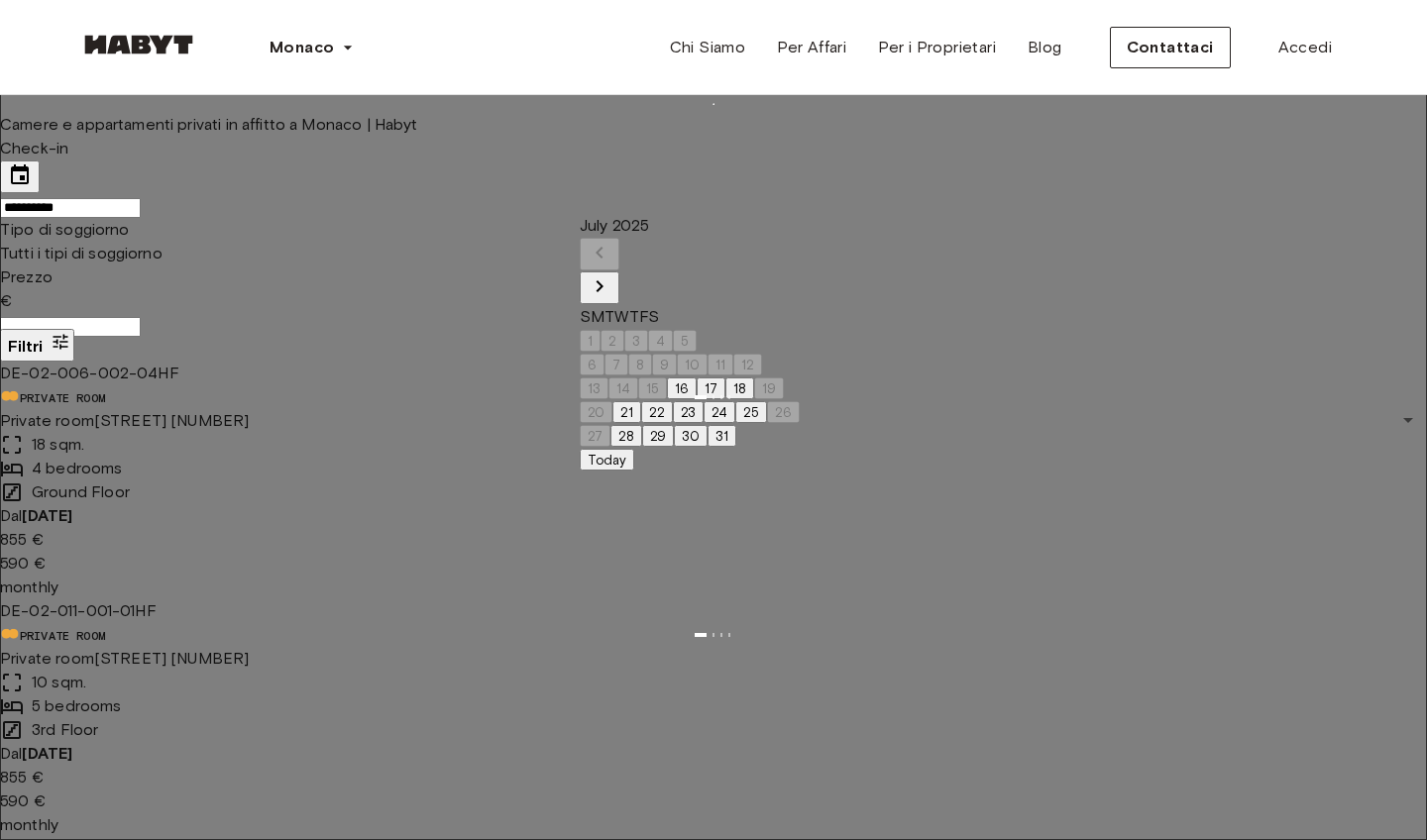 click on "**********" at bounding box center (70, 9998) 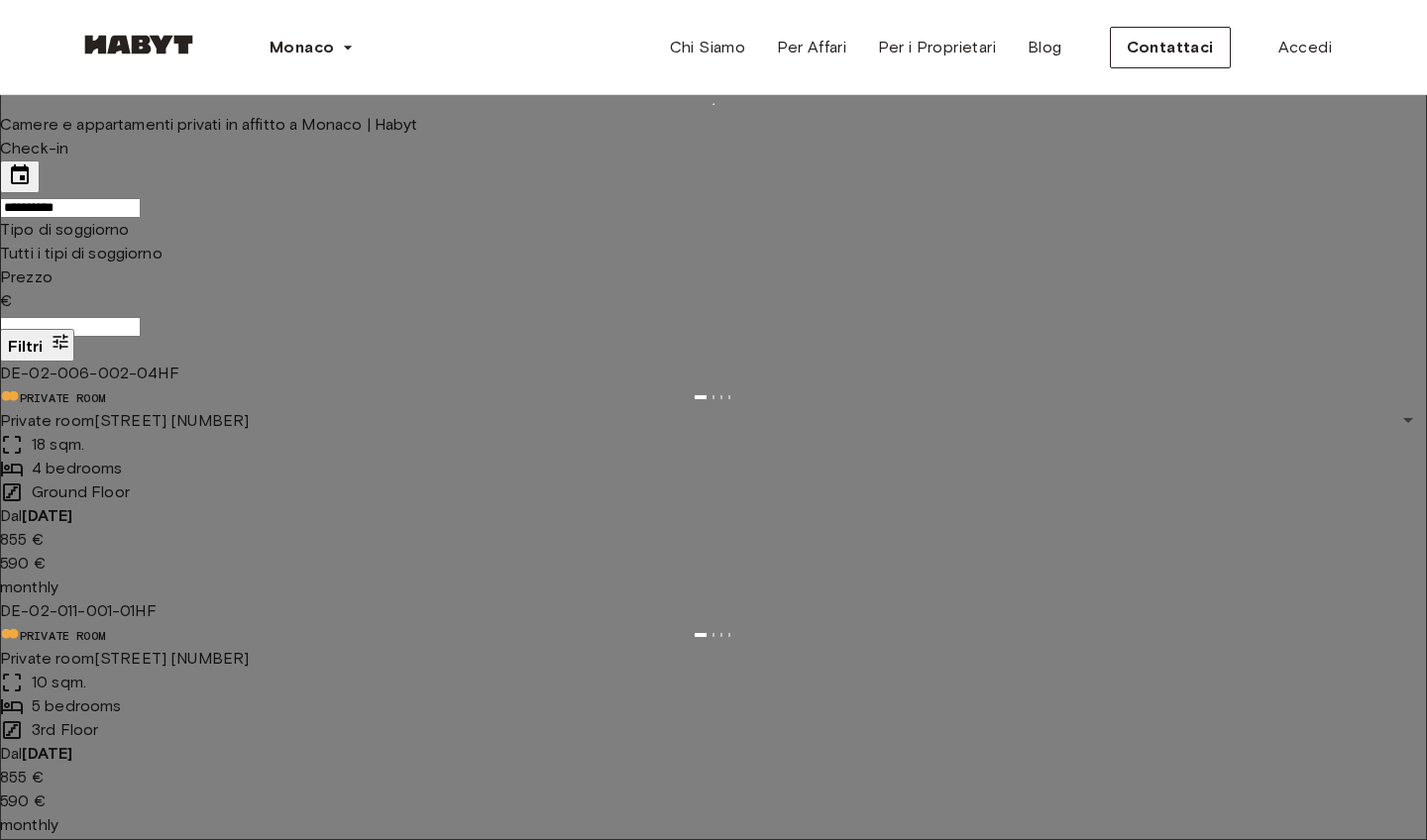 type on "**********" 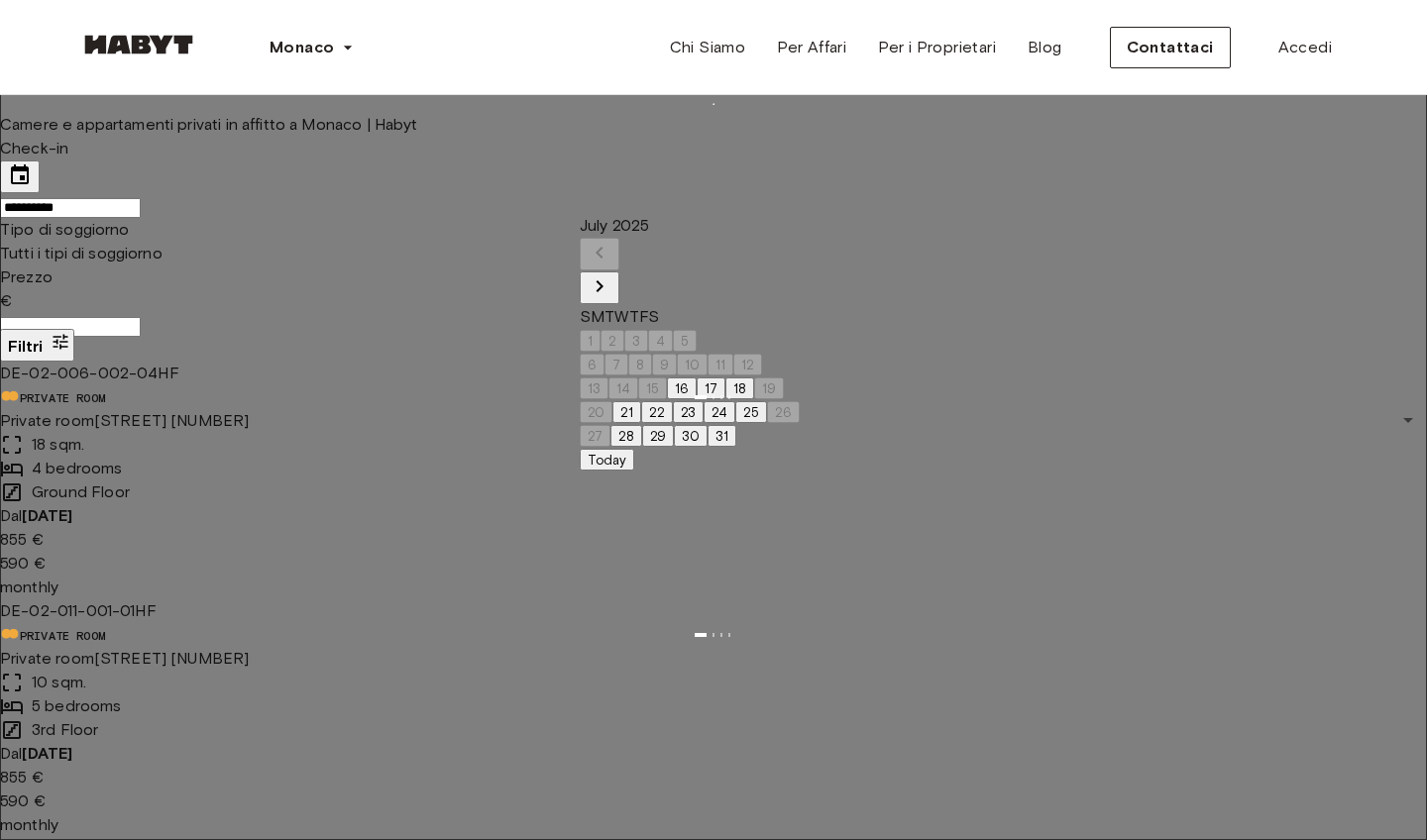 type 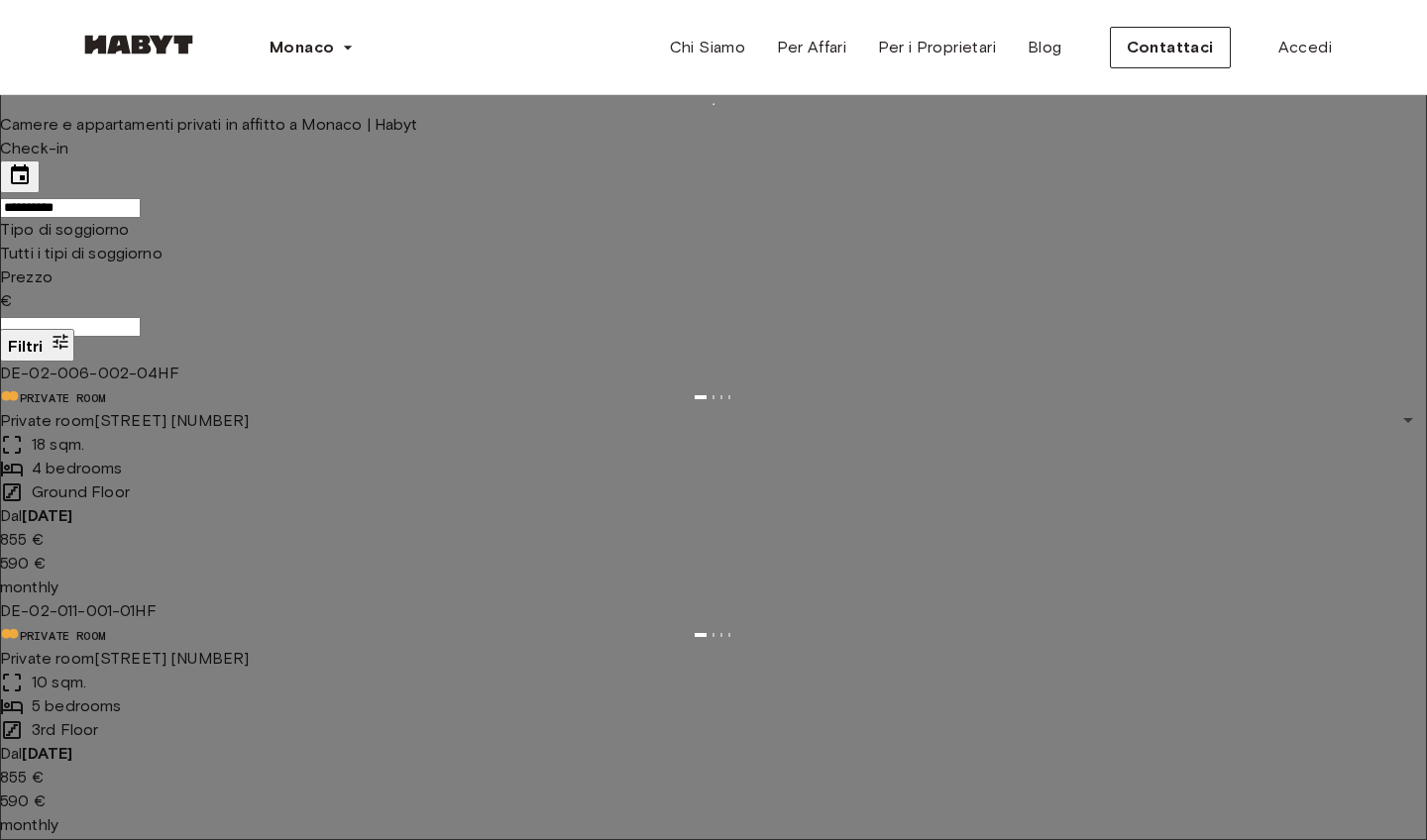 type on "*********" 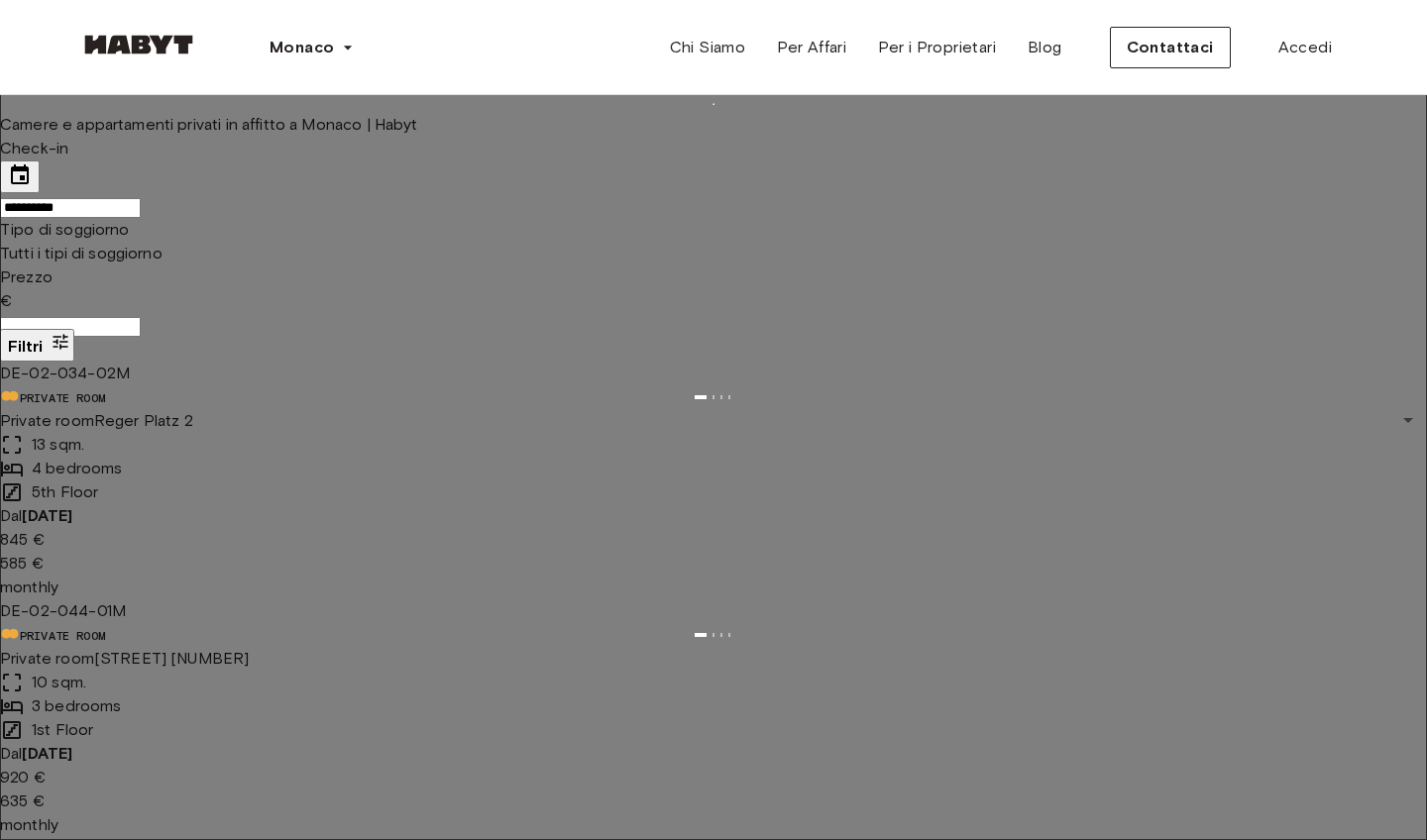 type on "**********" 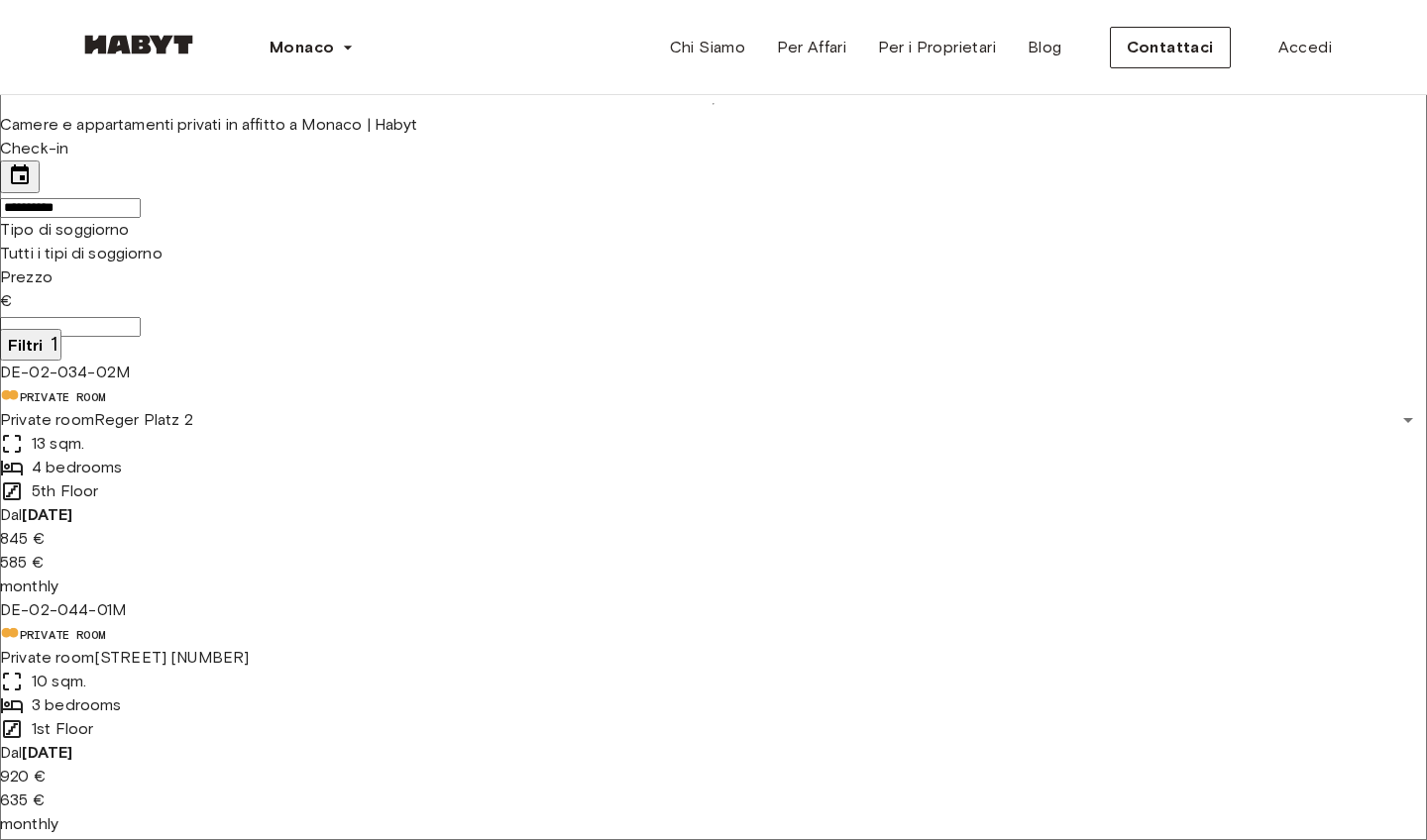 click at bounding box center [714, 646] 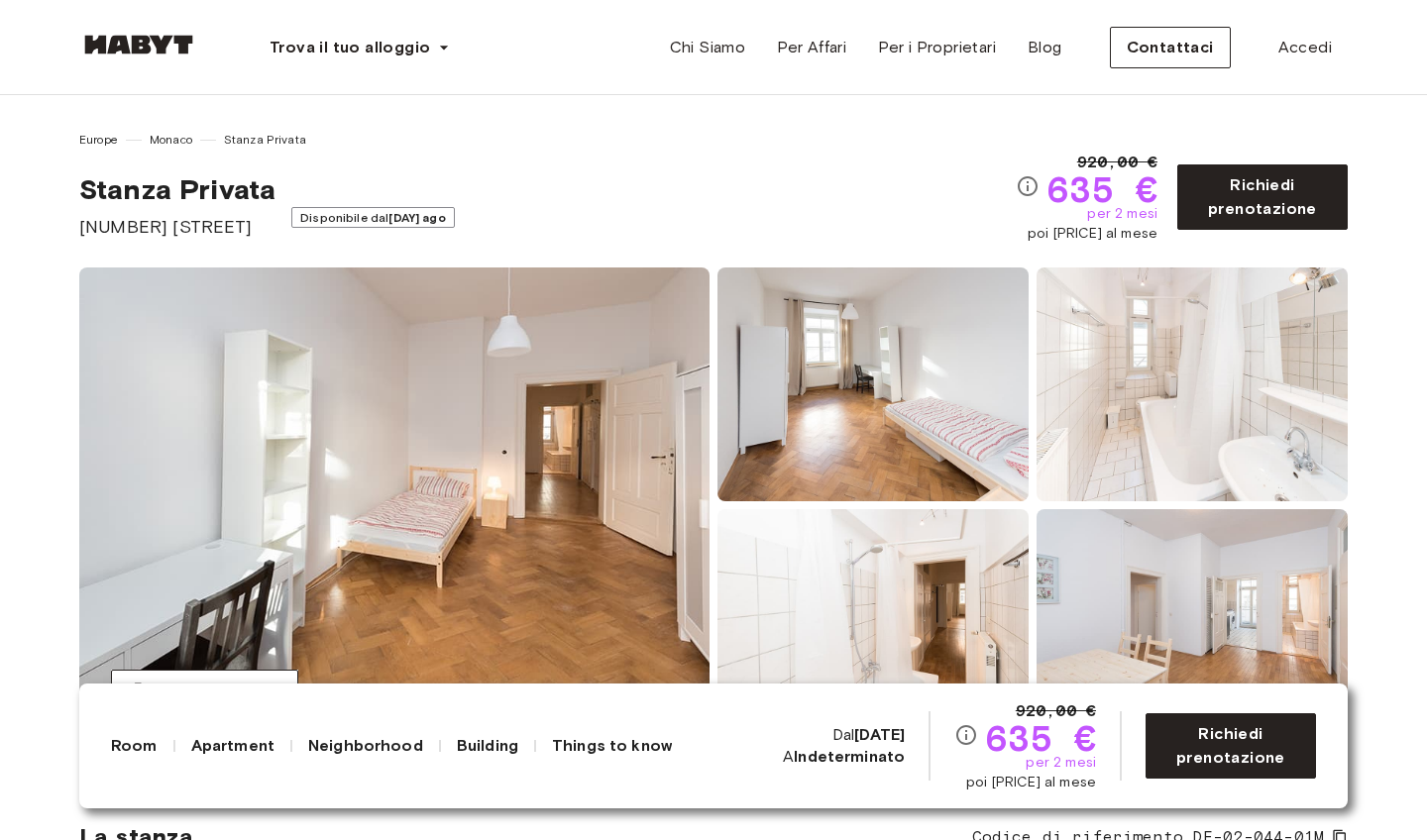 scroll, scrollTop: 0, scrollLeft: 0, axis: both 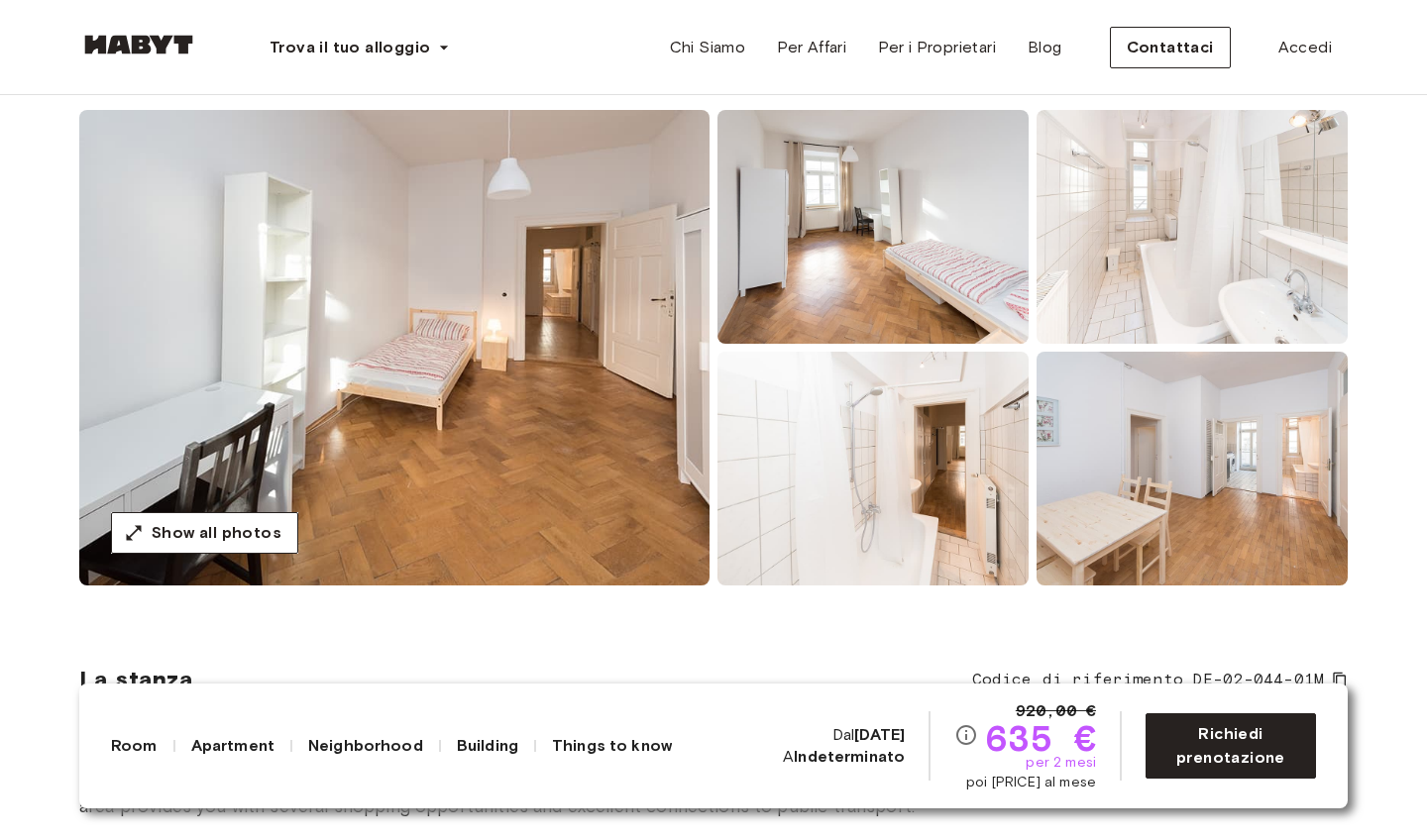 click on "Things to know" at bounding box center [611, 746] 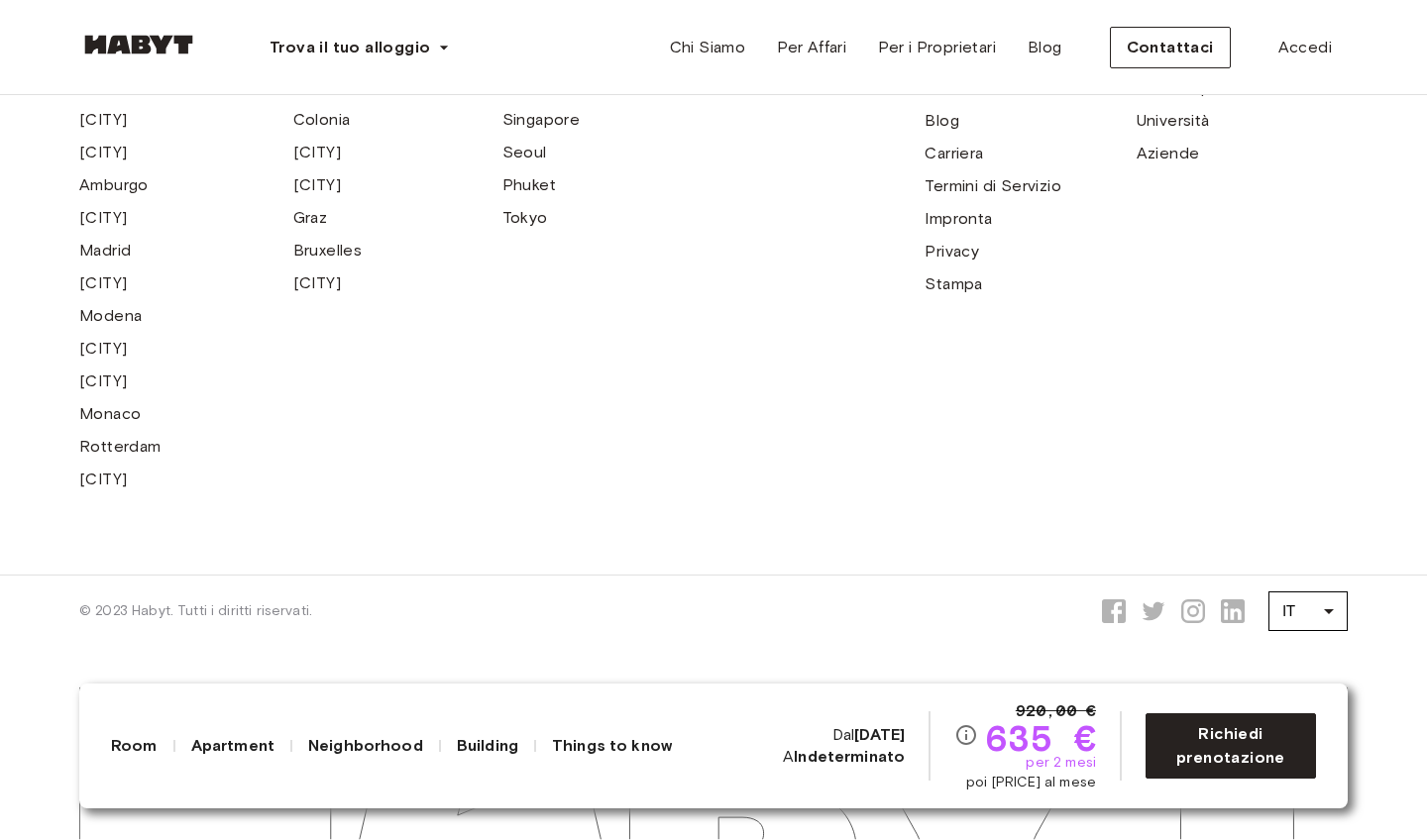 scroll, scrollTop: 6153, scrollLeft: 0, axis: vertical 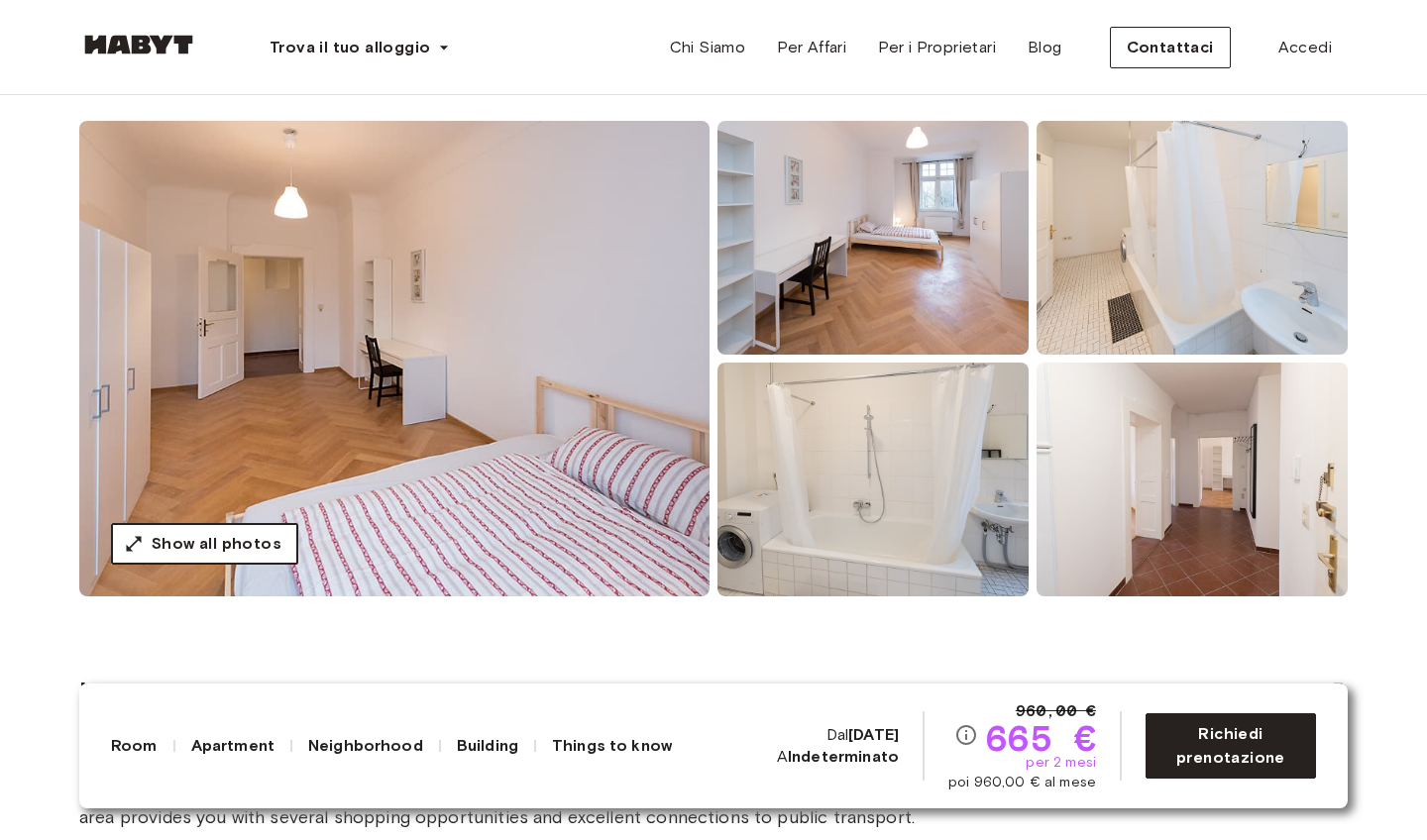 click on "Show all photos" at bounding box center (216, 544) 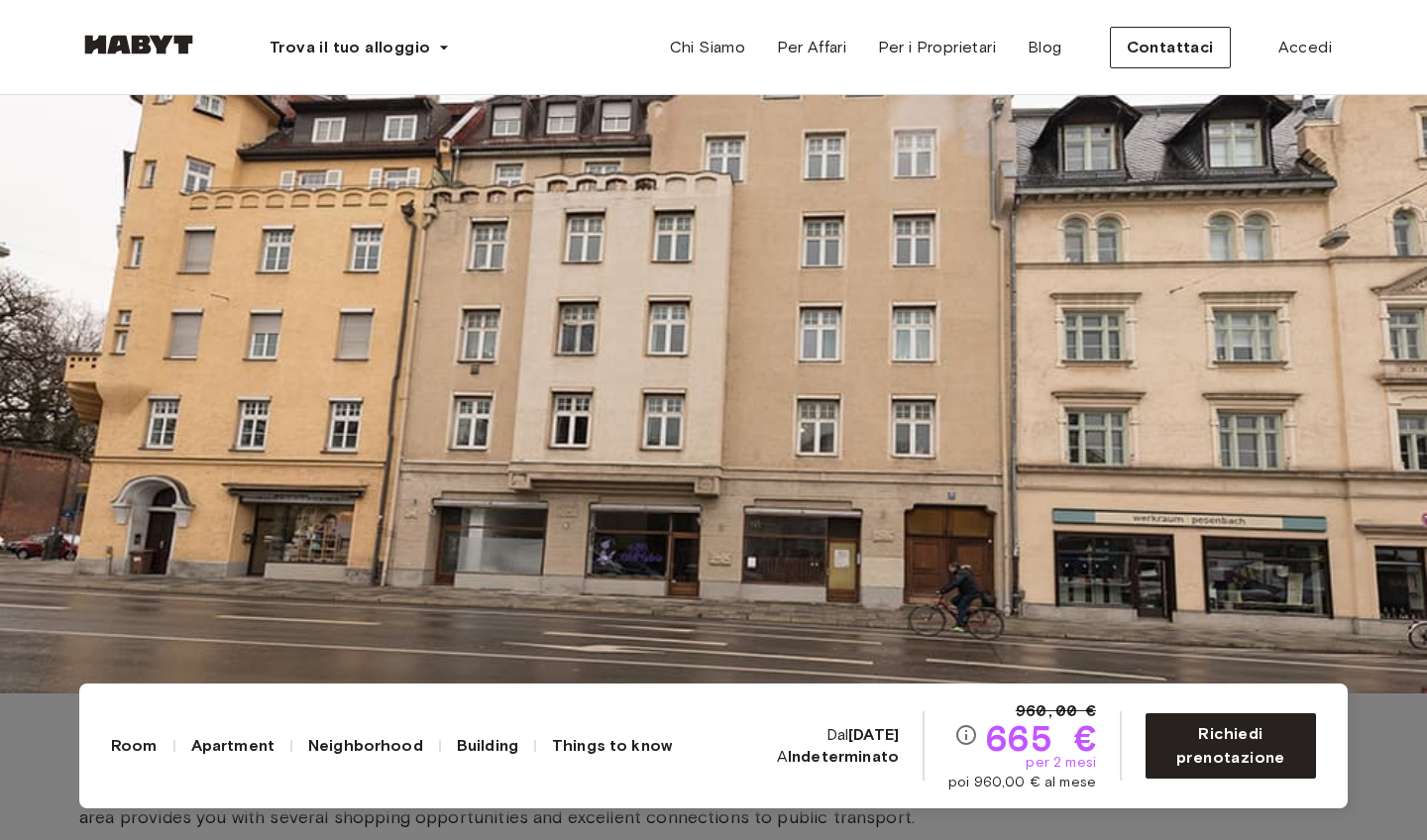 click at bounding box center [714, 273] 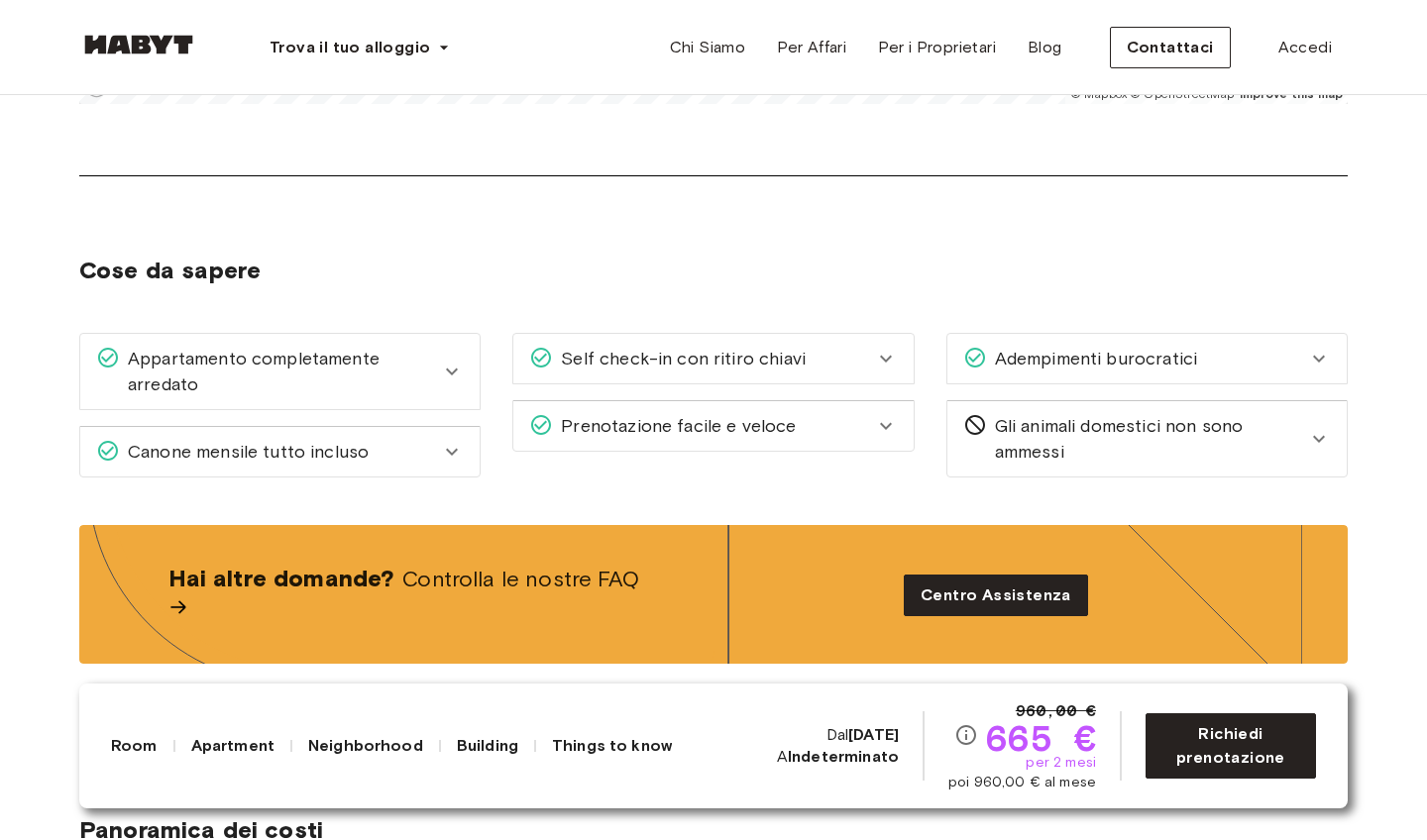 scroll, scrollTop: 2826, scrollLeft: 0, axis: vertical 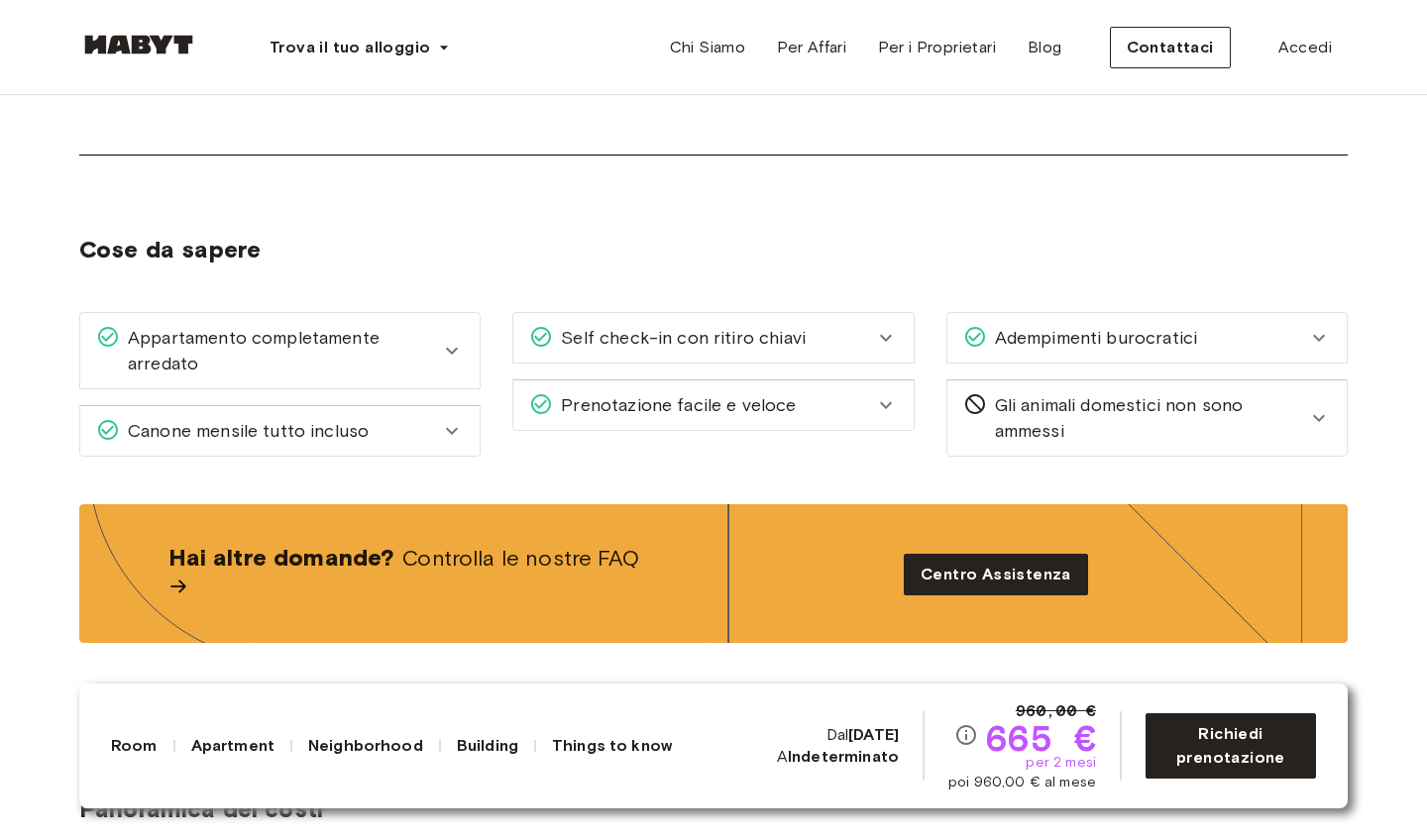 click 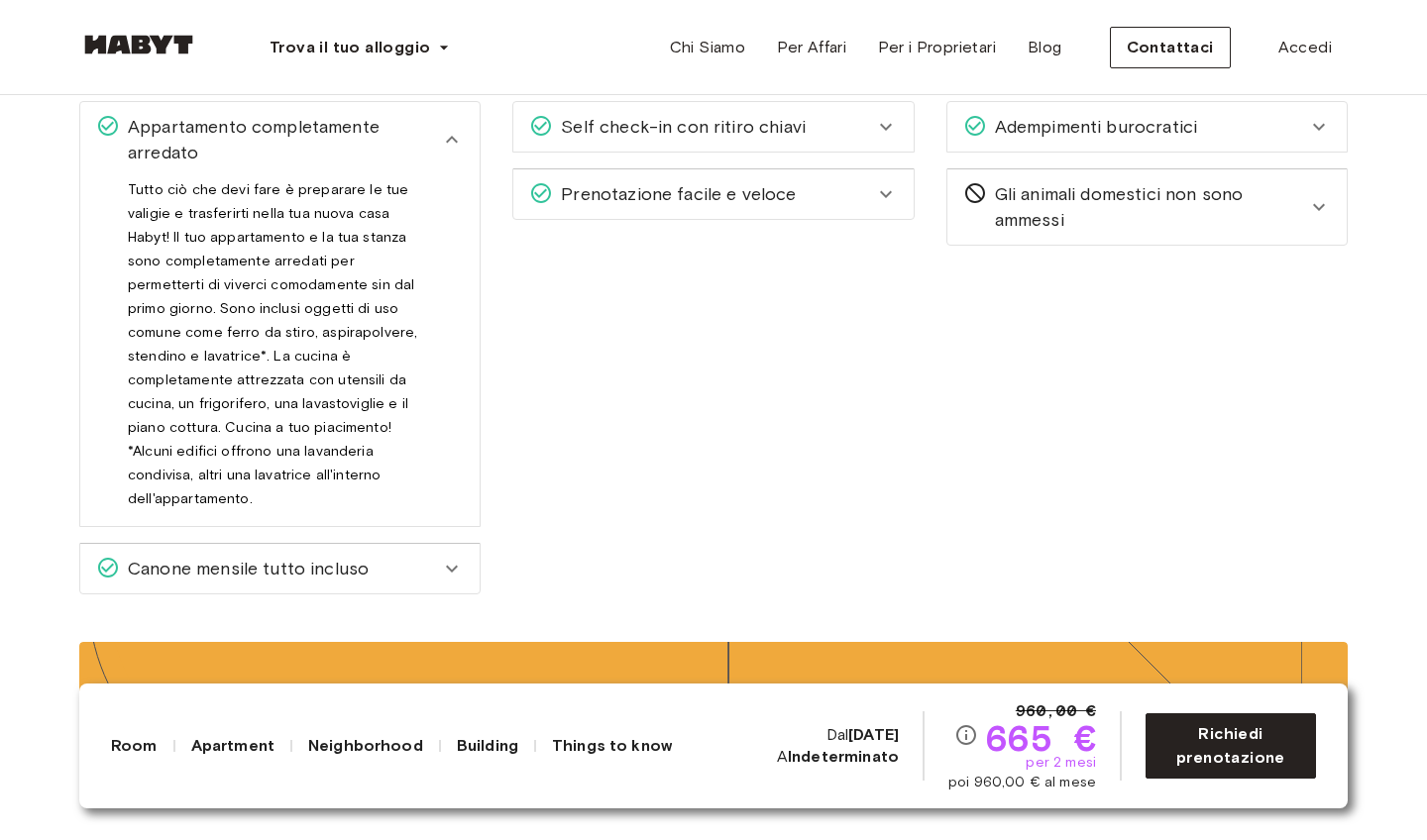 scroll, scrollTop: 3036, scrollLeft: 0, axis: vertical 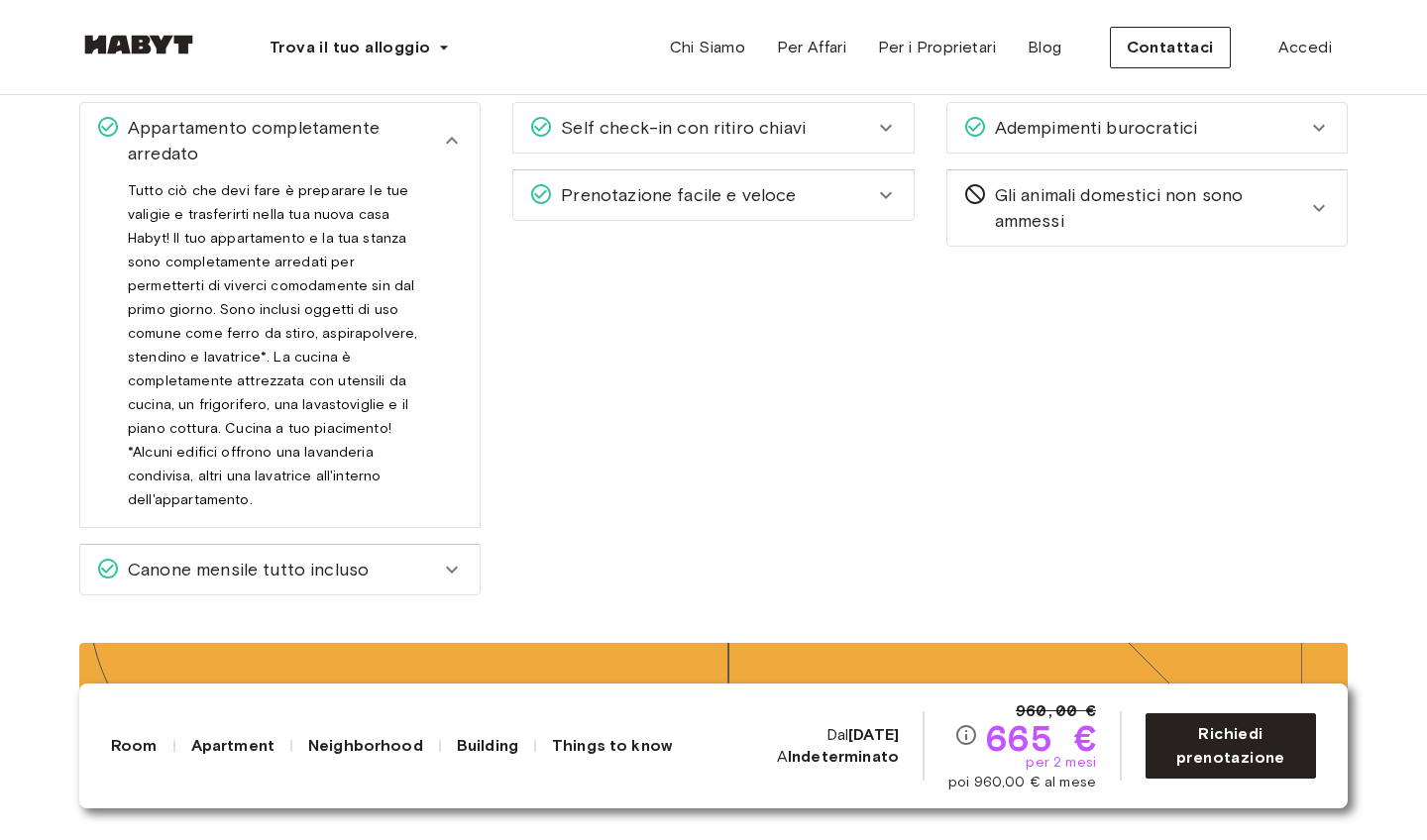 click on "Canone mensile tutto incluso" at bounding box center [268, 570] 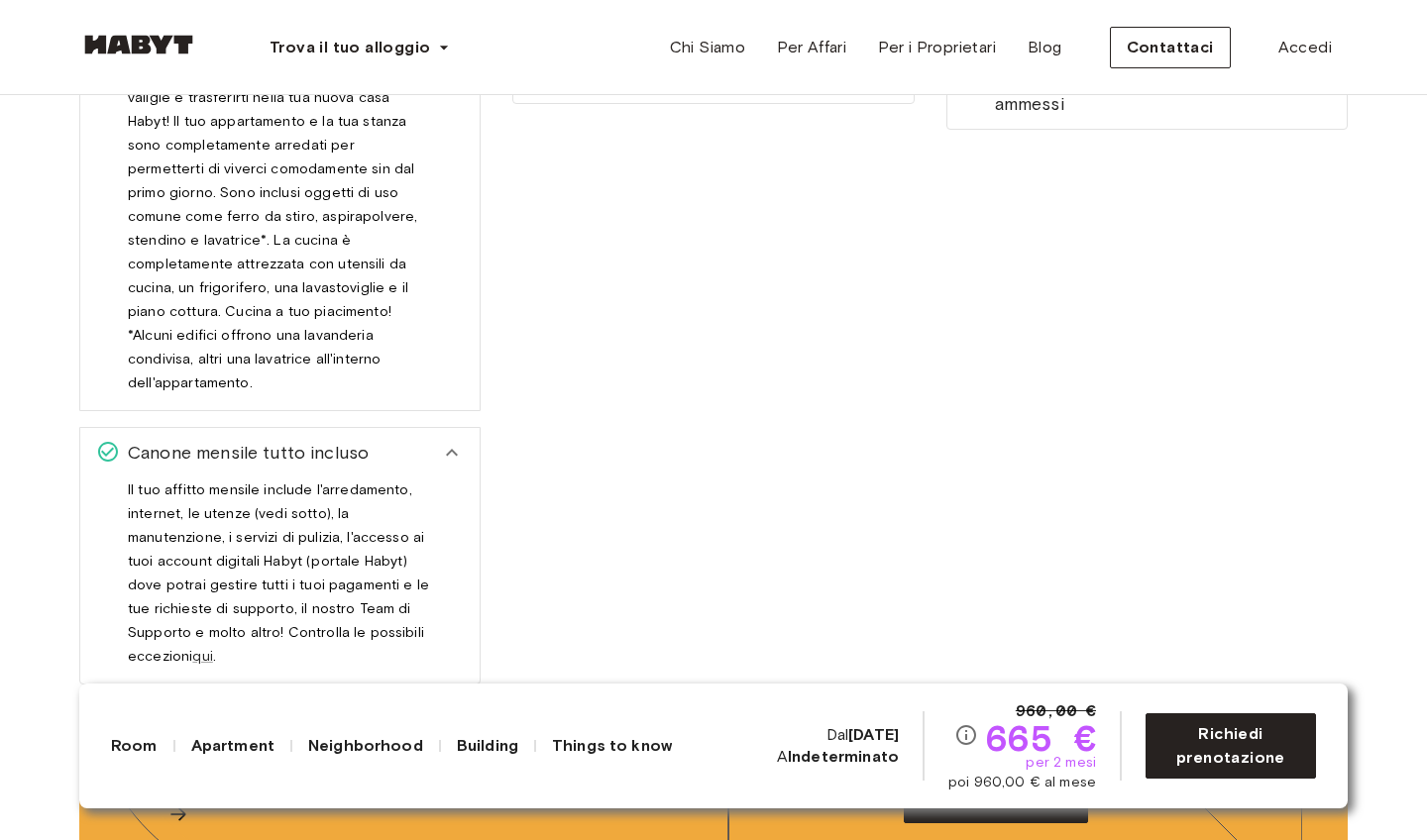 scroll, scrollTop: 3153, scrollLeft: 0, axis: vertical 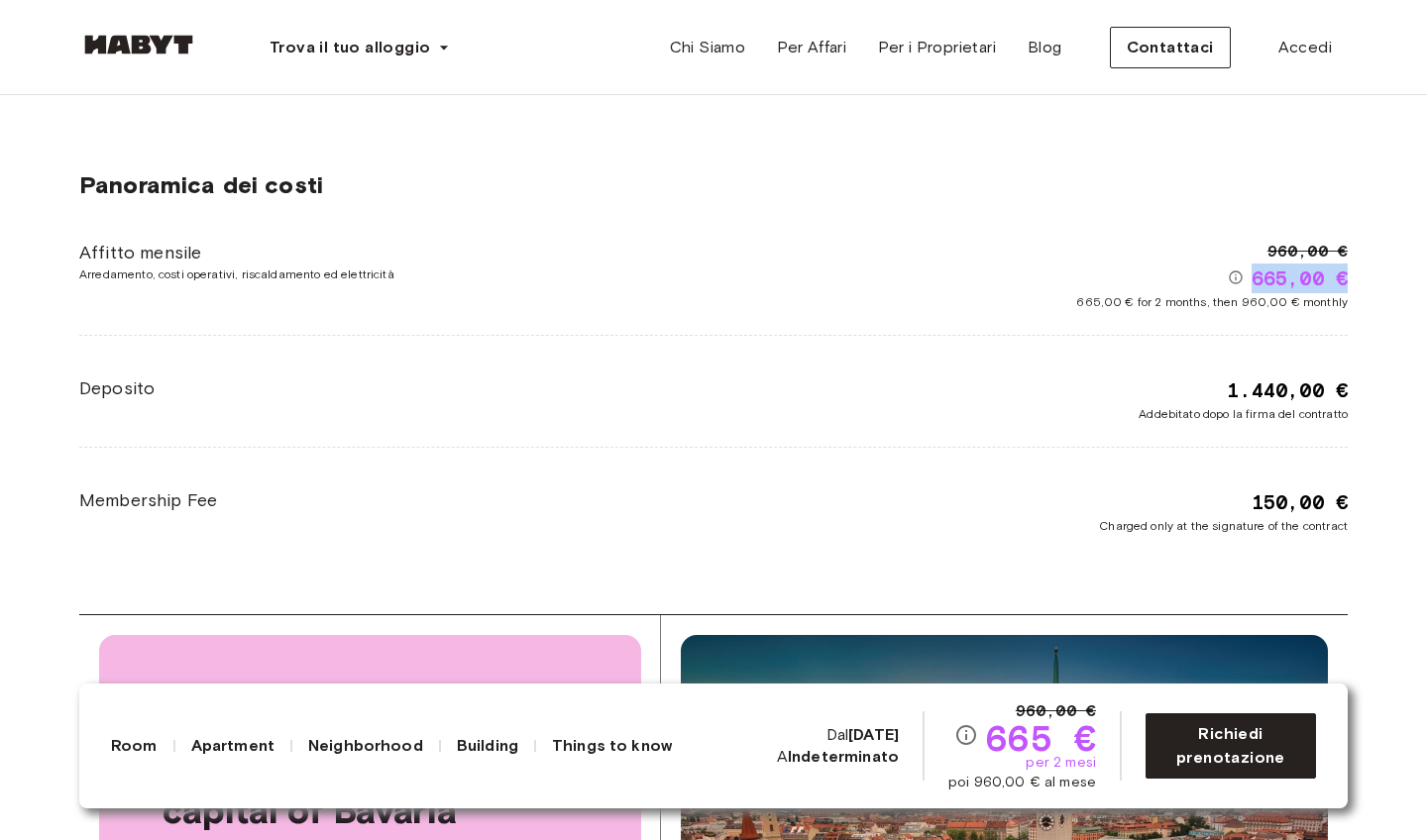 drag, startPoint x: 1238, startPoint y: 226, endPoint x: 1373, endPoint y: 226, distance: 135 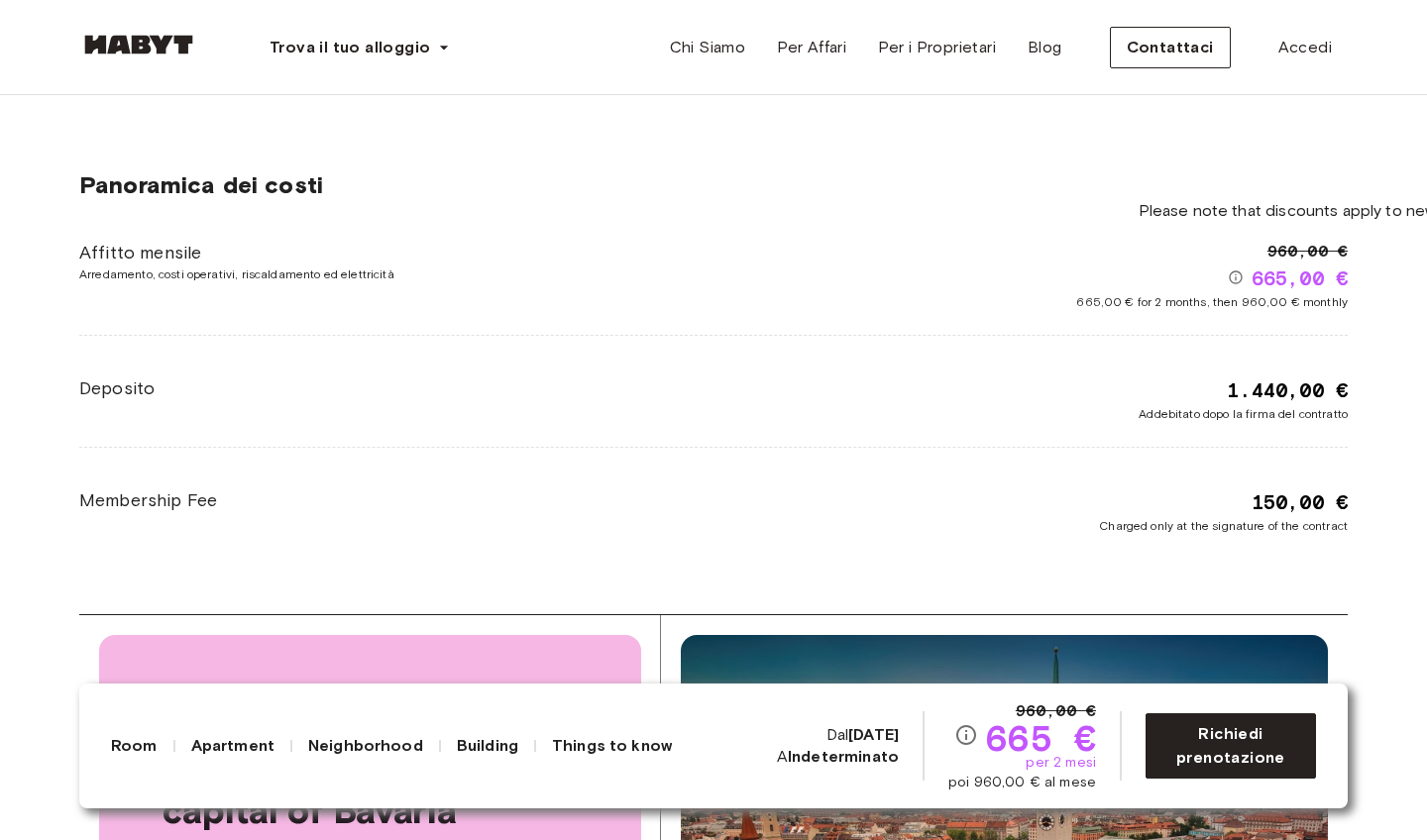 click 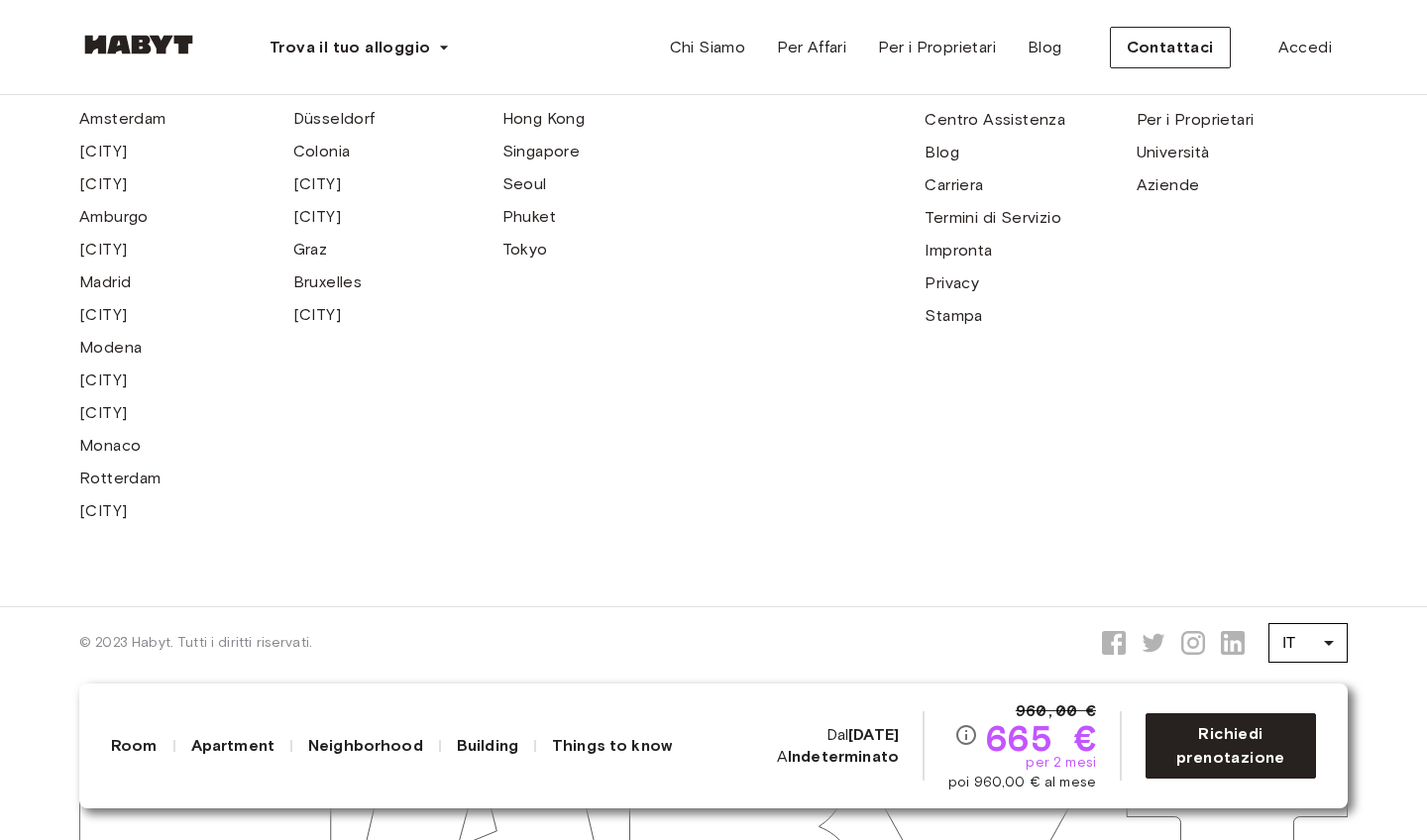 scroll, scrollTop: 6629, scrollLeft: 0, axis: vertical 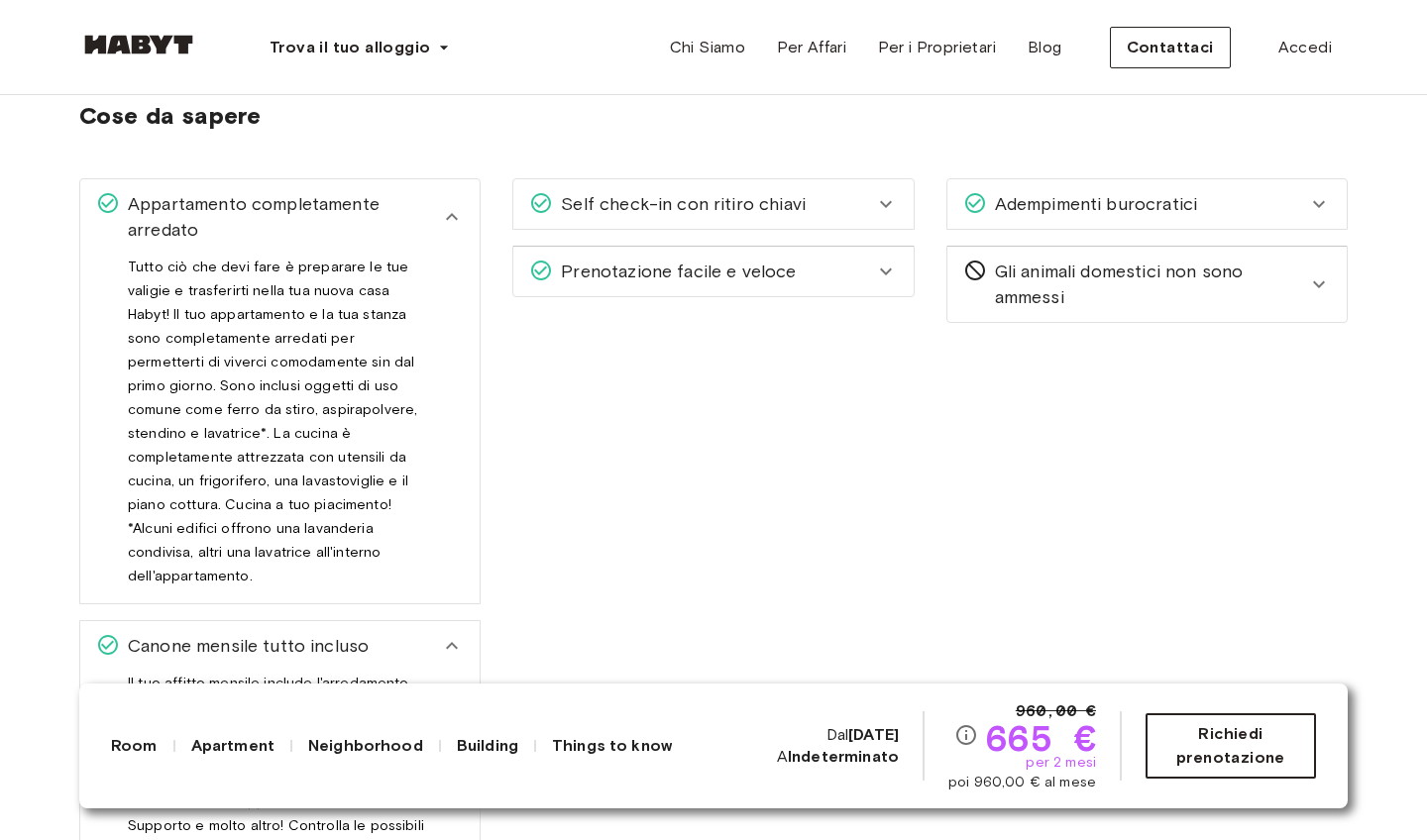 click on "Richiedi prenotazione" at bounding box center [1231, 746] 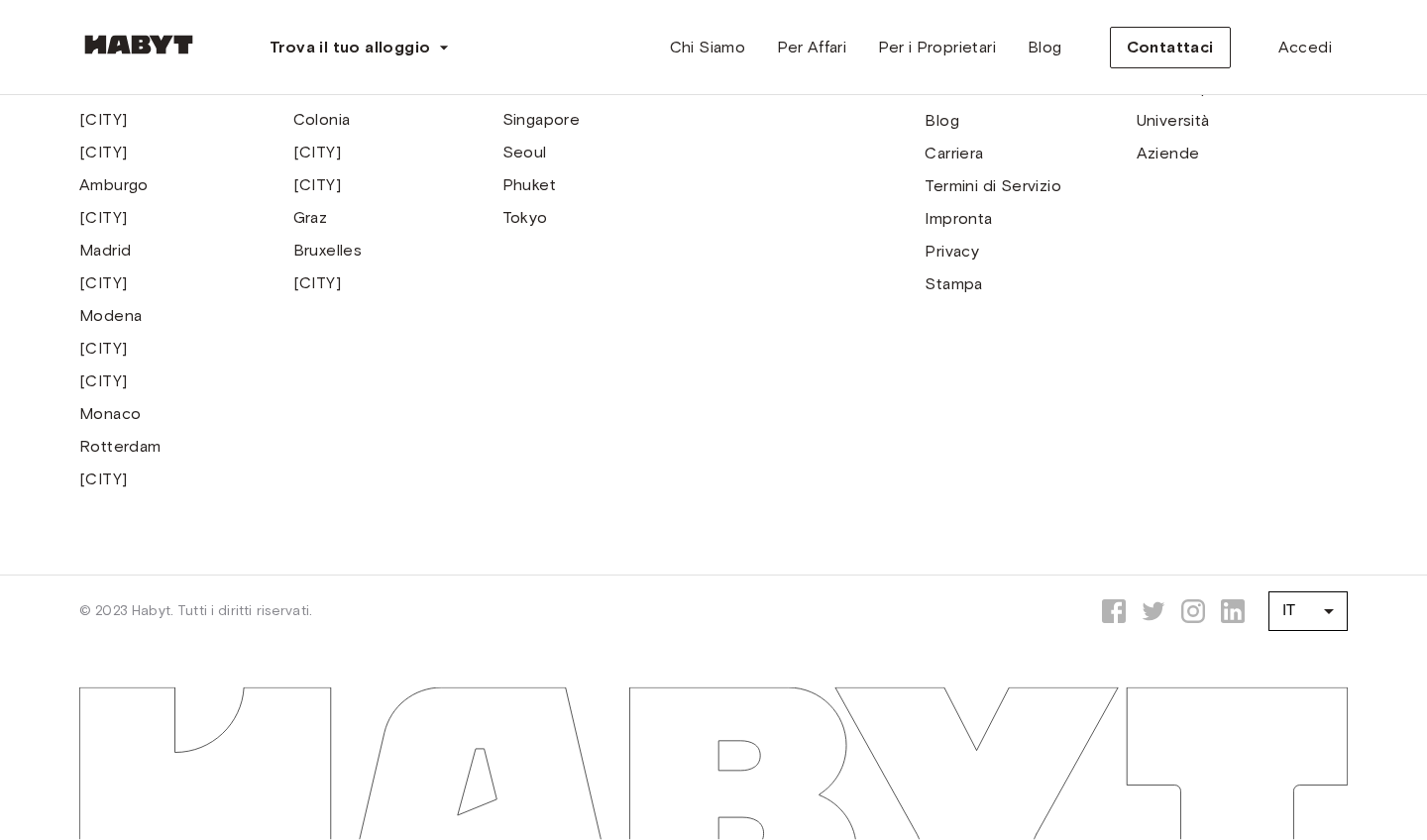 drag, startPoint x: 881, startPoint y: 773, endPoint x: 972, endPoint y: 761, distance: 91.787799 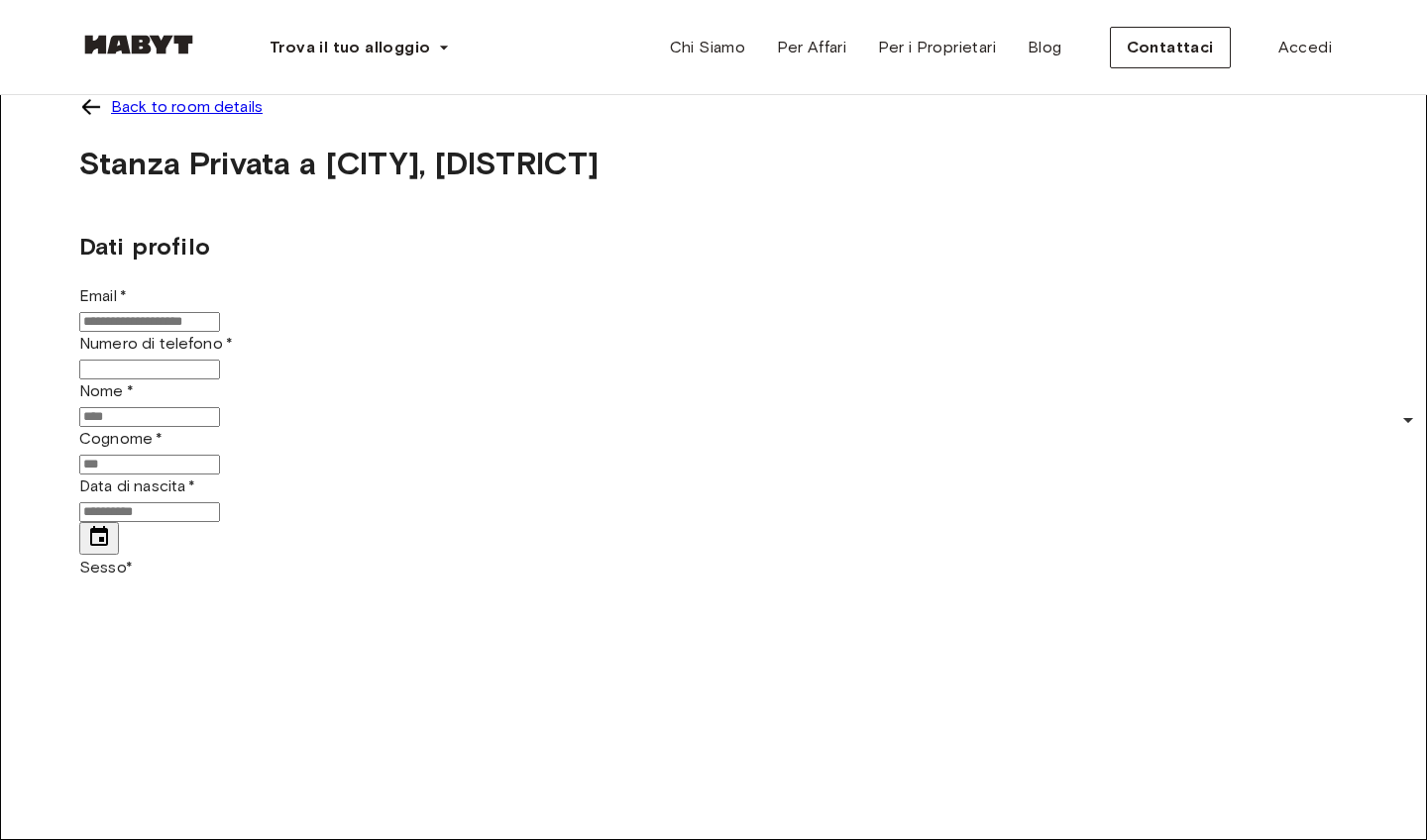 click on "Trova il tuo alloggio Europe Amsterdam Berlino Francoforte Amburgo Lisbona Madrid Milano Modena Parigi Torino Monaco Rotterdam Stoccarda Düsseldorf Colonia Zurigo L'Aia Graz Bruxelles Lipsia Asia Hong Kong Singapore Seoul Phuket Tokyo Chi Siamo Per Affari Per i Proprietari Blog Contattaci Accedi Back to room details Stanza Privata a [CITY], [DISTRICT] Dati profilo Email   * Email   * Numero di telefono   * Numero di telefono   * Nome   * Nome   * Cognome   * Cognome   * Data di nascita   * Data di nascita   * Sesso  * ​ Sesso Dati personali Indirizzo   * Indirizzo   * Indirizzo linea 2 Indirizzo linea 2 Indirizzo linea 3 Indirizzo linea 3 Codice postale   * Codice postale   * Città   * Città   * Paese * Paese * Nationality Nationality Numero d' Identificazione   * Numero d' Identificazione   * Professione   * ​ Professione   * Reddito mensile   * ​ Reddito mensile   * ▲ ▲ Affitto mensile 665,00 € Include arredamento e utenze e Wi-Fi 150,00 €" at bounding box center [714, 1941] 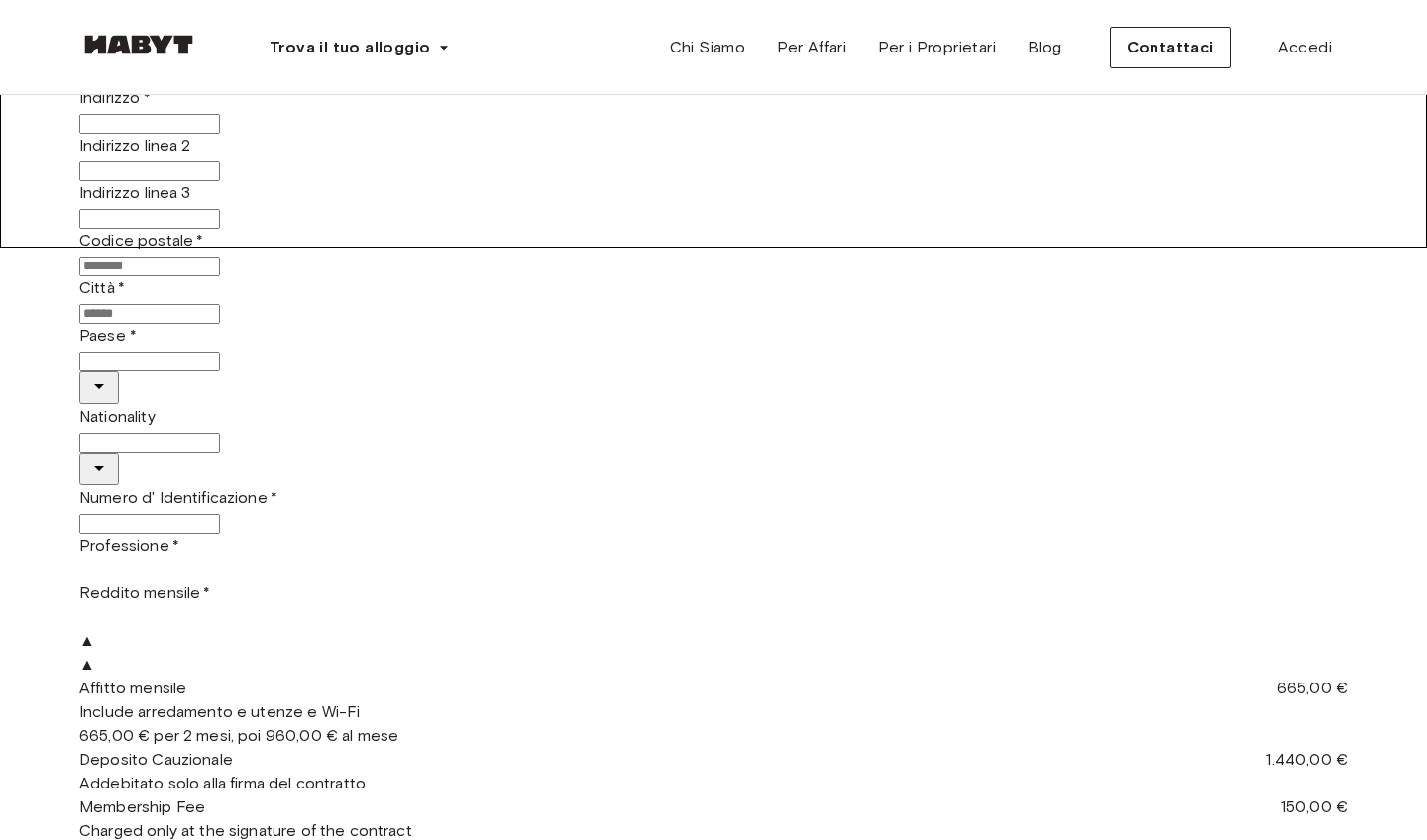 scroll, scrollTop: 595, scrollLeft: 0, axis: vertical 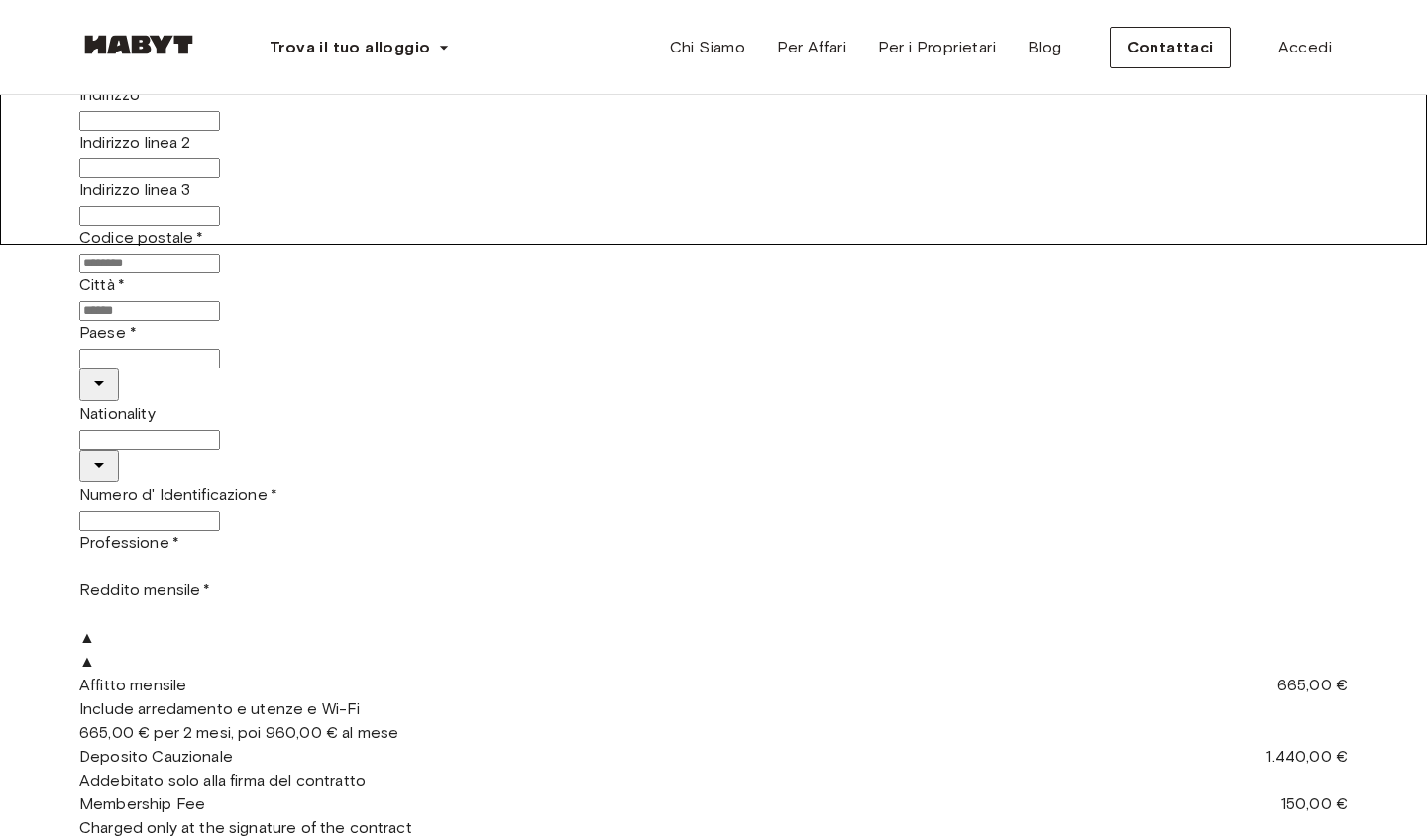 click on "Numero d' Identificazione   *" at bounding box center (150, 521) 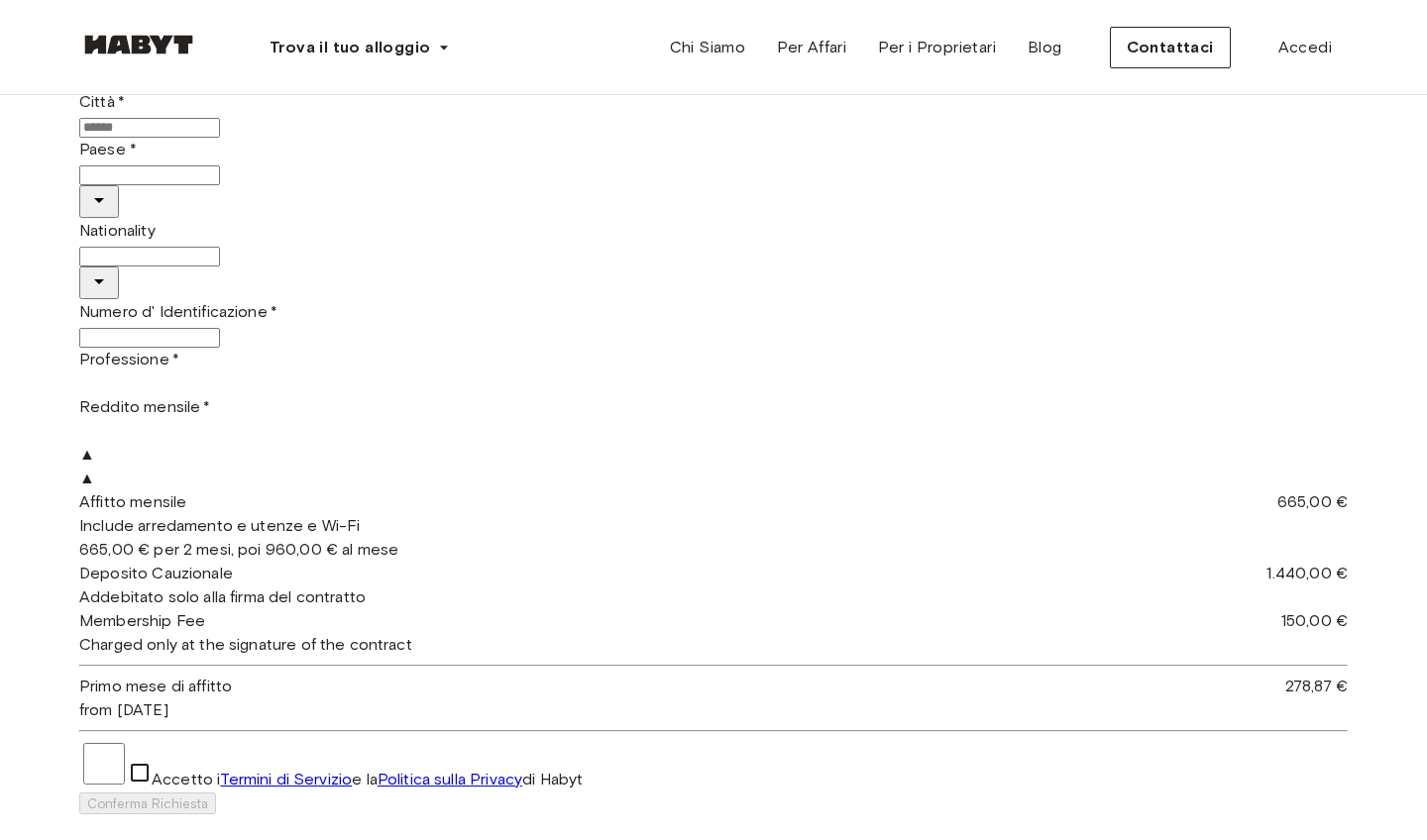 scroll, scrollTop: 778, scrollLeft: 0, axis: vertical 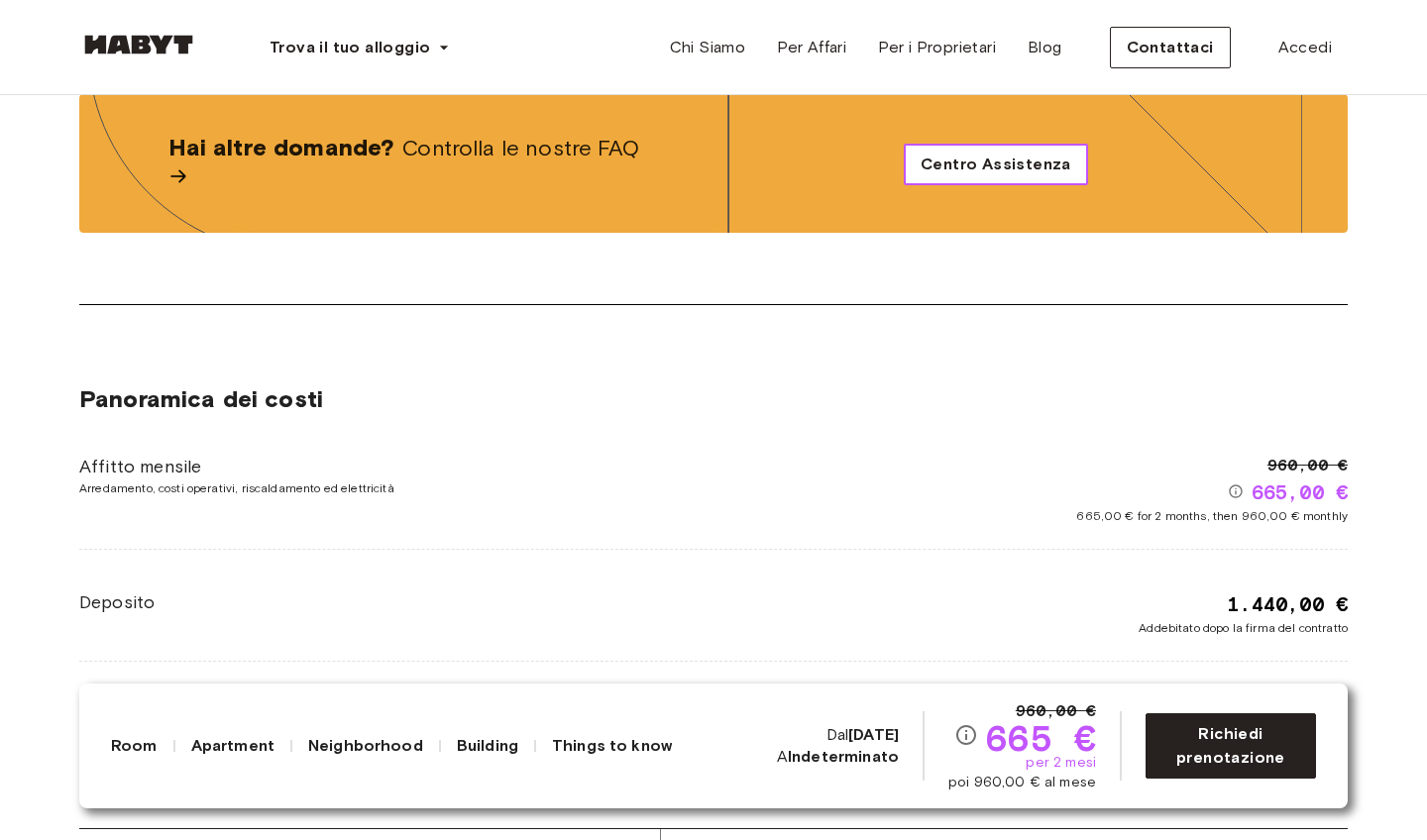 click on "Centro Assistenza" at bounding box center [996, 164] 